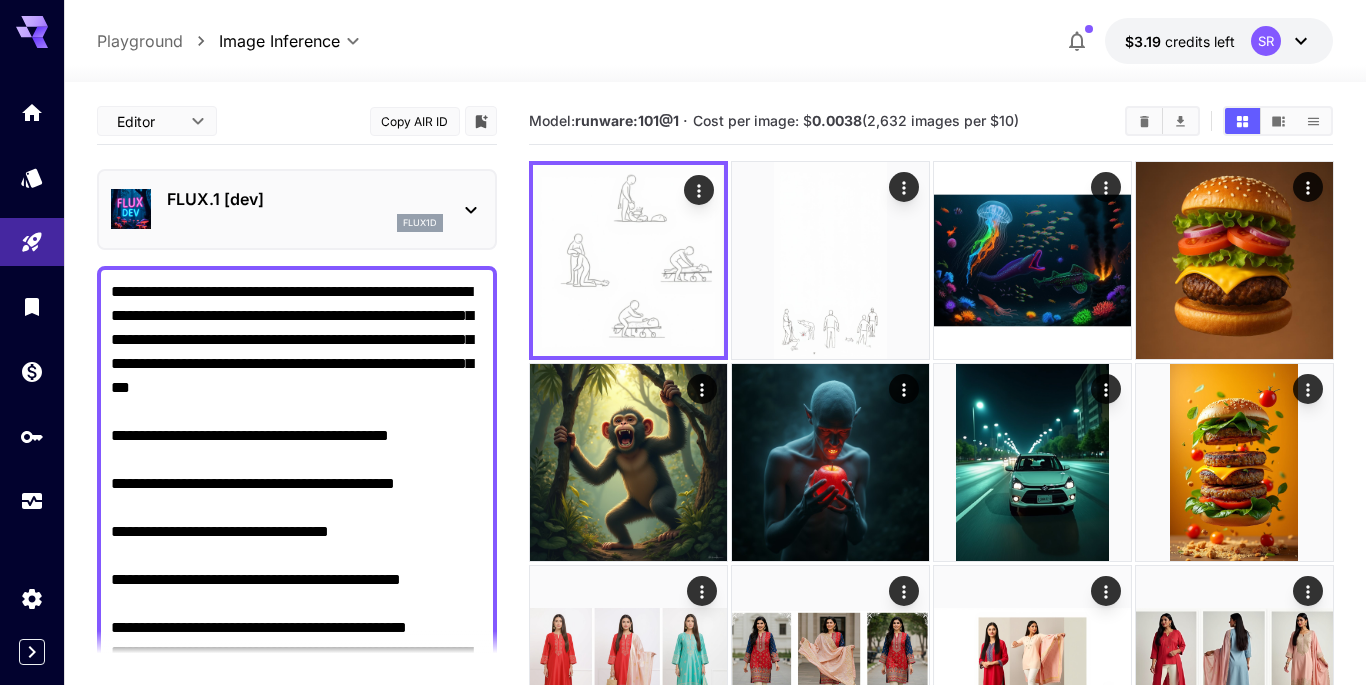 scroll, scrollTop: 0, scrollLeft: 0, axis: both 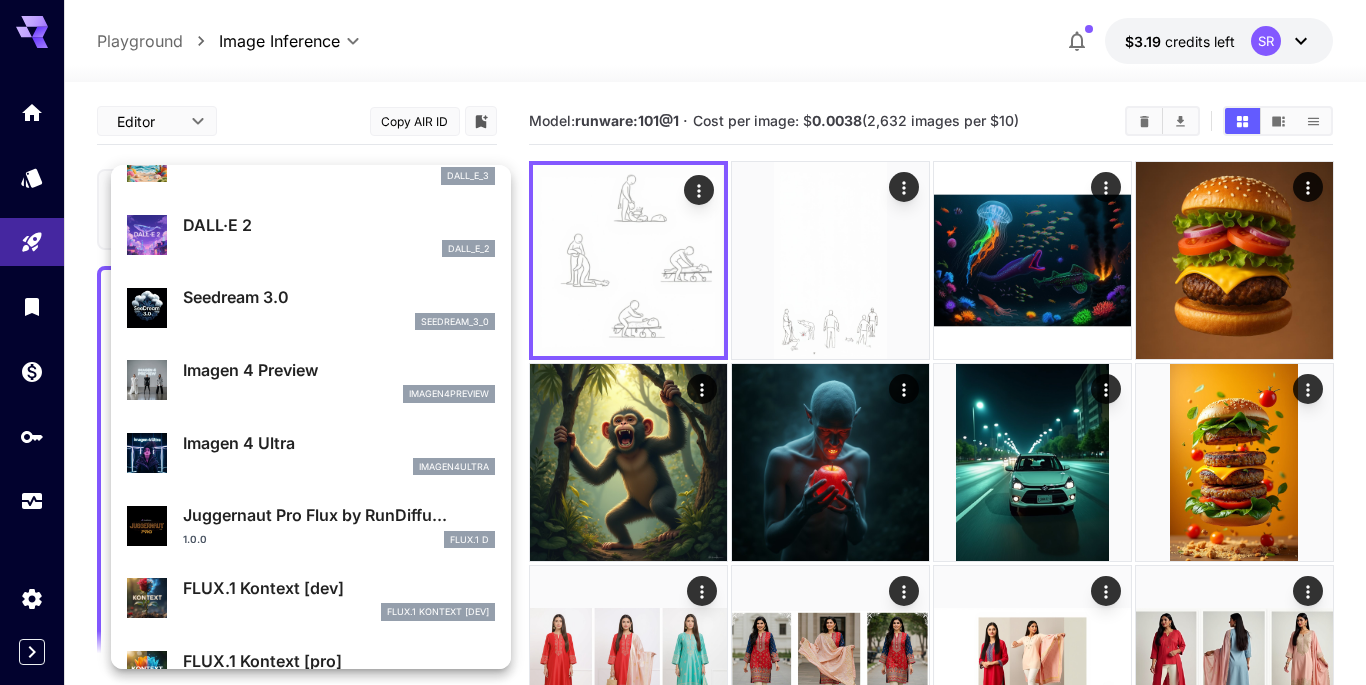 click on "Imagen 4 Ultra" at bounding box center (339, 443) 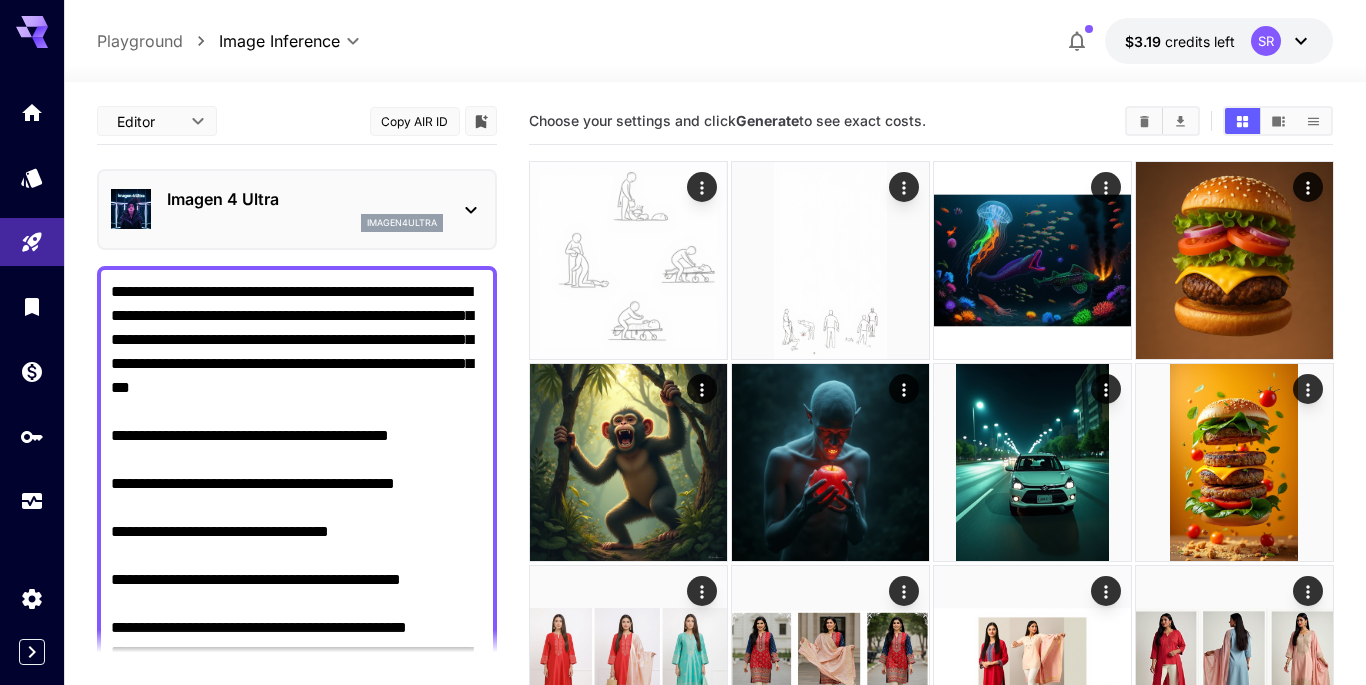 click on "**********" at bounding box center (297, 544) 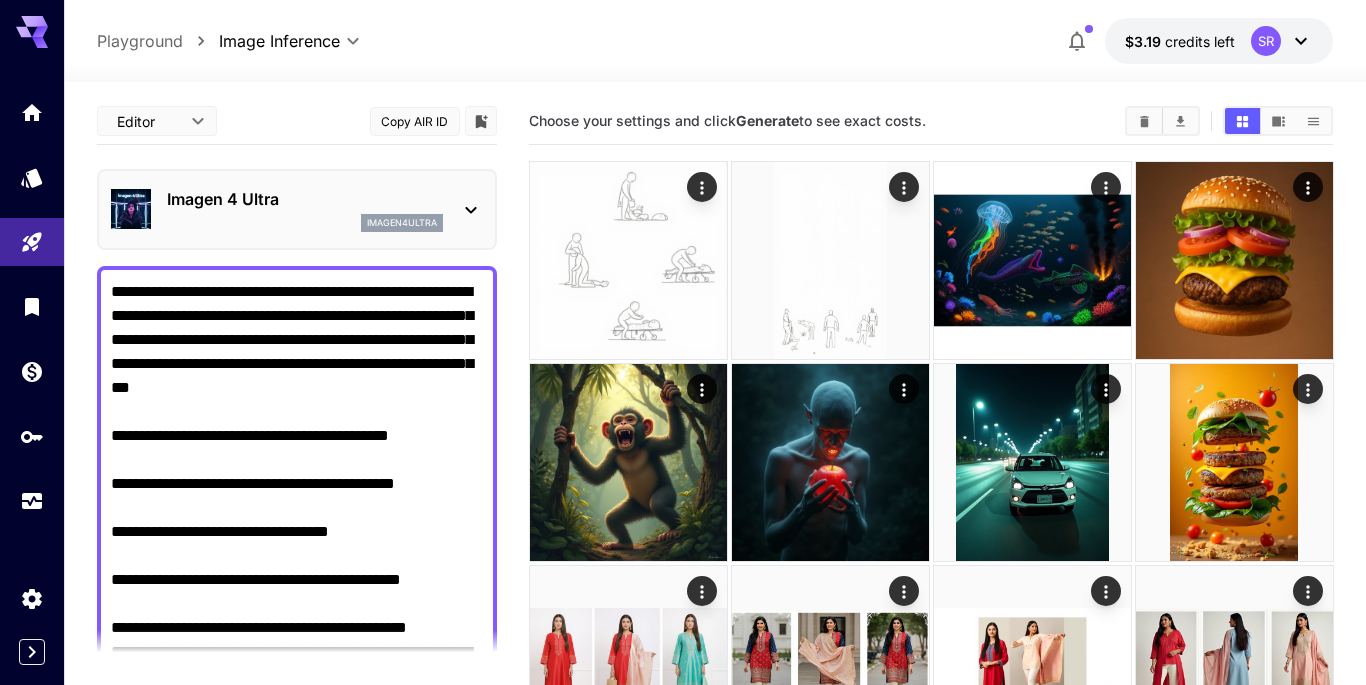 paste on "**********" 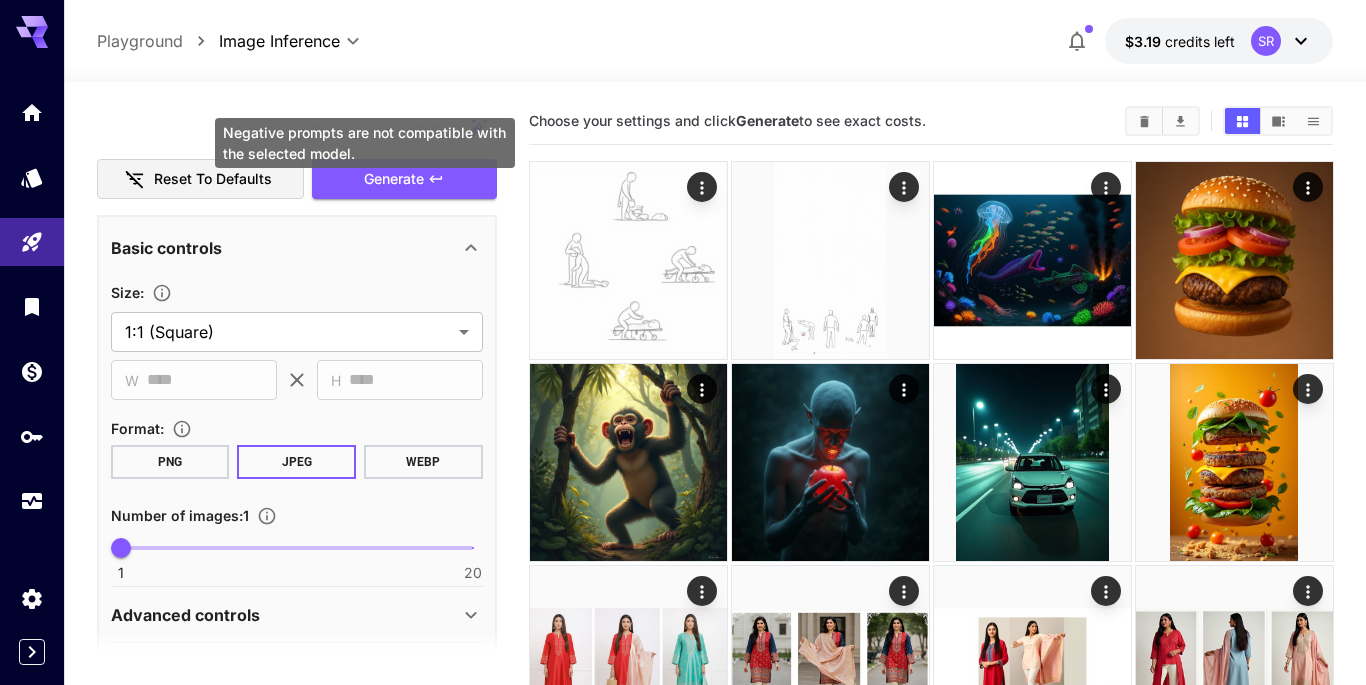 scroll, scrollTop: 562, scrollLeft: 0, axis: vertical 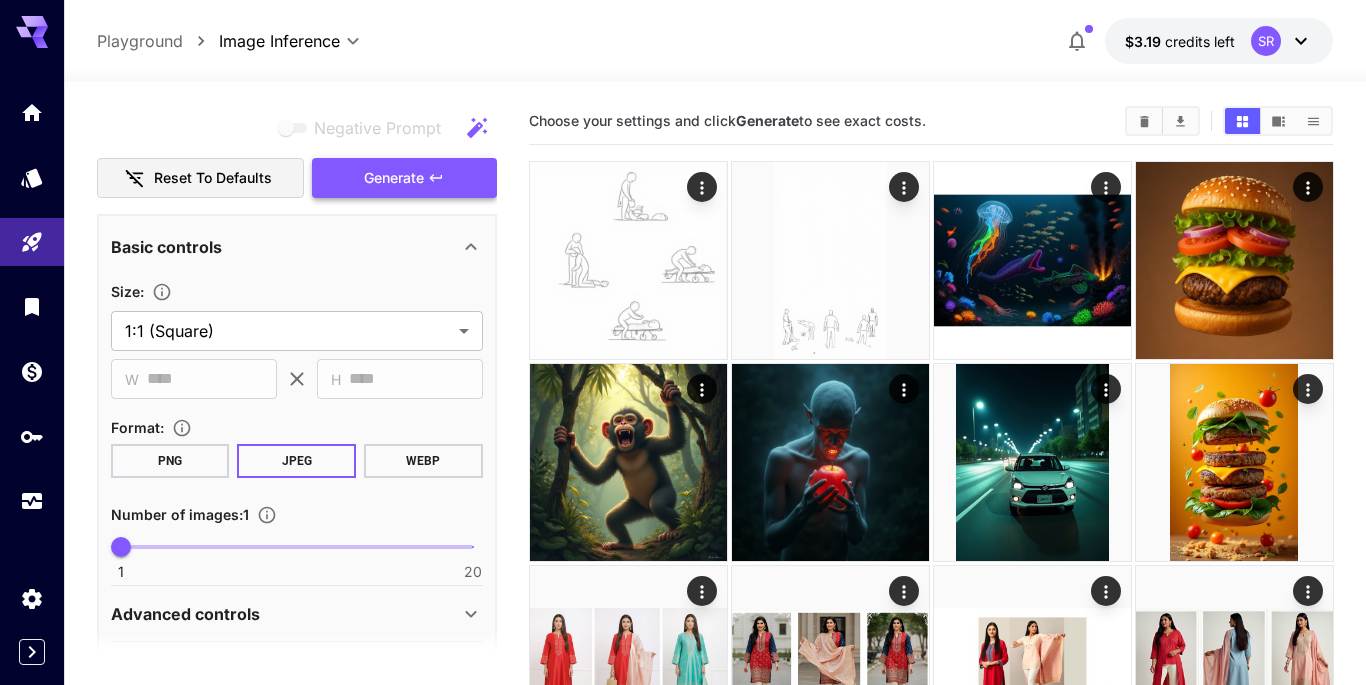 click on "Generate" at bounding box center [394, 178] 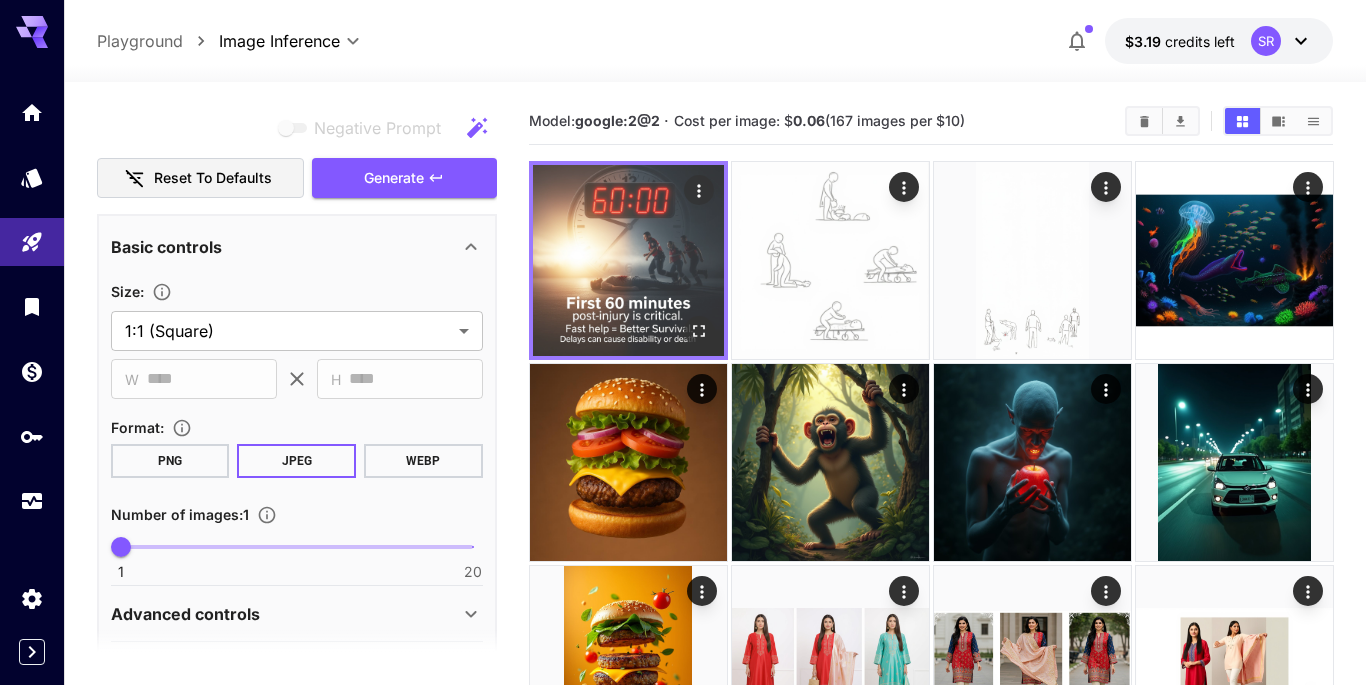 click at bounding box center [628, 260] 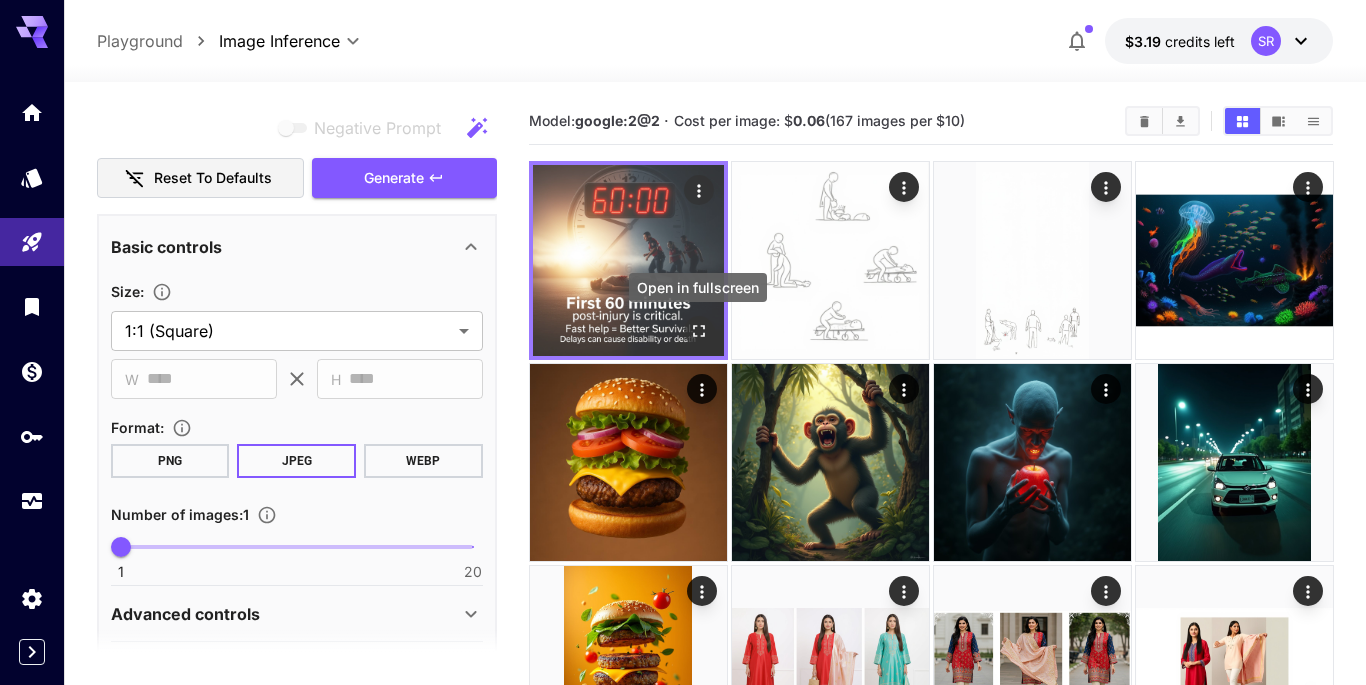 click 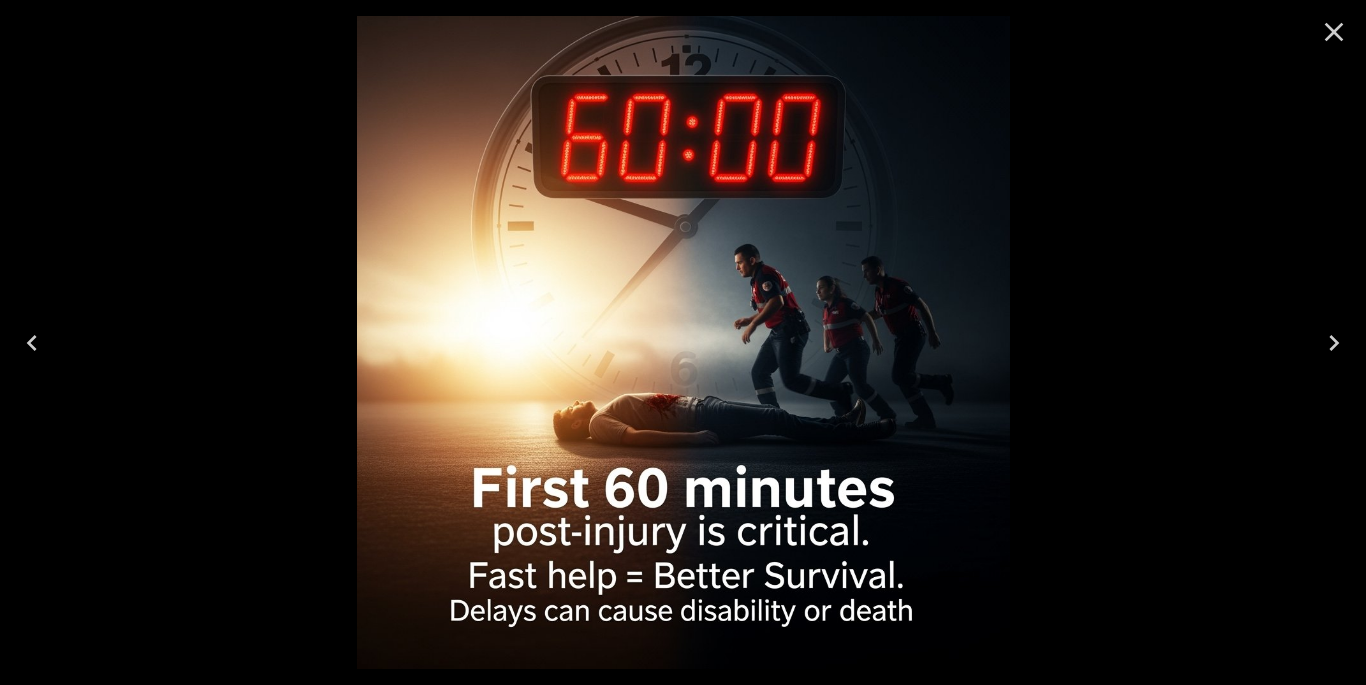 click 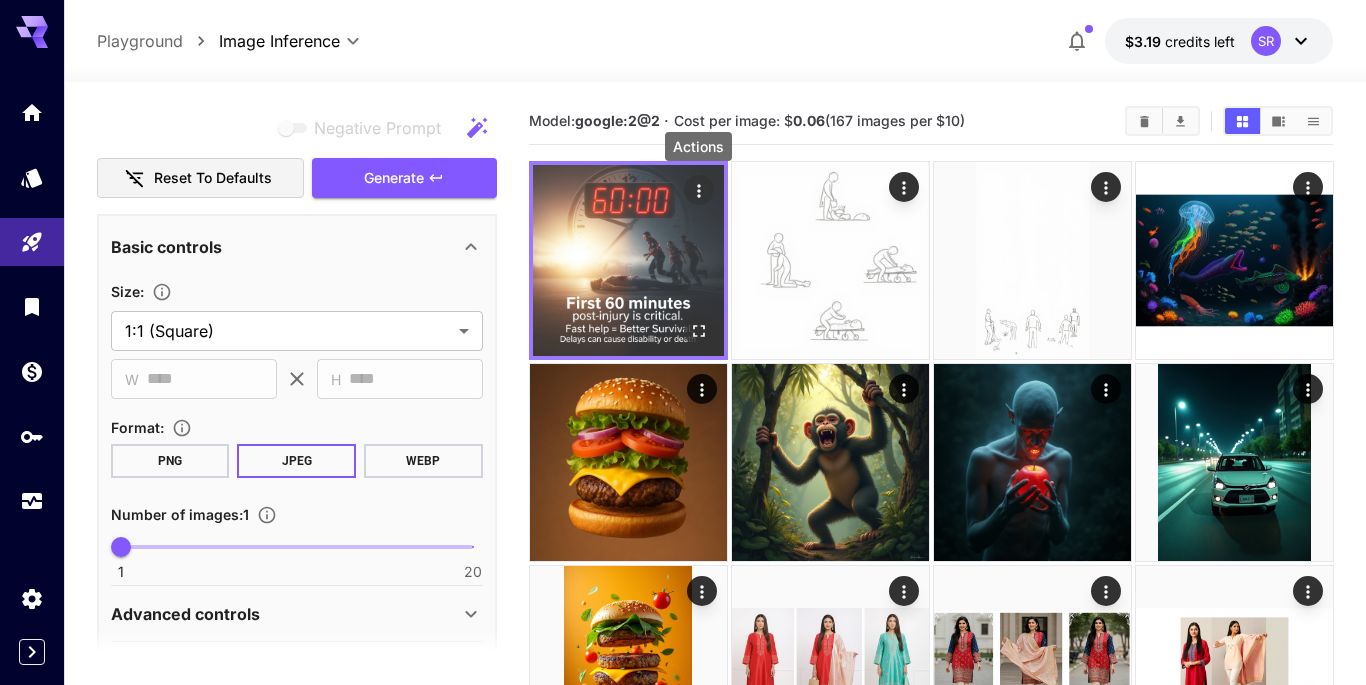 click 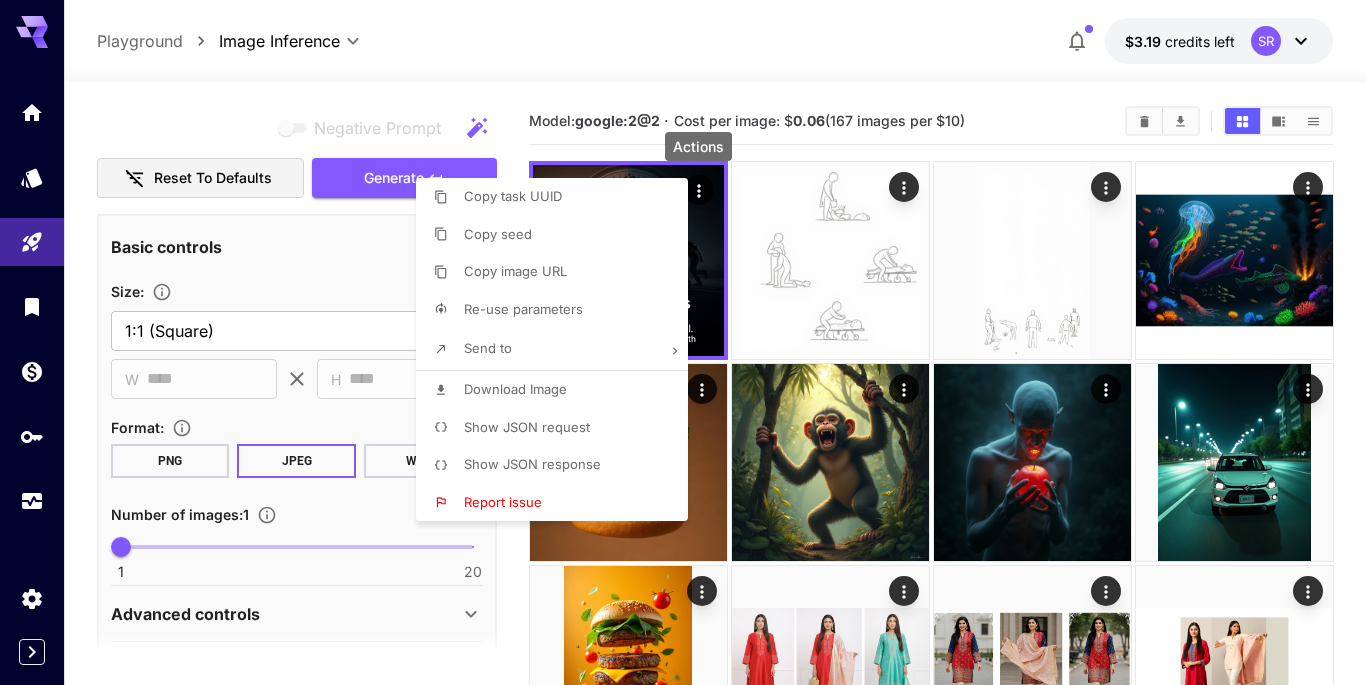 click on "Download Image" at bounding box center (515, 389) 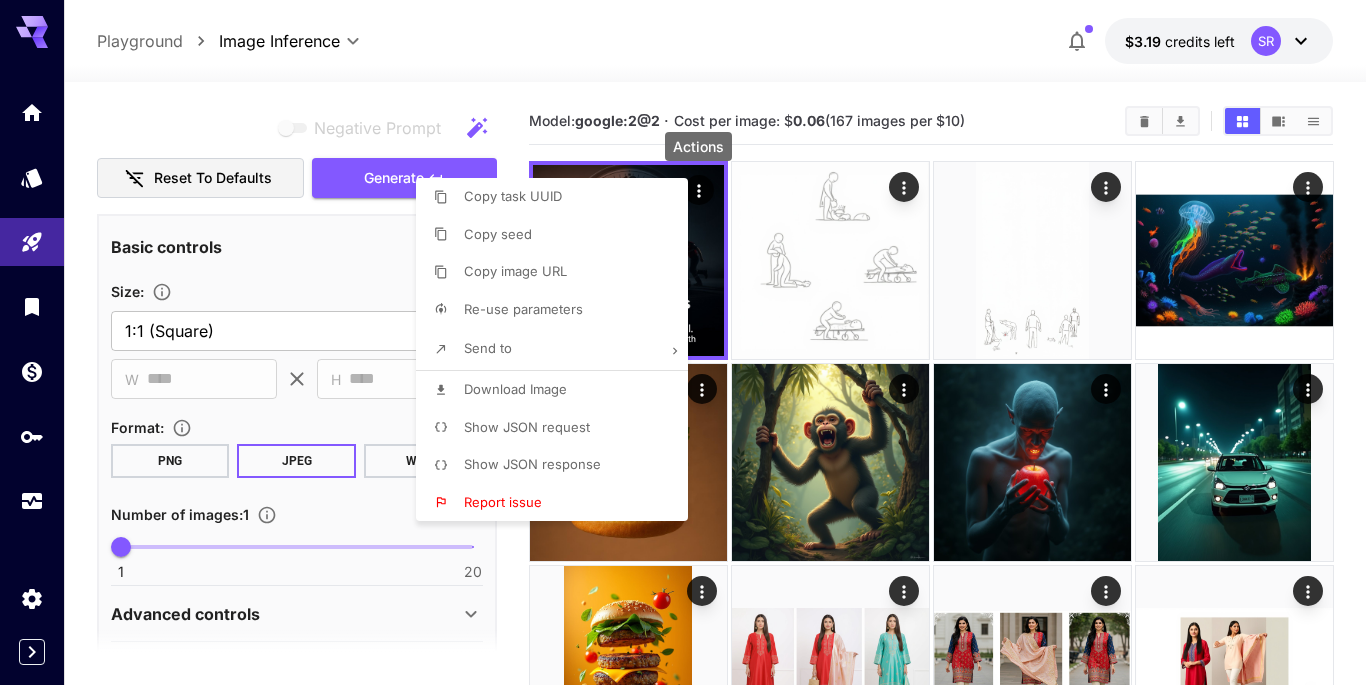 click at bounding box center [683, 342] 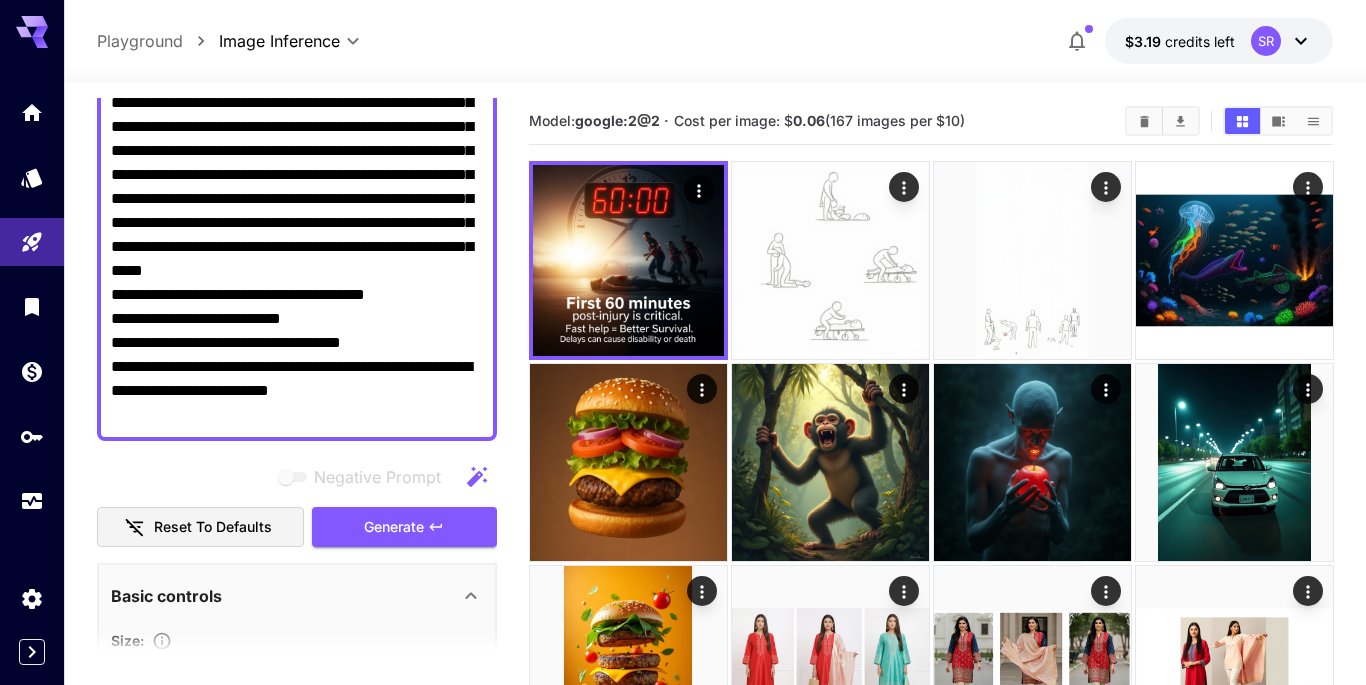 scroll, scrollTop: 163, scrollLeft: 0, axis: vertical 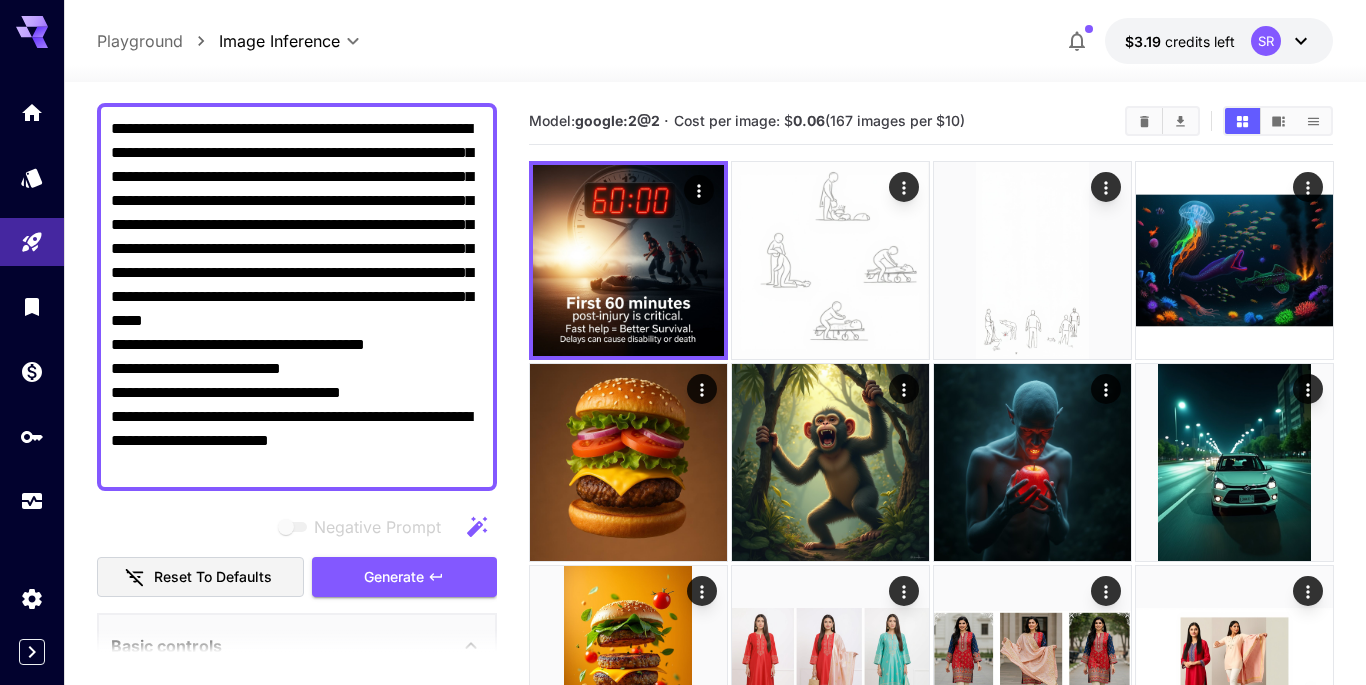 click on "**********" at bounding box center [297, 297] 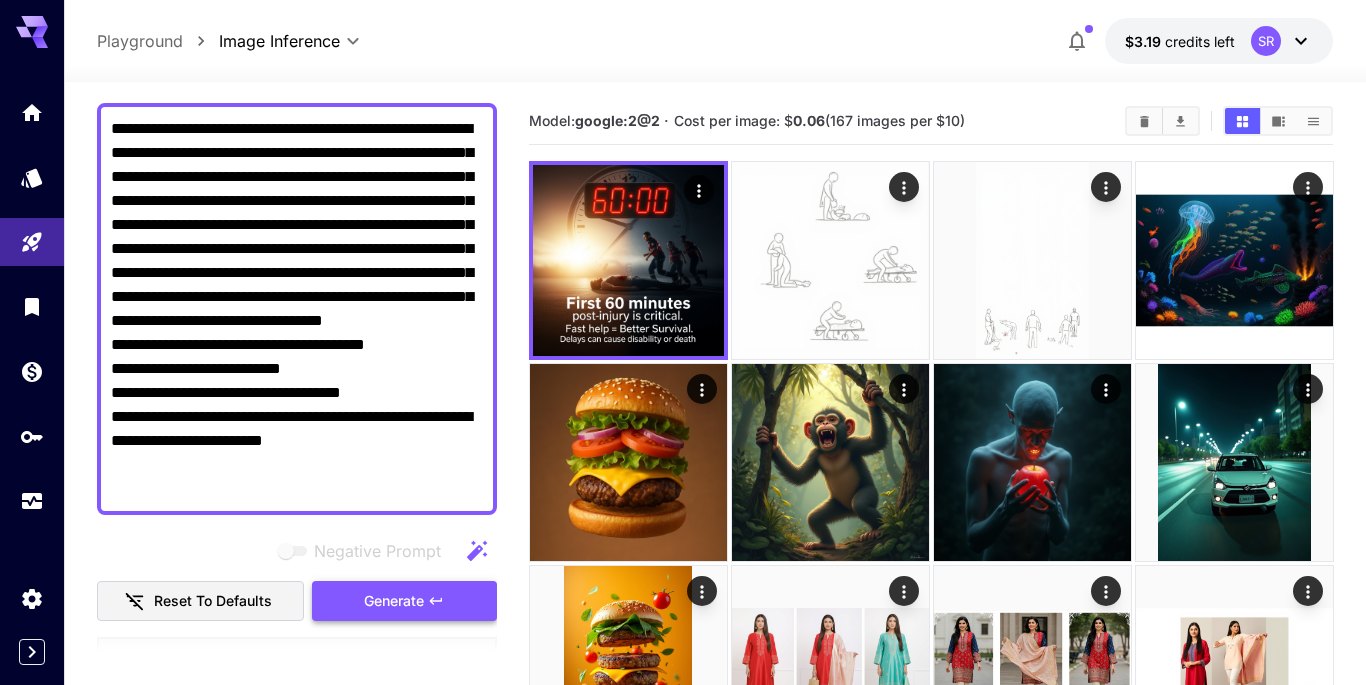 type on "**********" 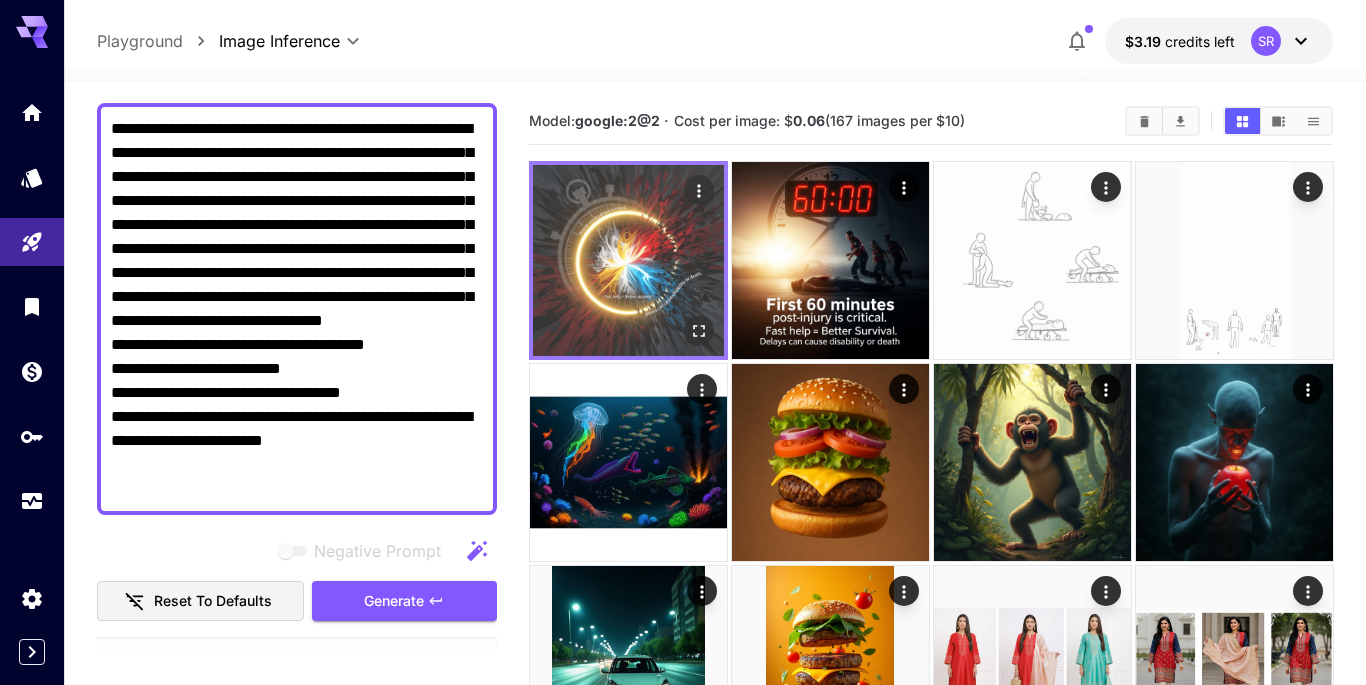 click 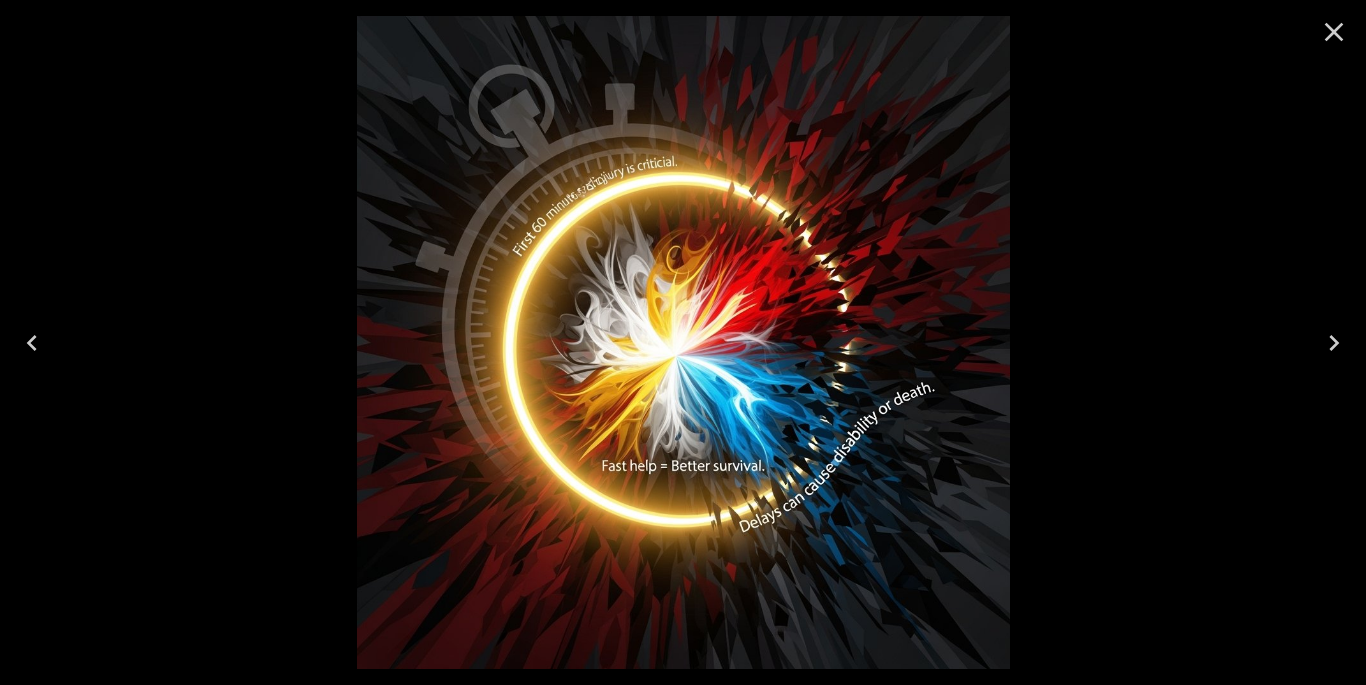 click 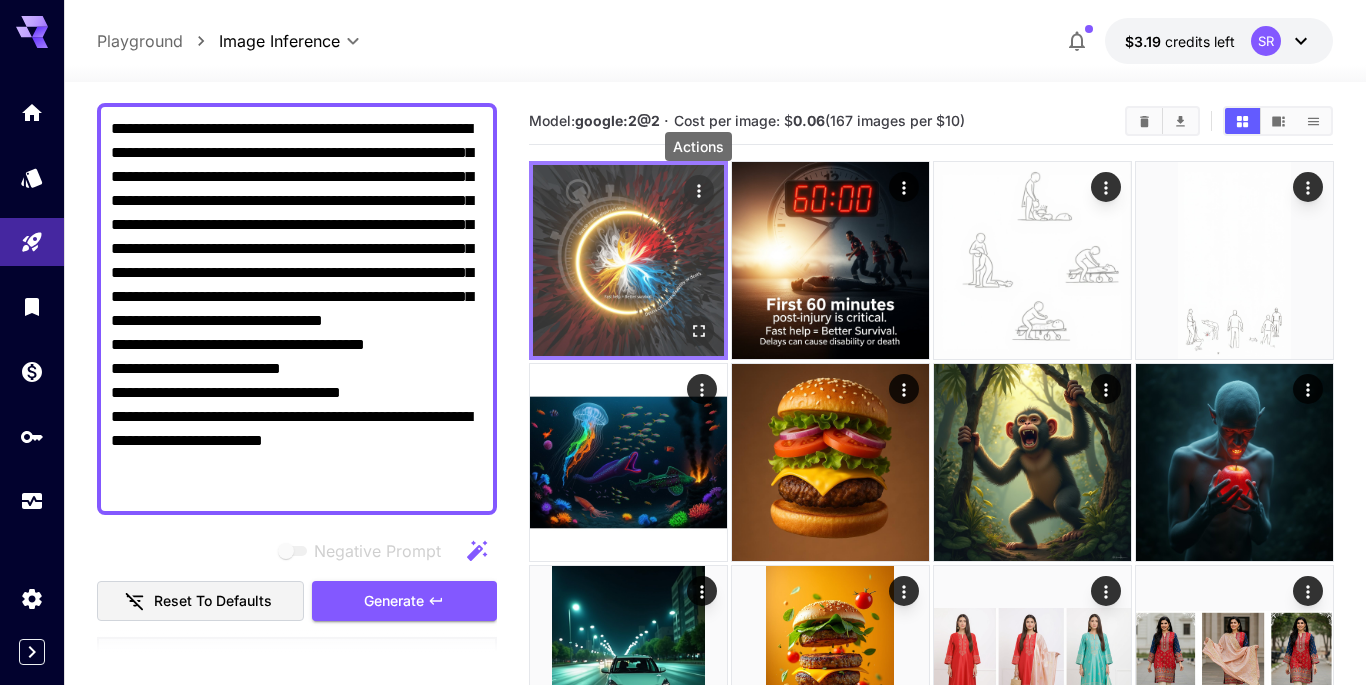 click 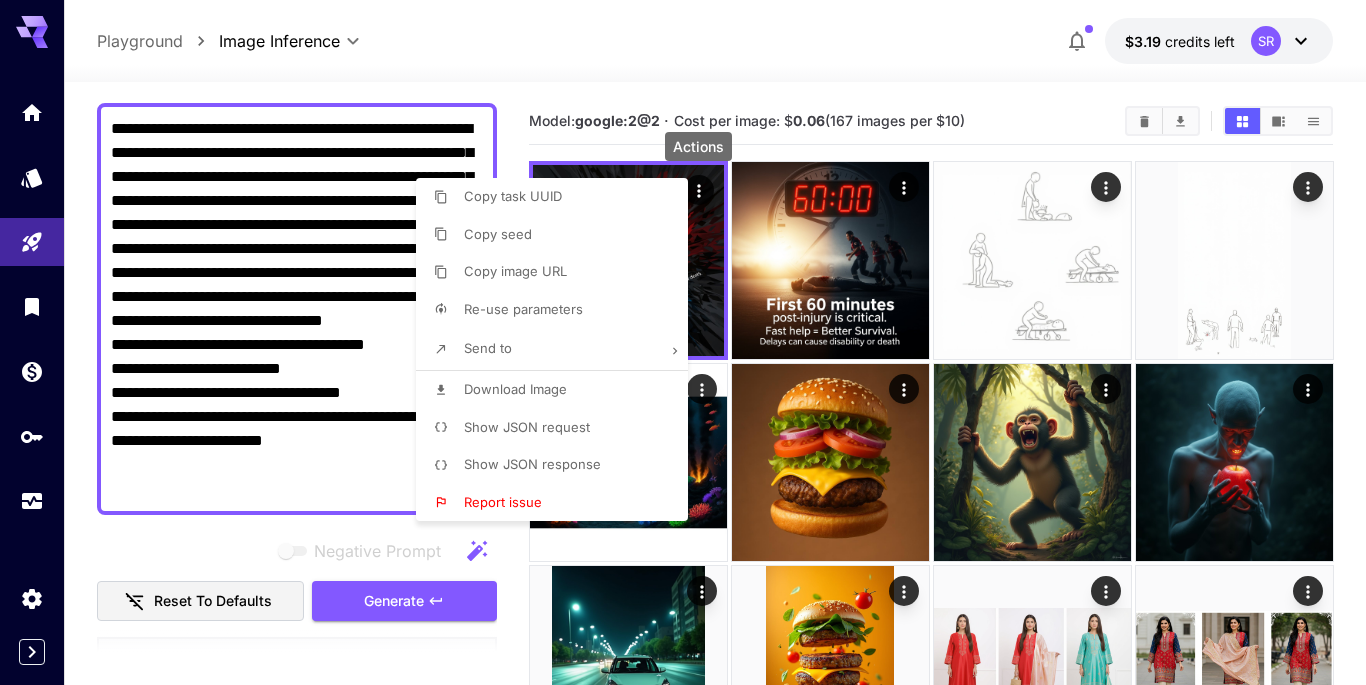 click on "Download Image" at bounding box center [515, 389] 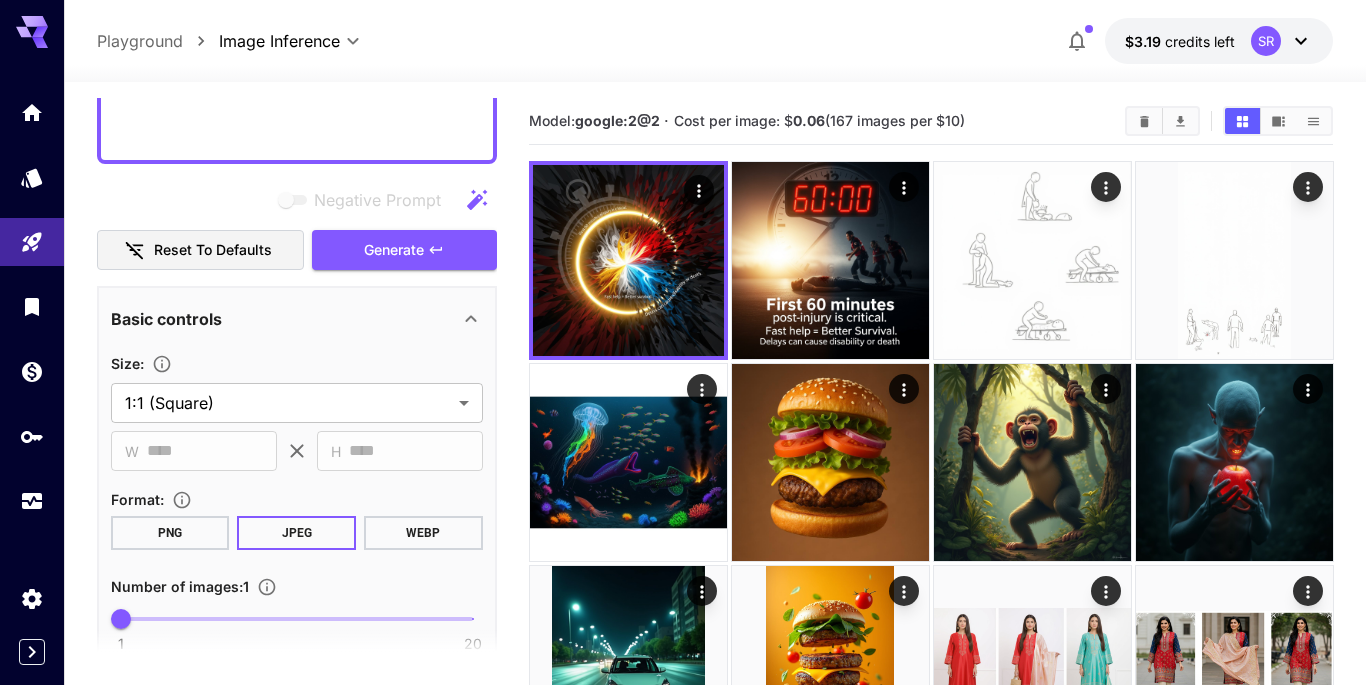 scroll, scrollTop: 565, scrollLeft: 0, axis: vertical 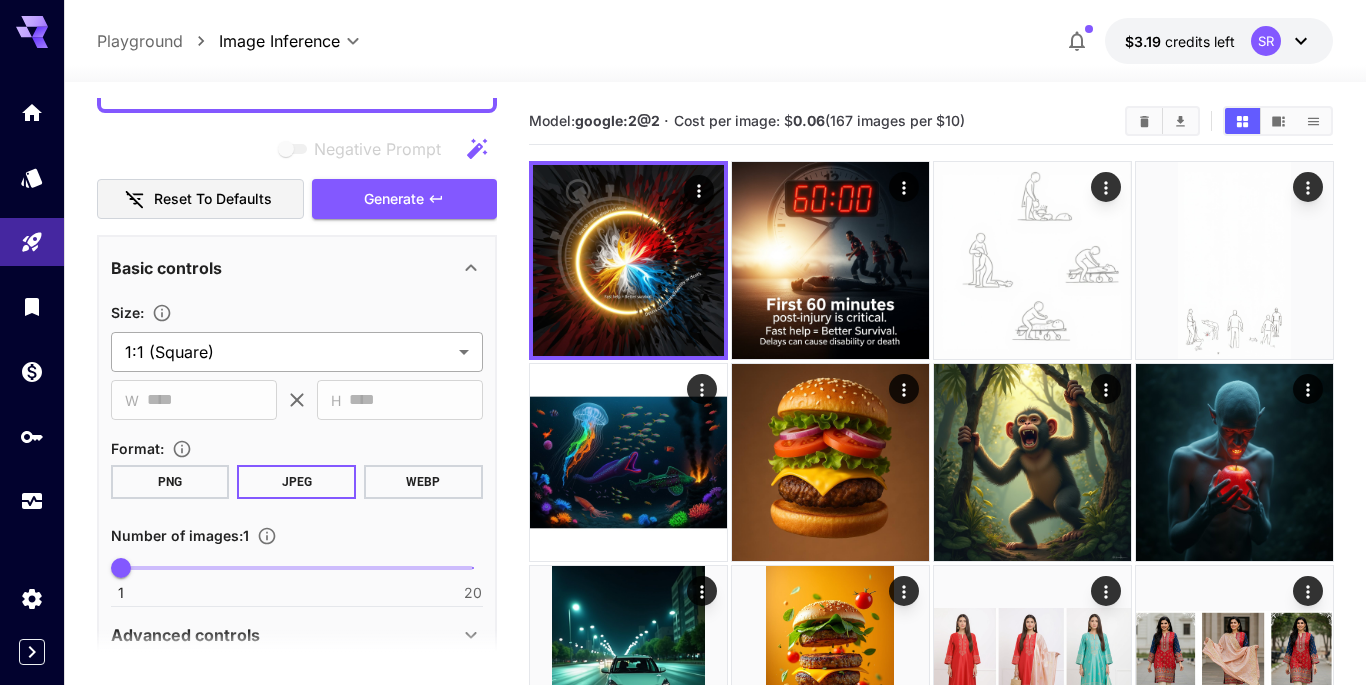 click on "**********" at bounding box center (683, 715) 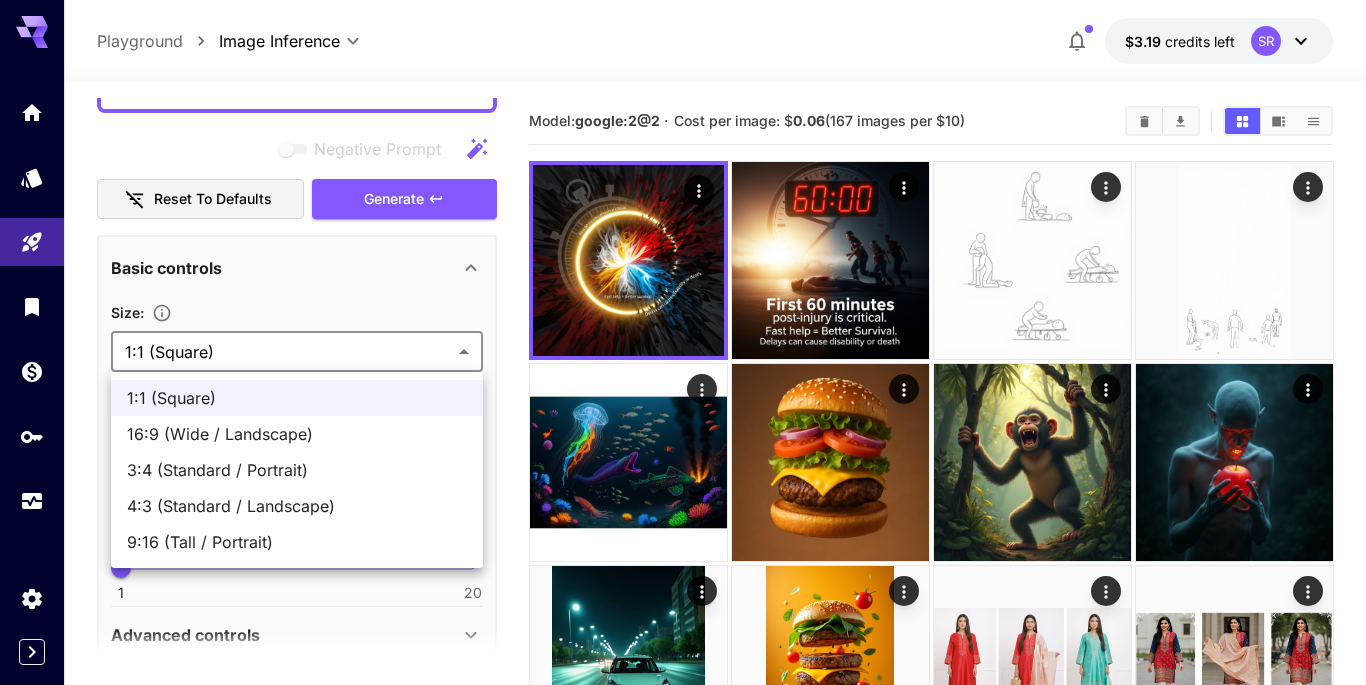 click on "9:16 (Tall / Portrait)" at bounding box center (297, 542) 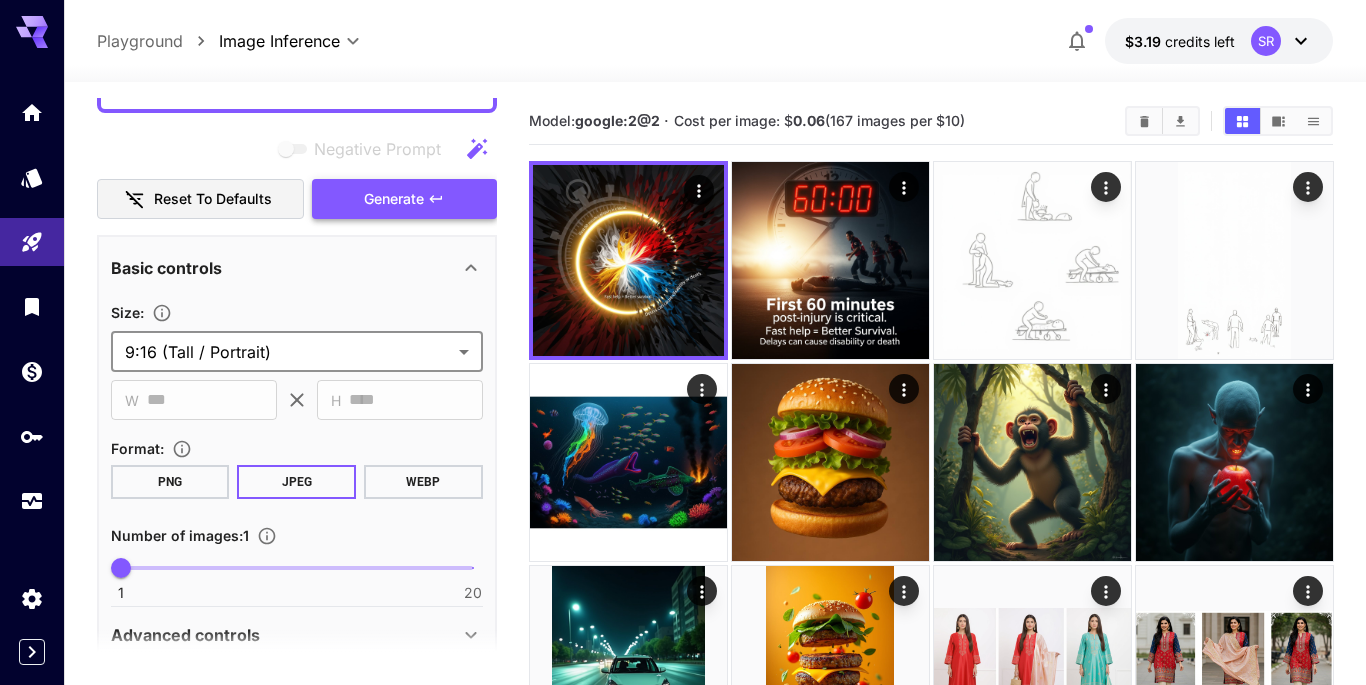 click on "Generate" at bounding box center [394, 199] 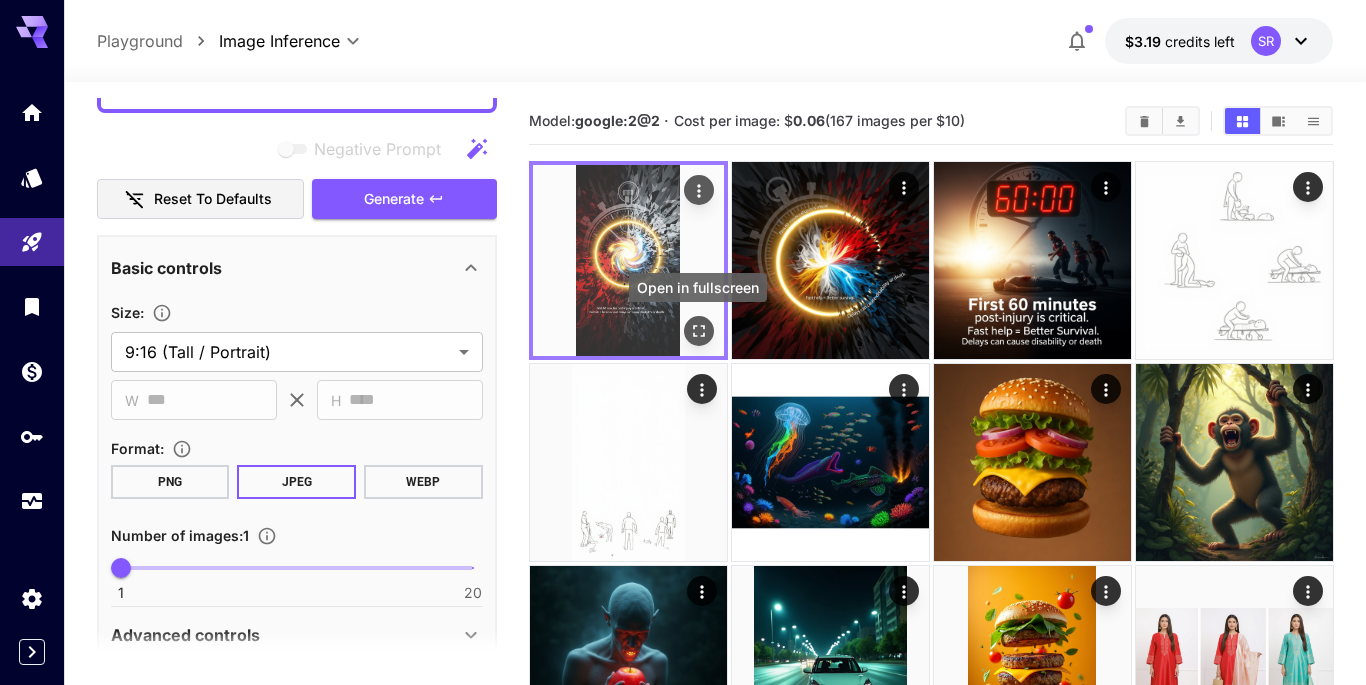 click 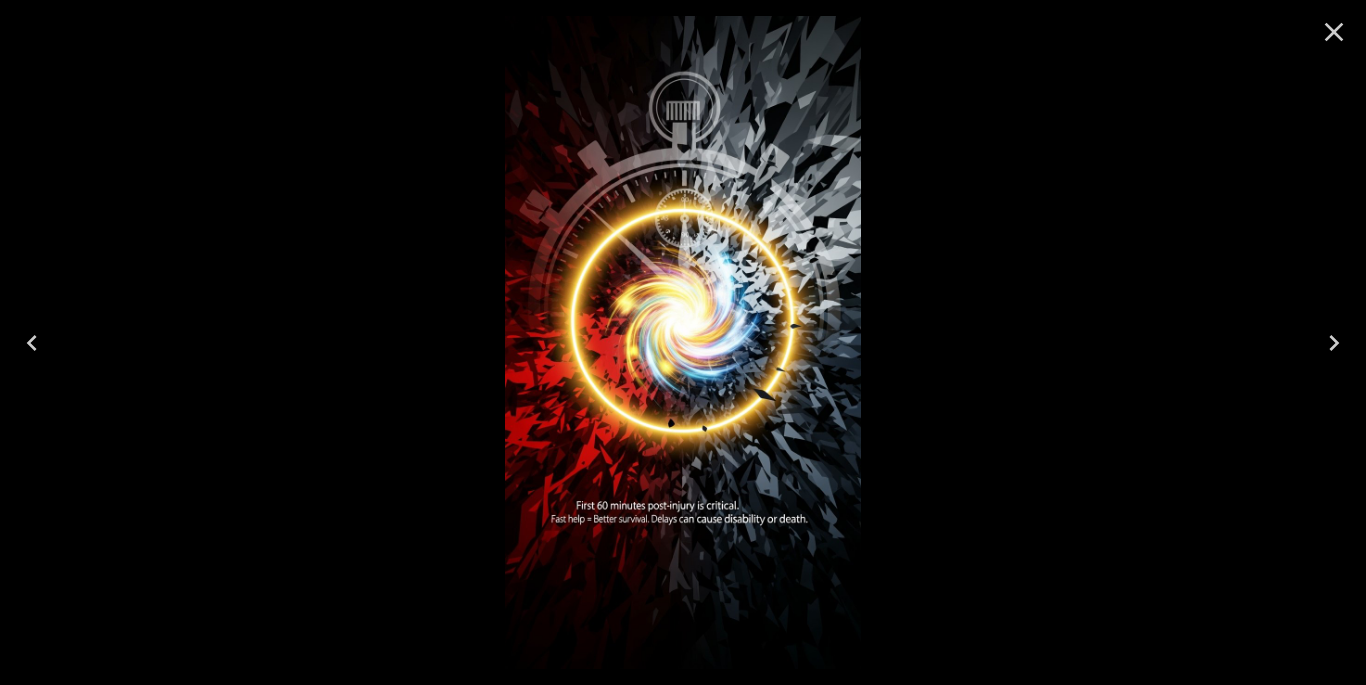 click 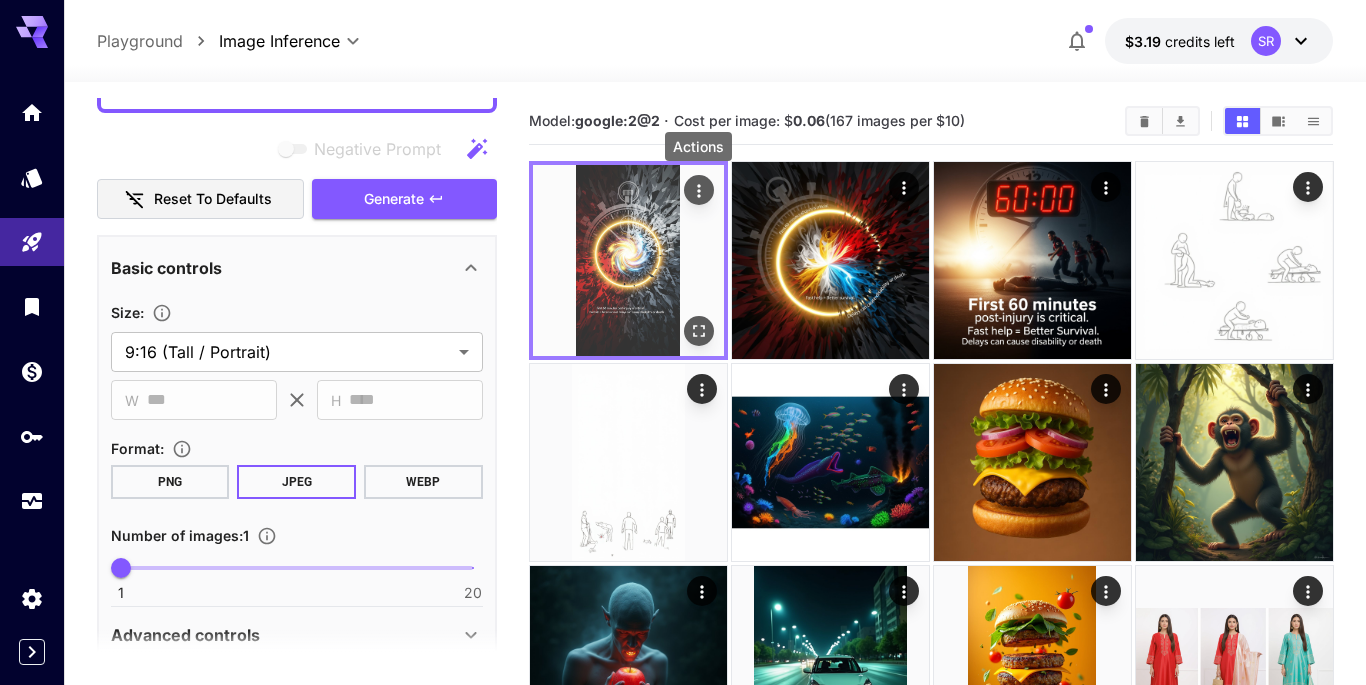 click 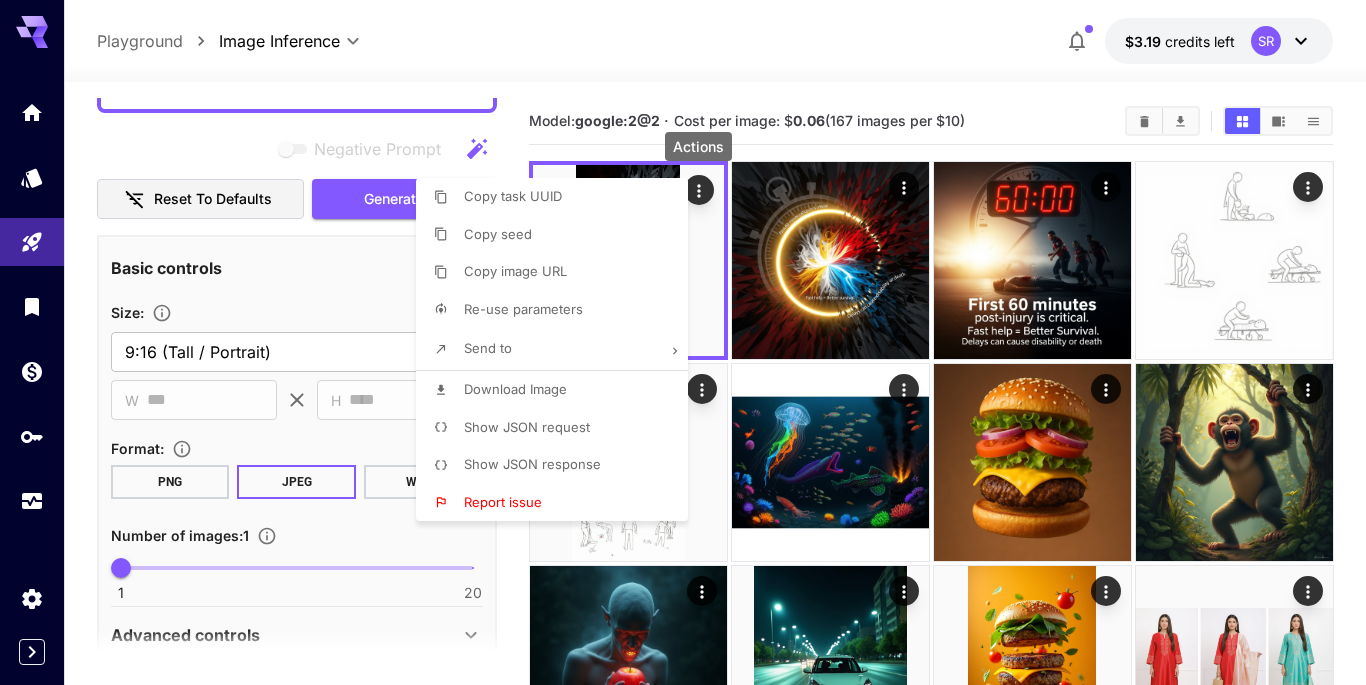 click on "Download Image" at bounding box center (515, 389) 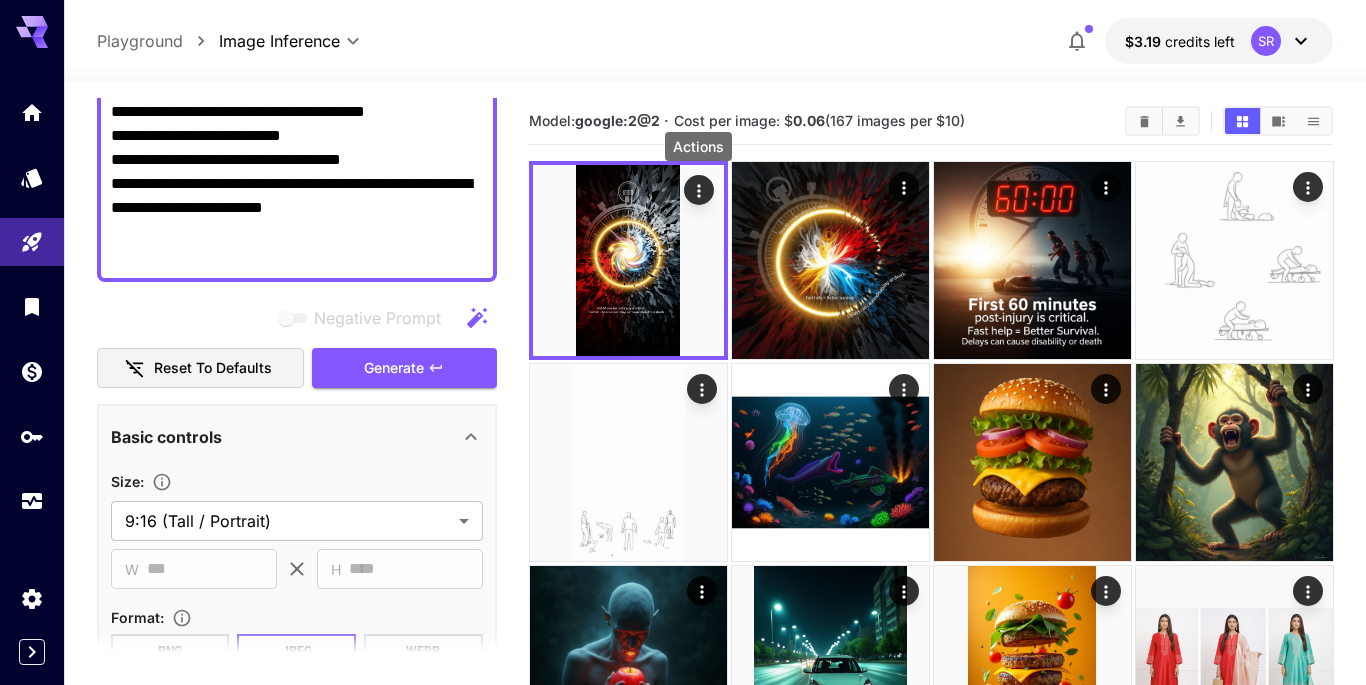scroll, scrollTop: 375, scrollLeft: 0, axis: vertical 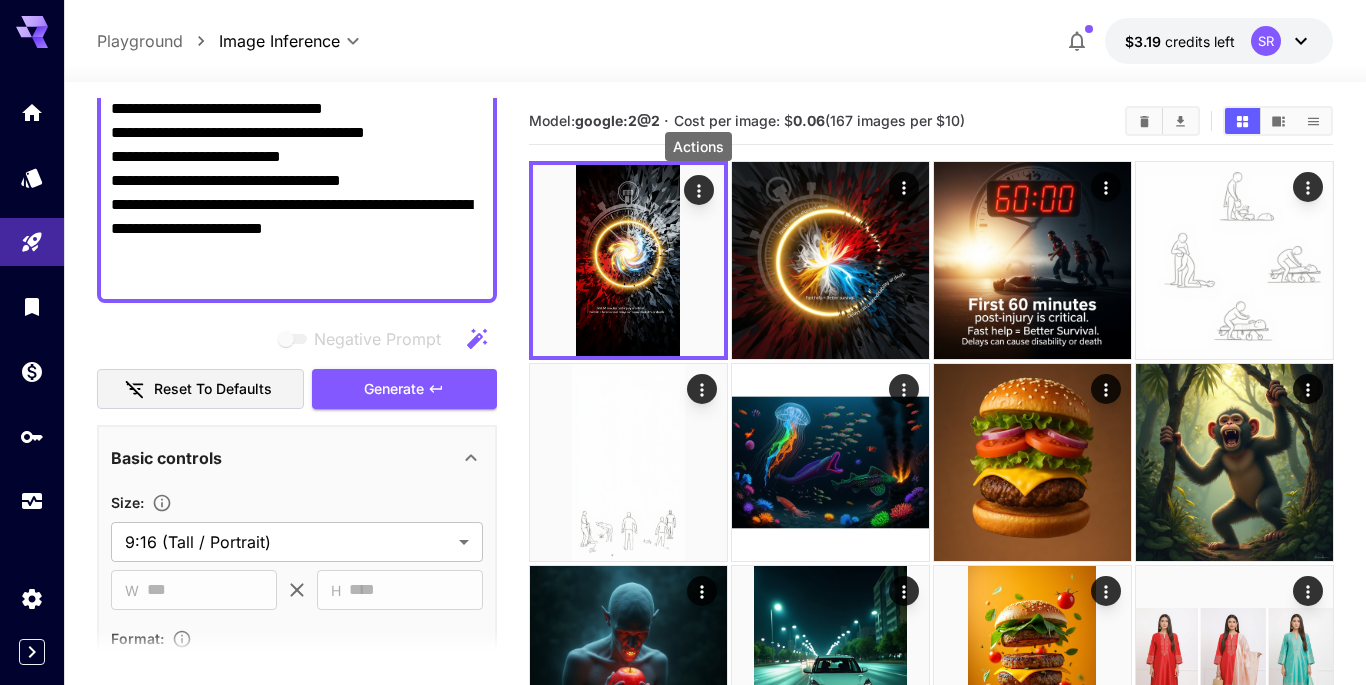 click on "**********" at bounding box center [297, 316] 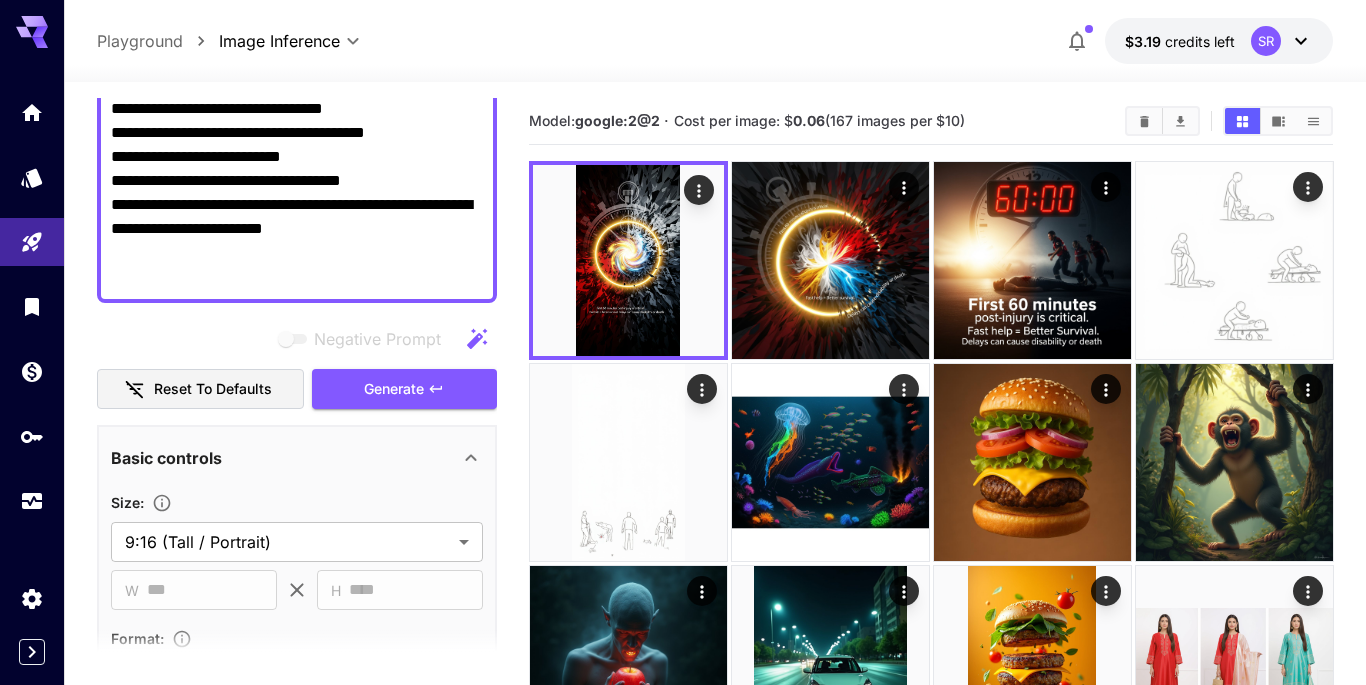 click on "**********" at bounding box center [297, 97] 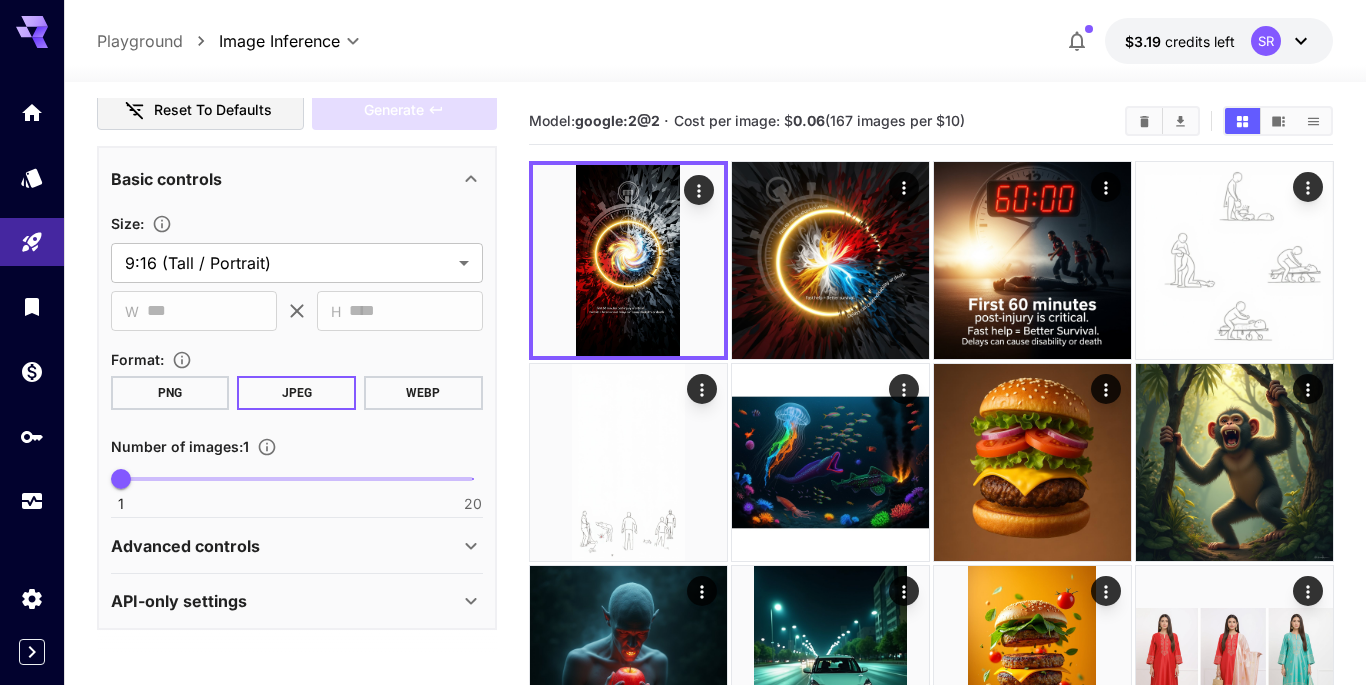 scroll, scrollTop: 39, scrollLeft: 0, axis: vertical 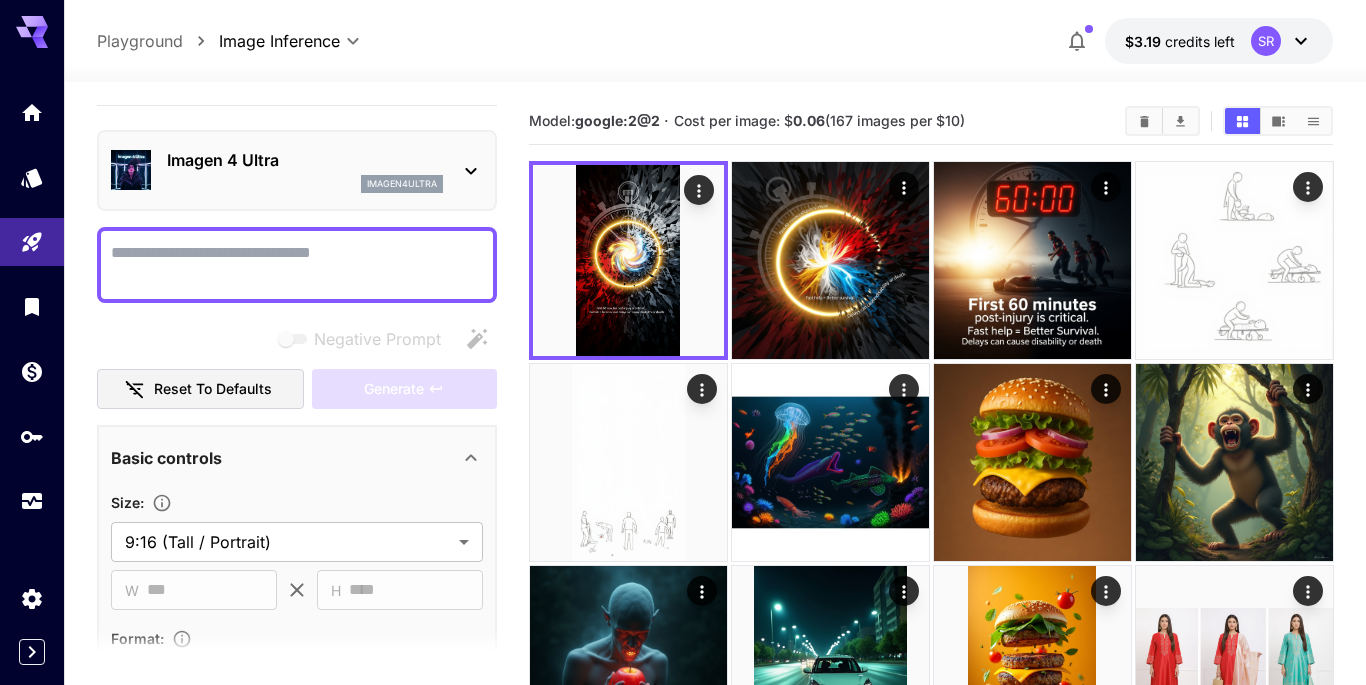 paste on "**********" 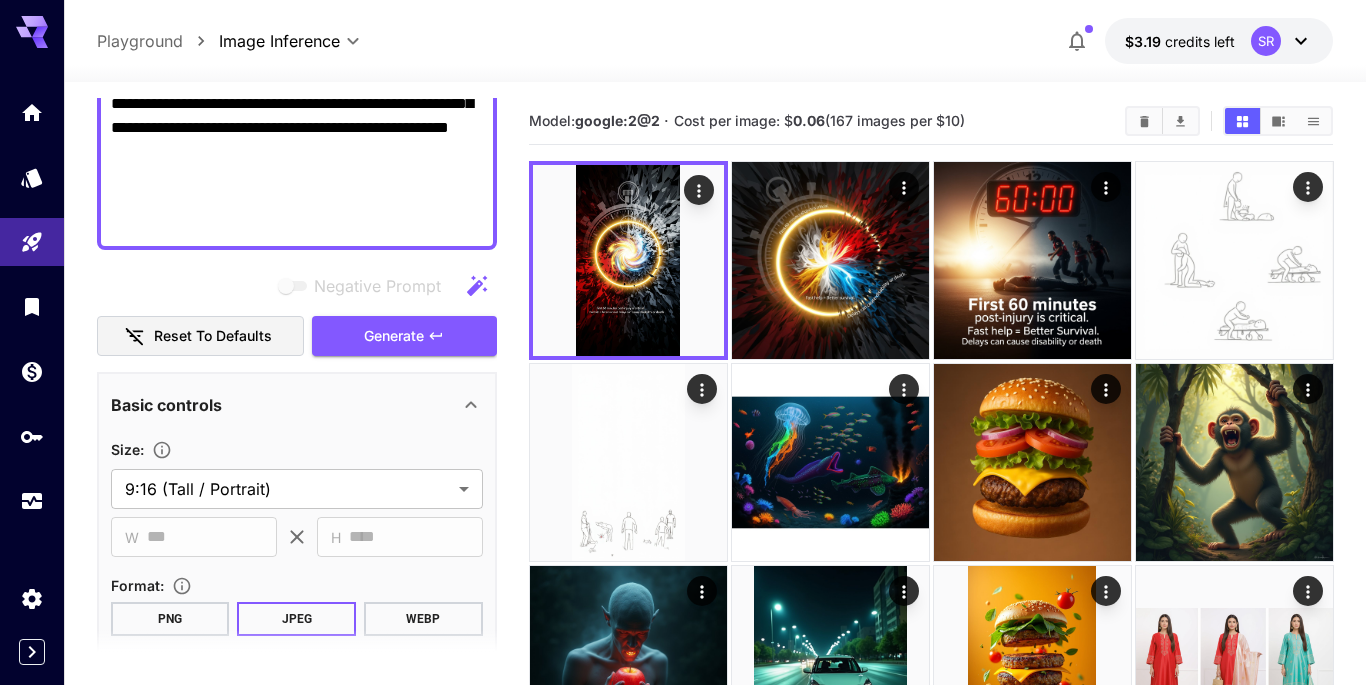 scroll, scrollTop: 645, scrollLeft: 0, axis: vertical 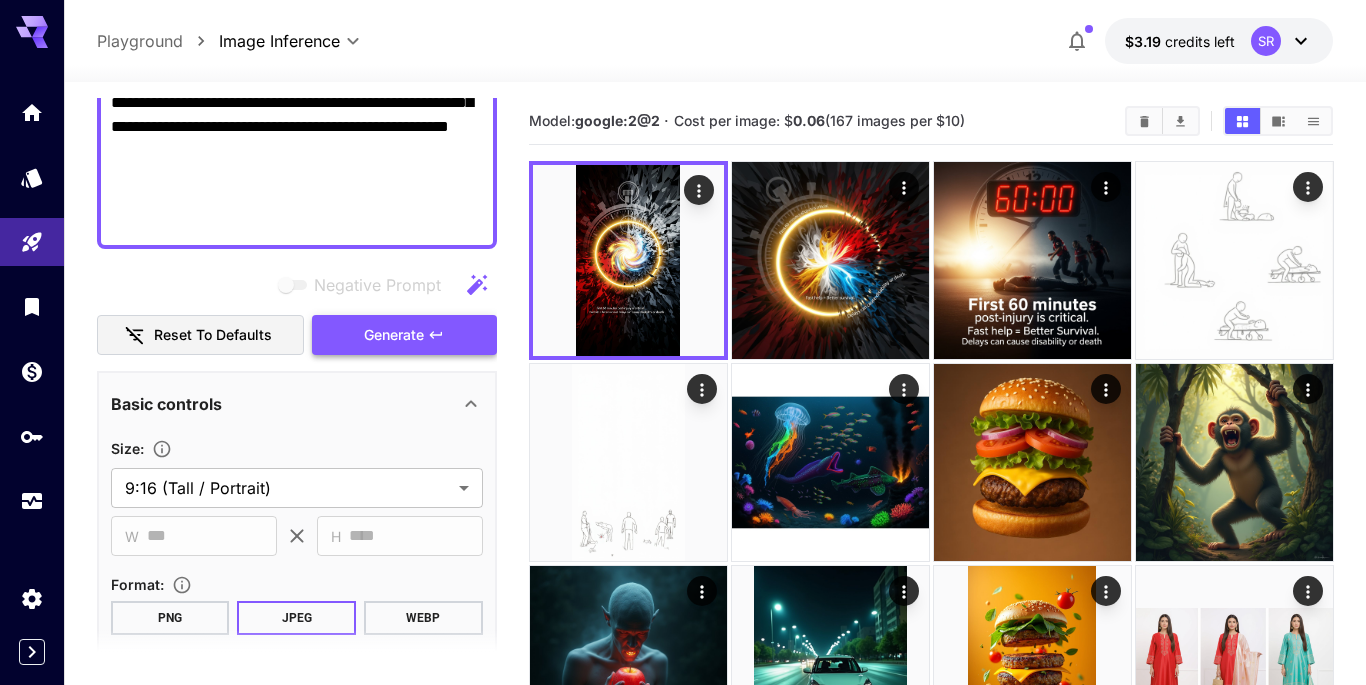 click on "Generate" at bounding box center [404, 335] 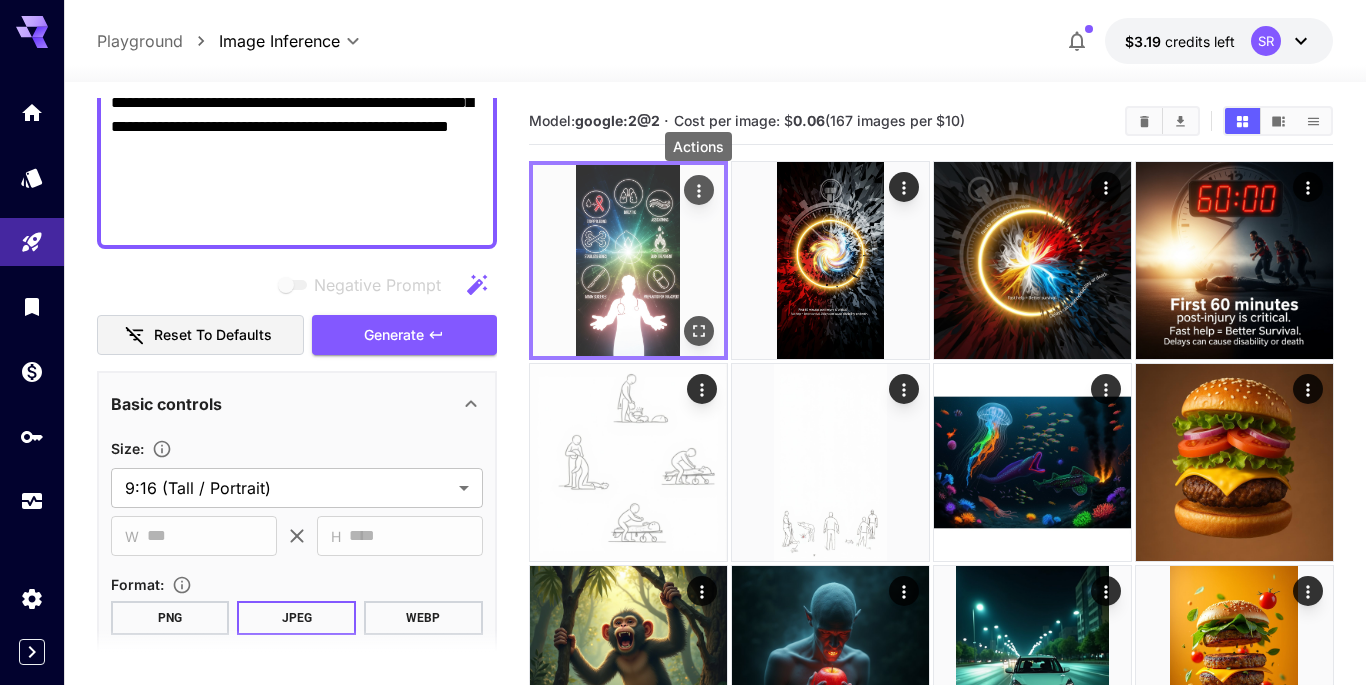 click 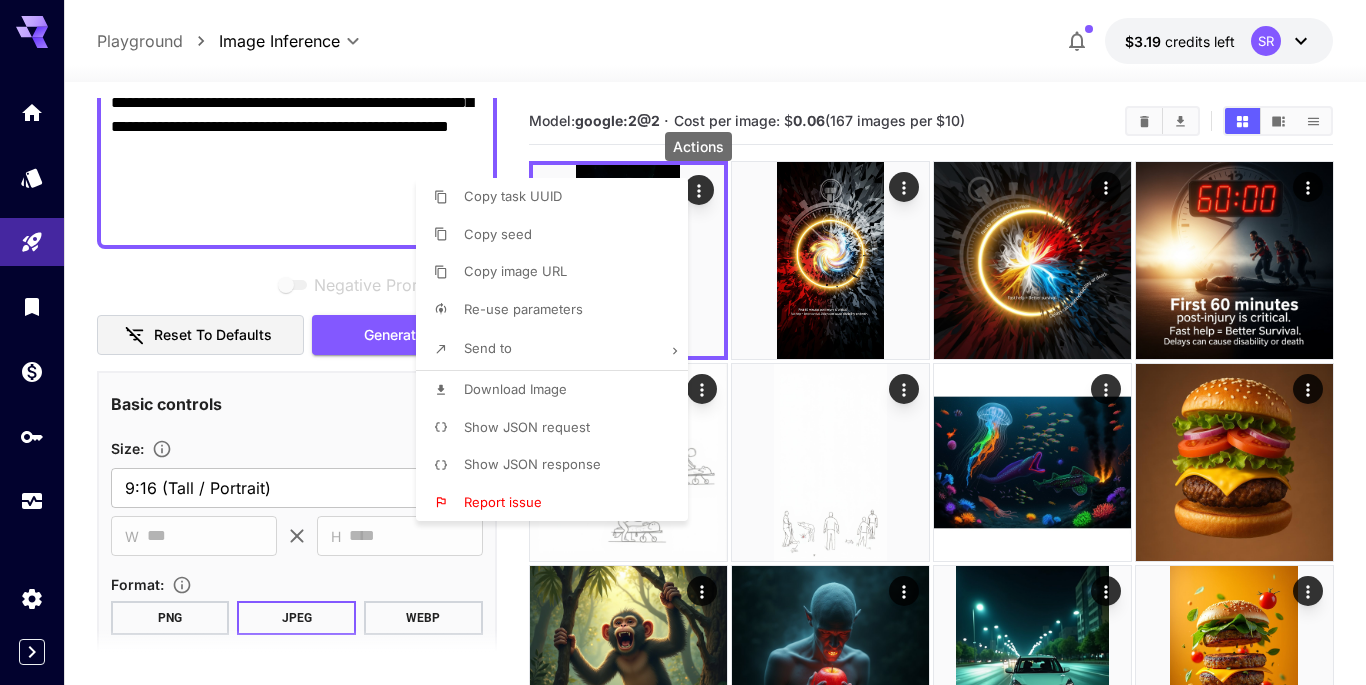 click on "Download Image" at bounding box center (515, 389) 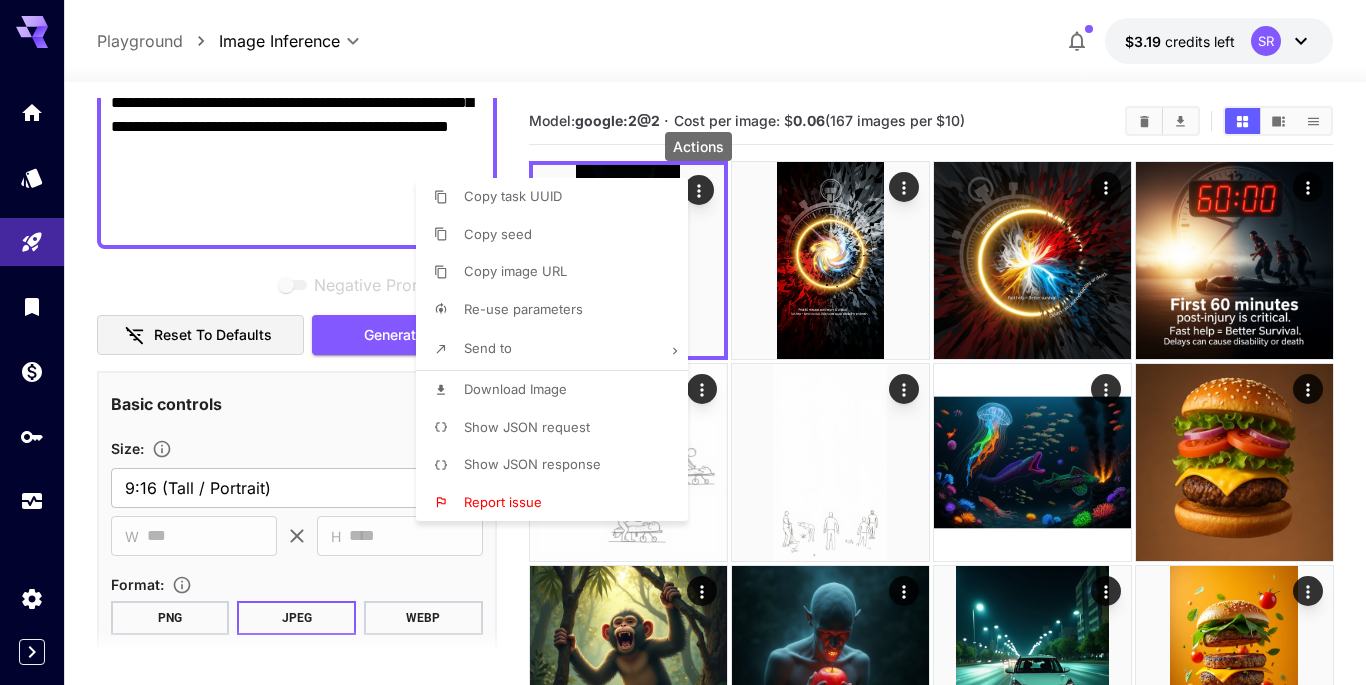 click at bounding box center [683, 342] 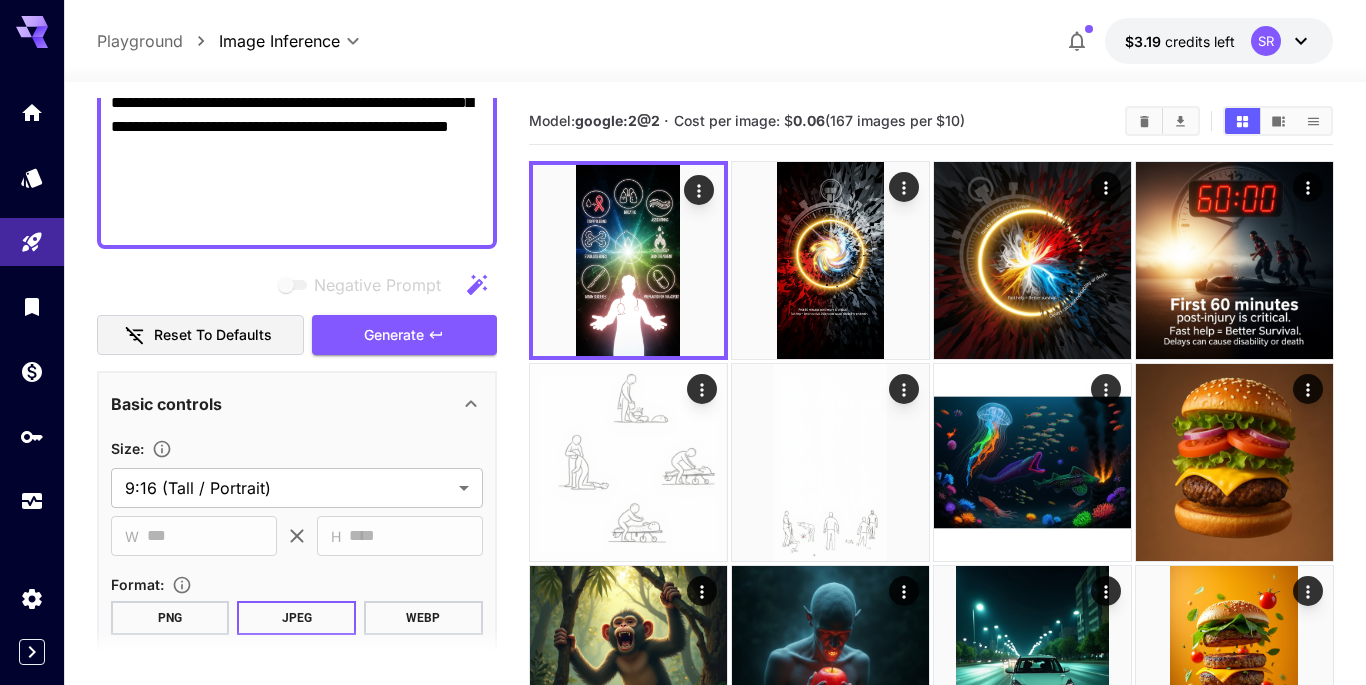 click on "**********" at bounding box center [297, -65] 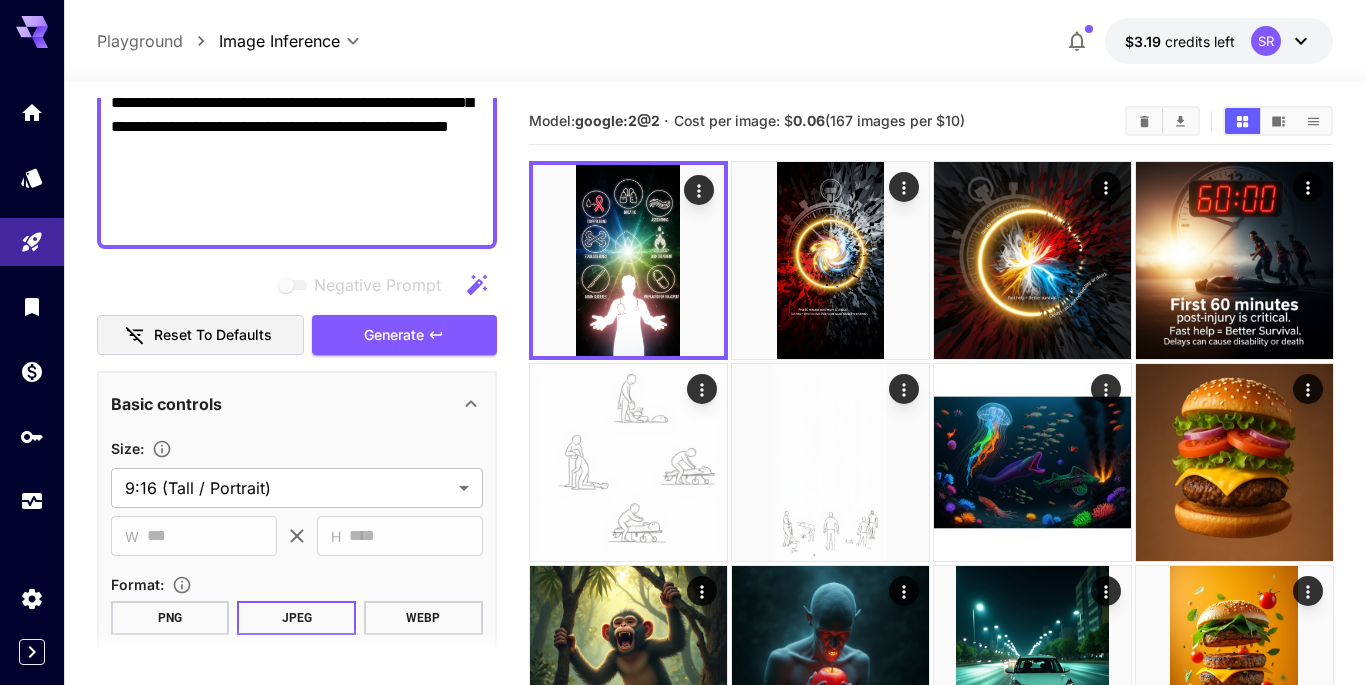 paste on "**********" 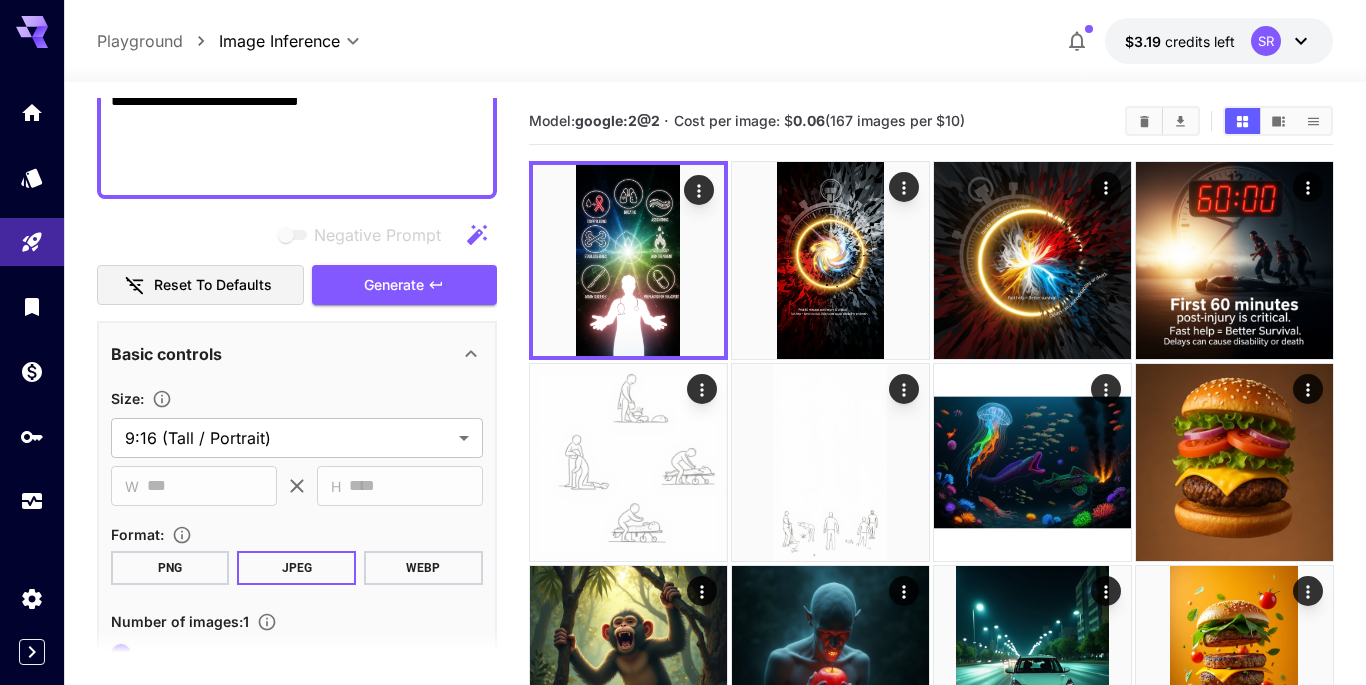 scroll, scrollTop: 892, scrollLeft: 0, axis: vertical 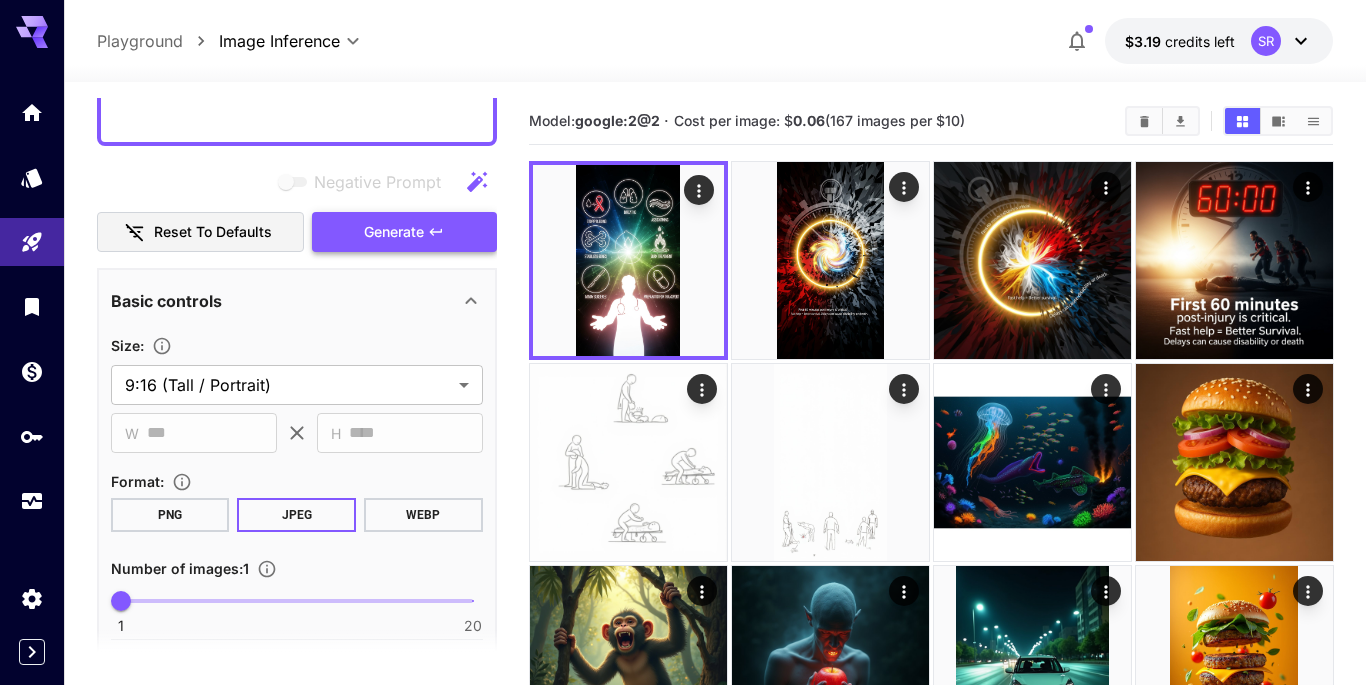 type on "**********" 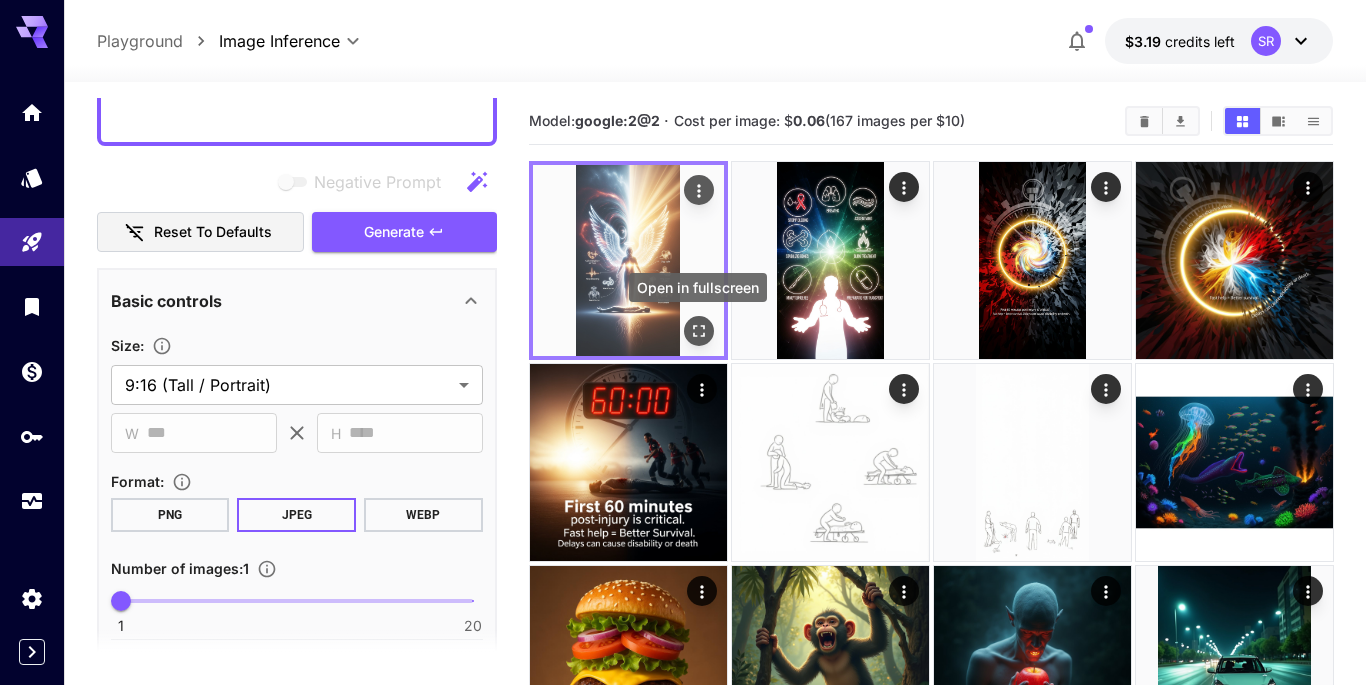click 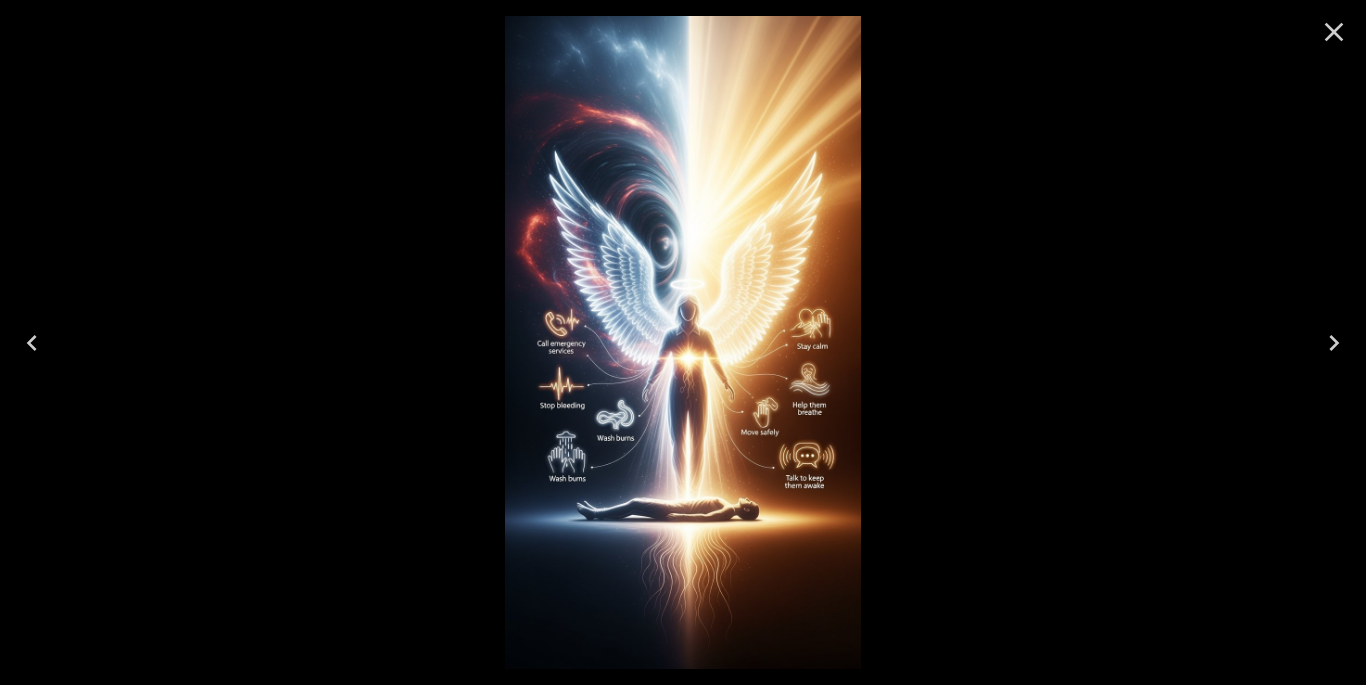 click 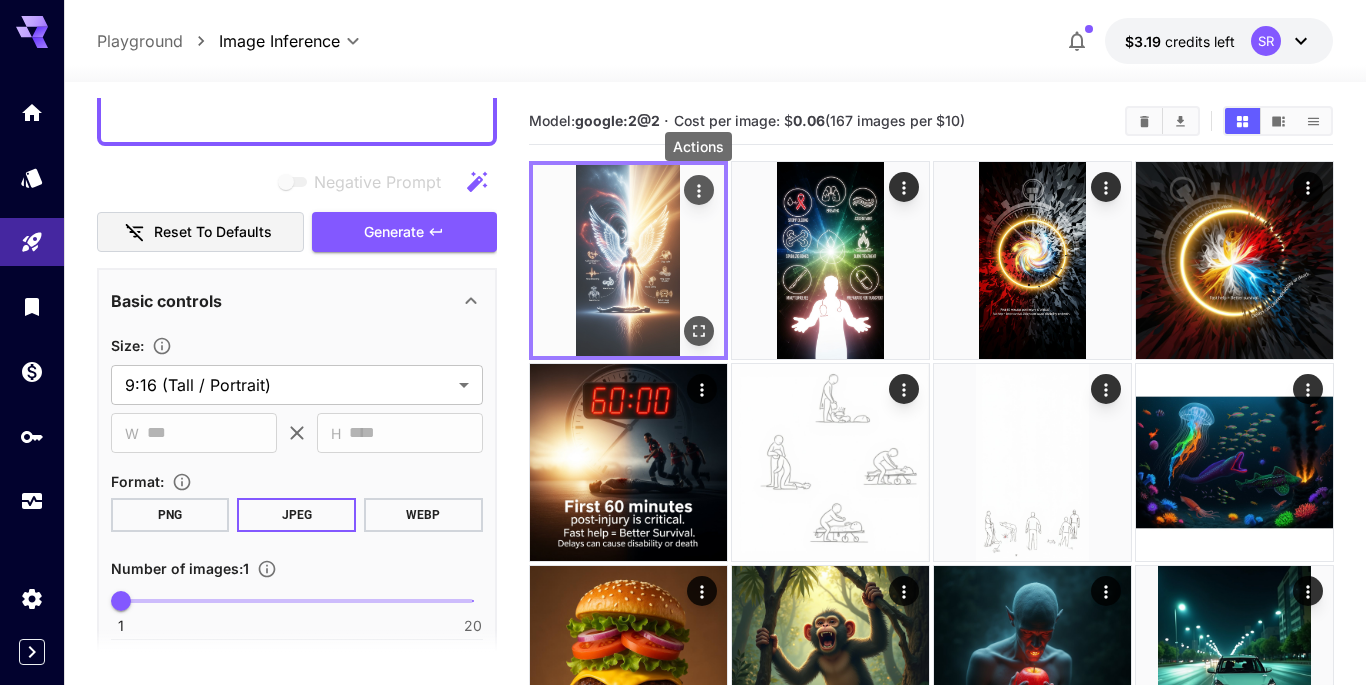 click 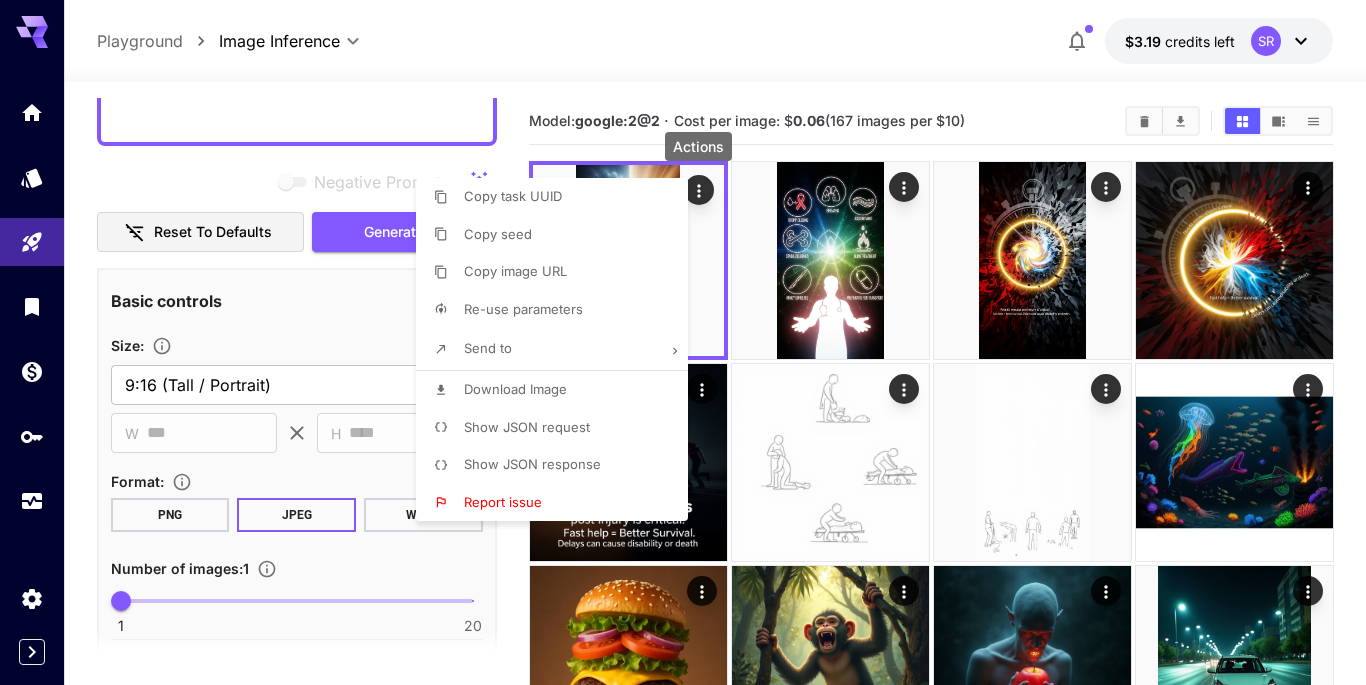 click on "Download Image" at bounding box center [515, 389] 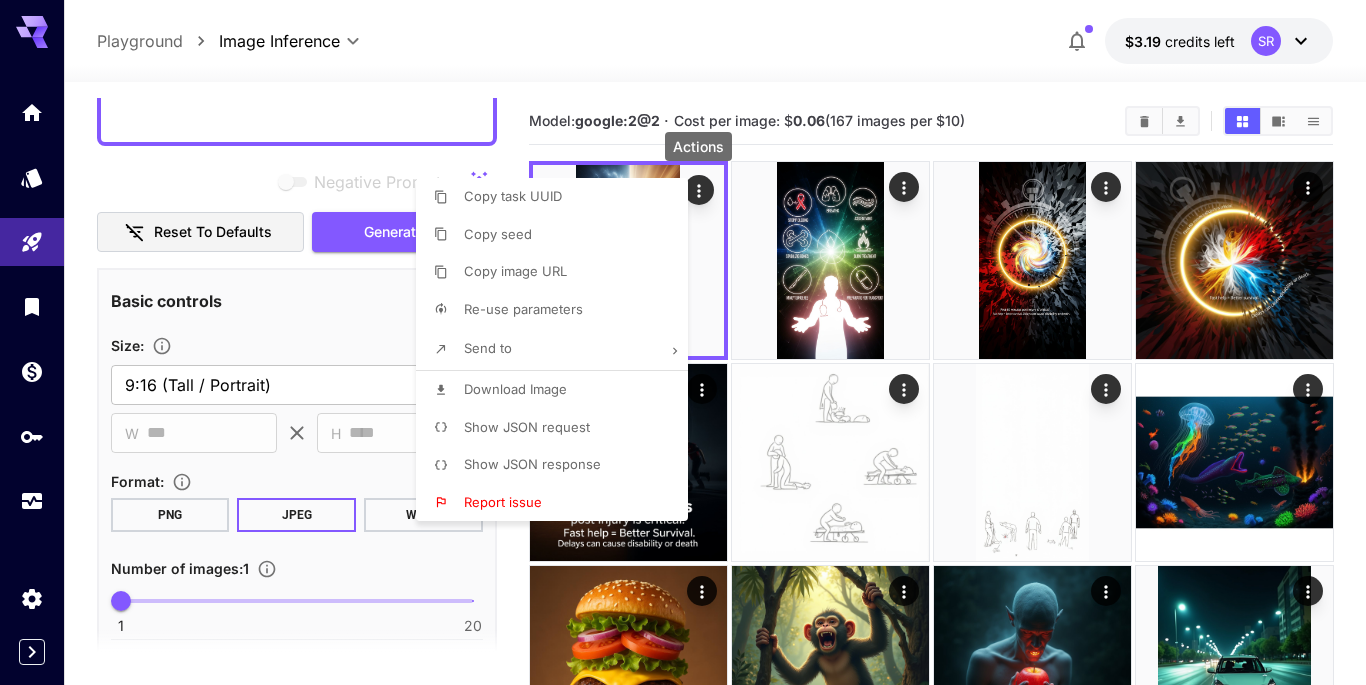 click at bounding box center [683, 342] 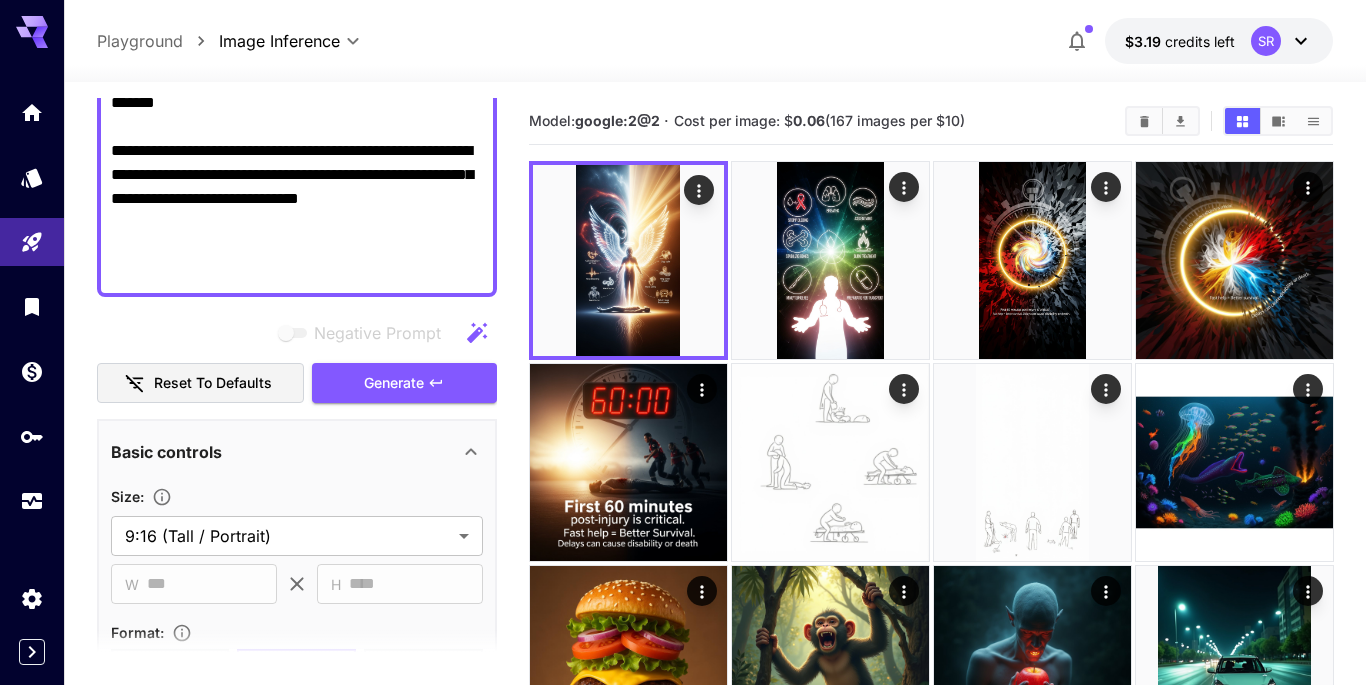 scroll, scrollTop: 721, scrollLeft: 0, axis: vertical 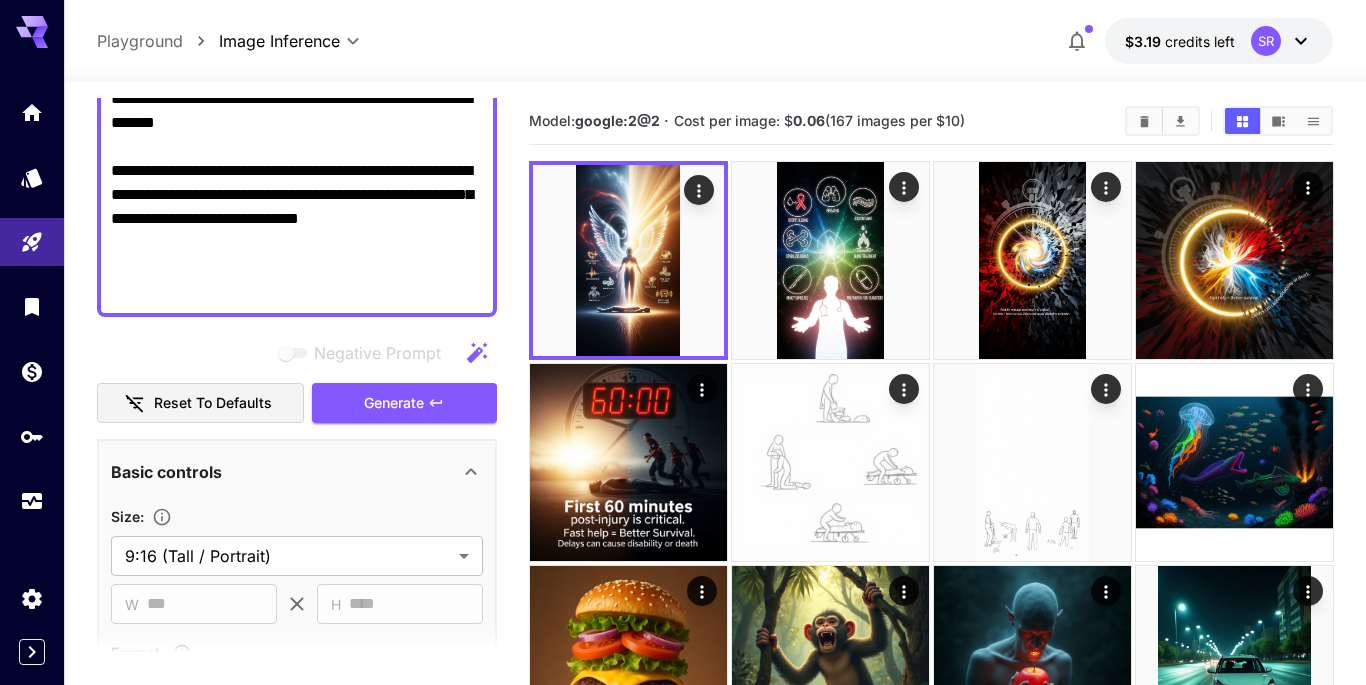 type 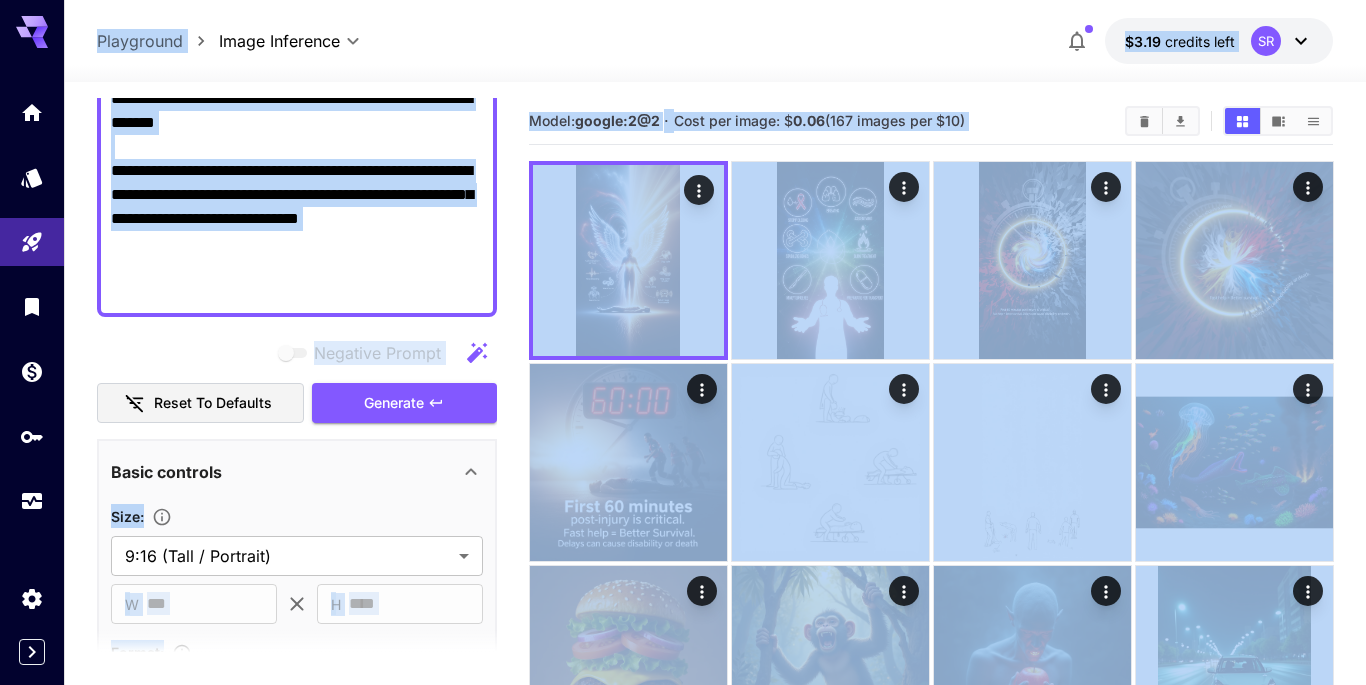 click on "**********" at bounding box center [297, -69] 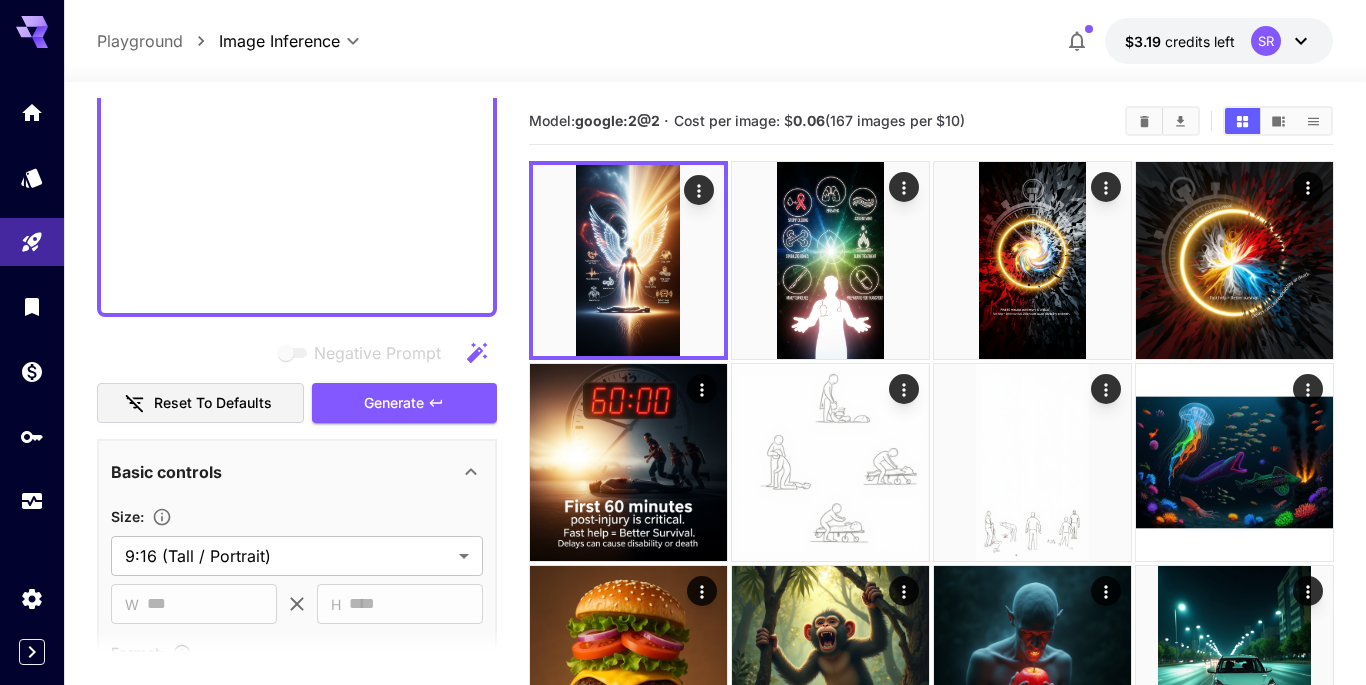 scroll, scrollTop: 49, scrollLeft: 0, axis: vertical 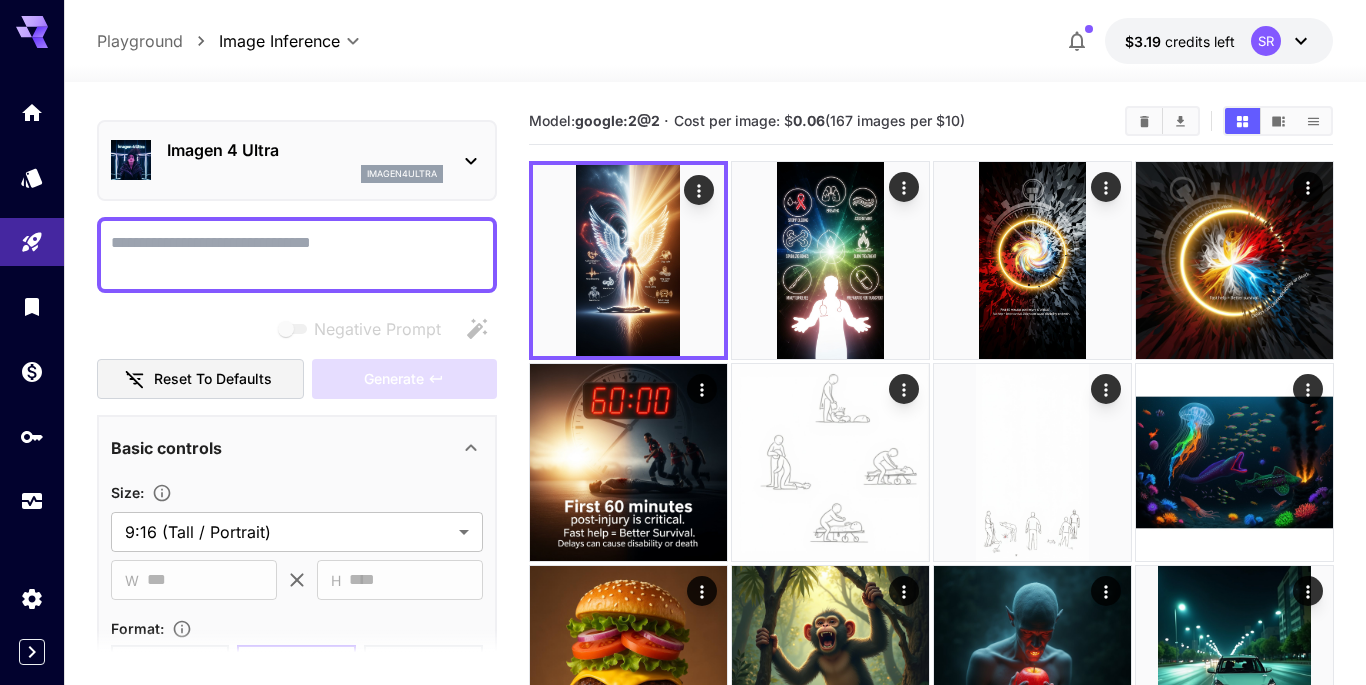 paste on "**********" 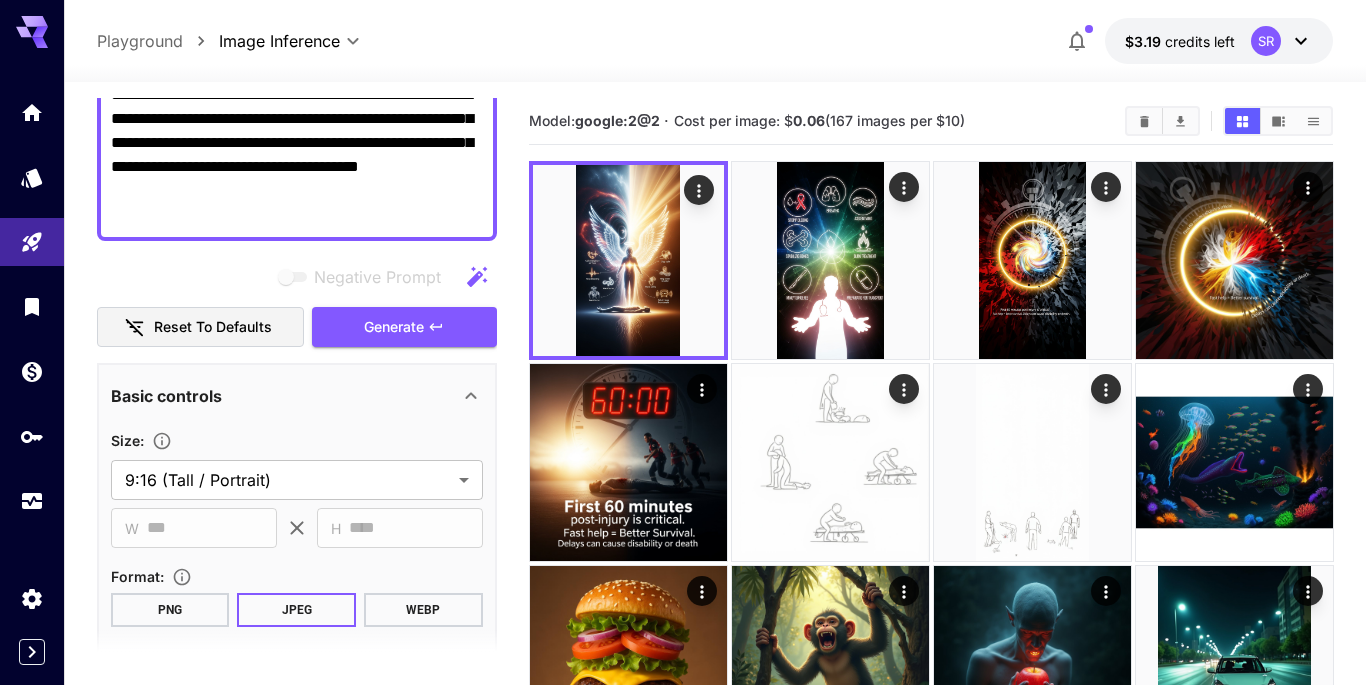 scroll, scrollTop: 668, scrollLeft: 0, axis: vertical 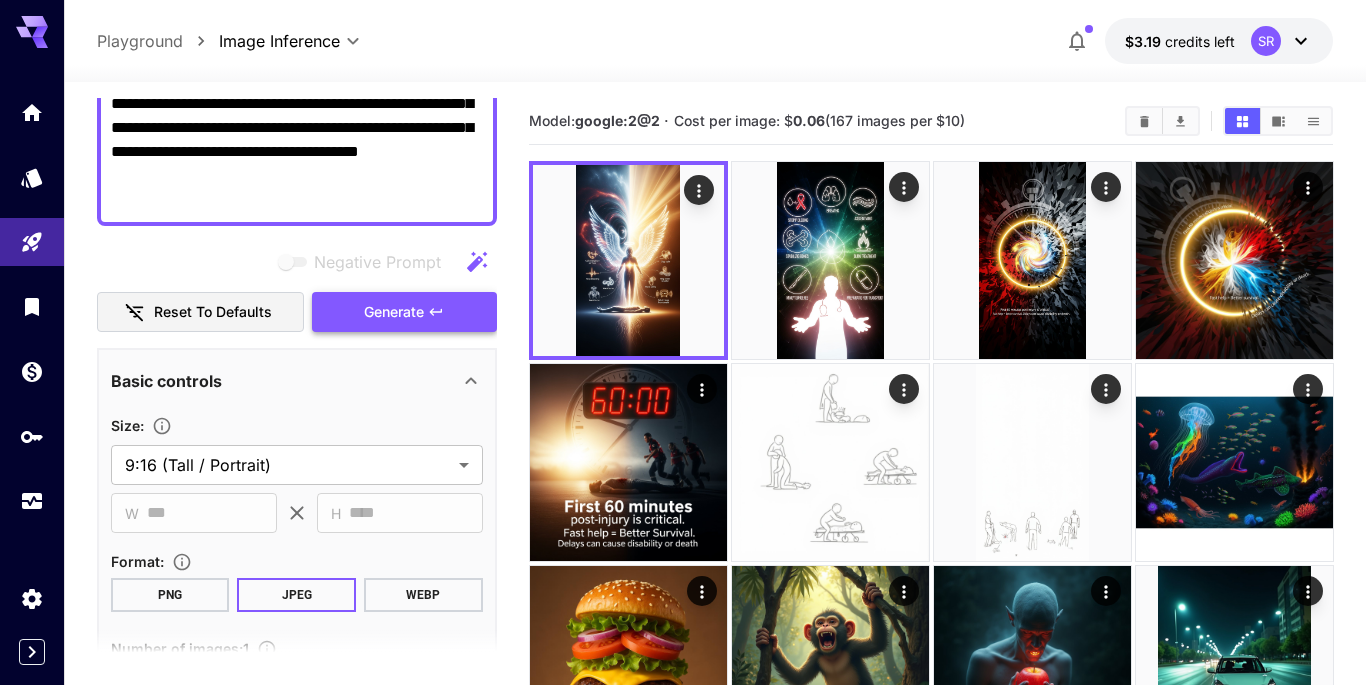 type on "**********" 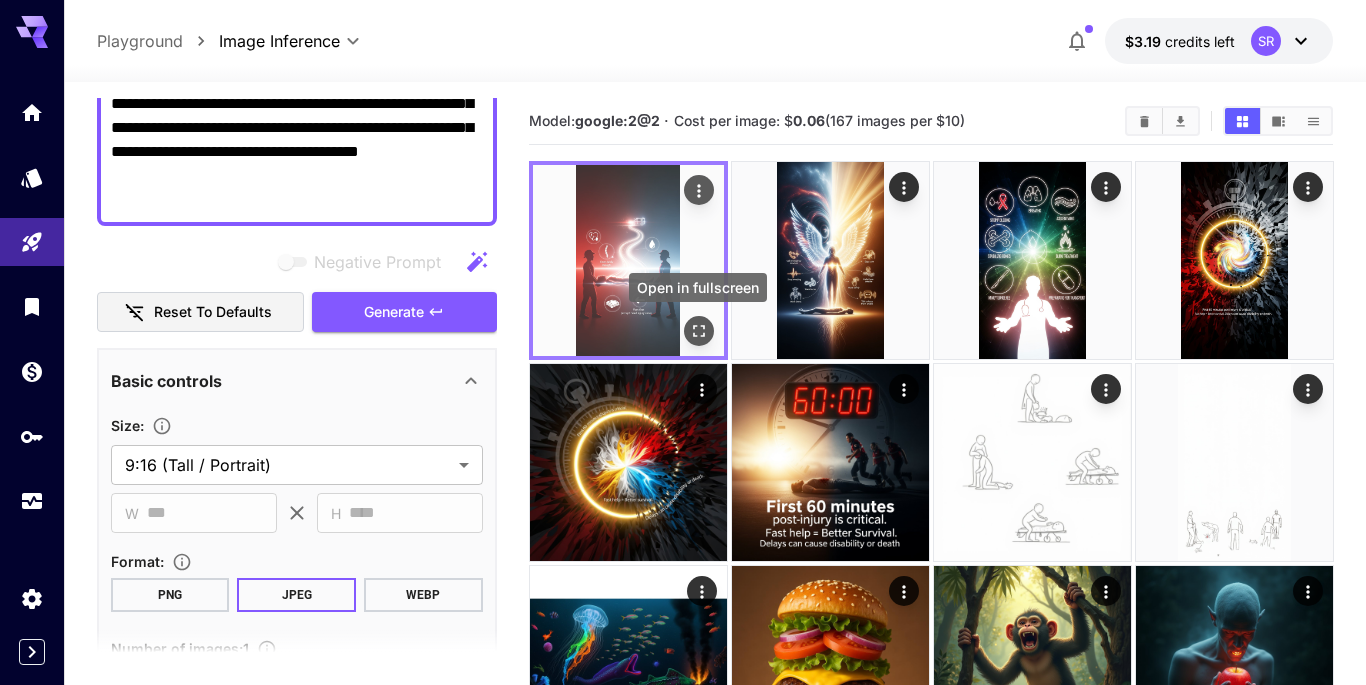 click 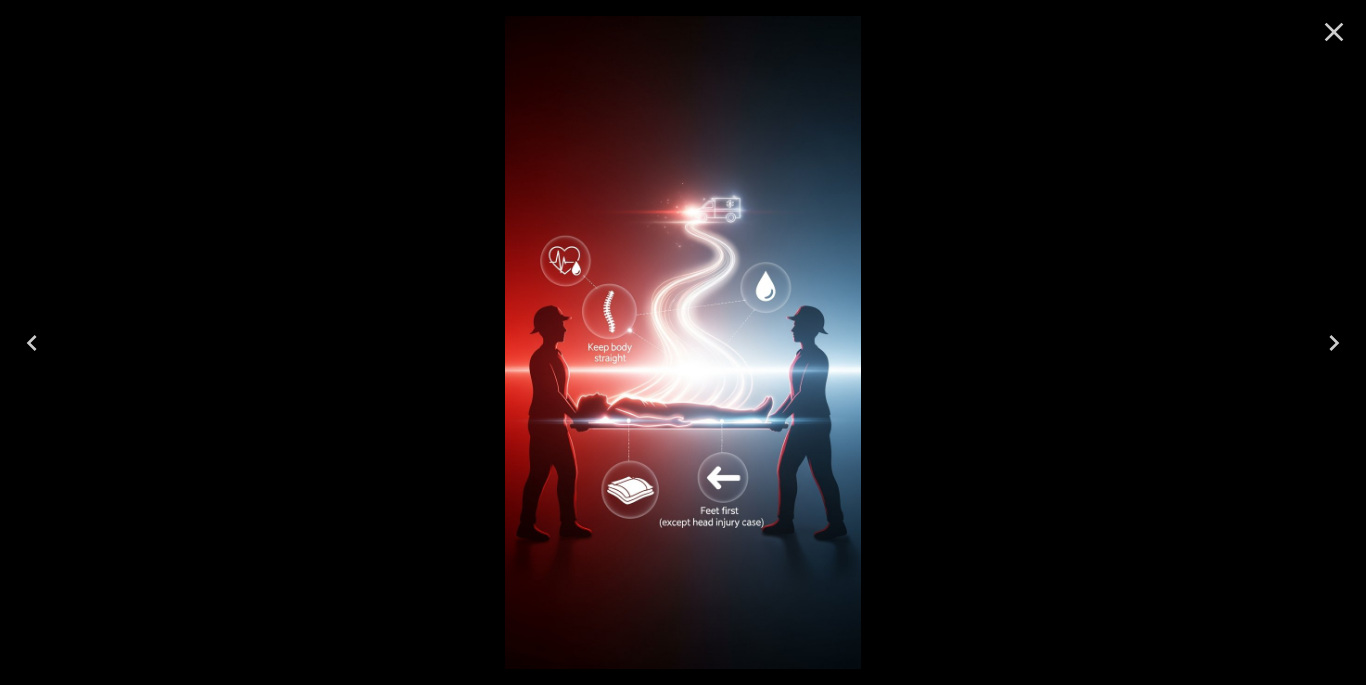 click 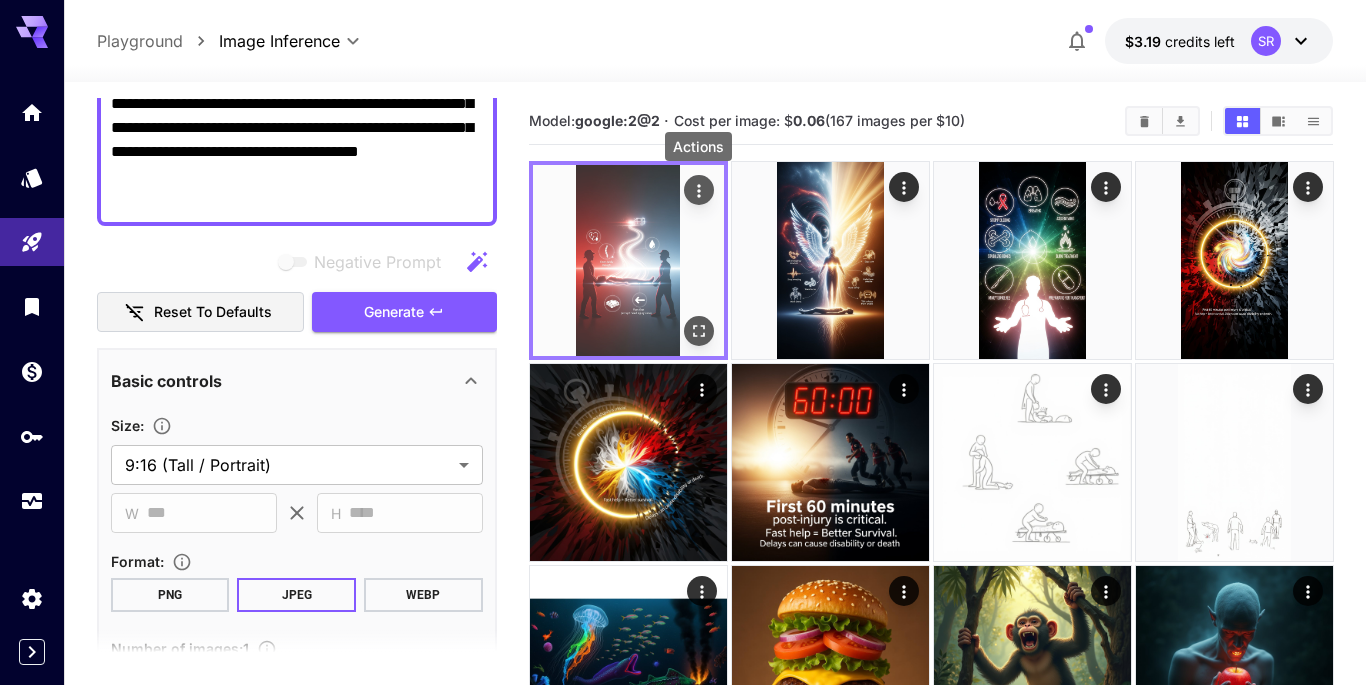 click 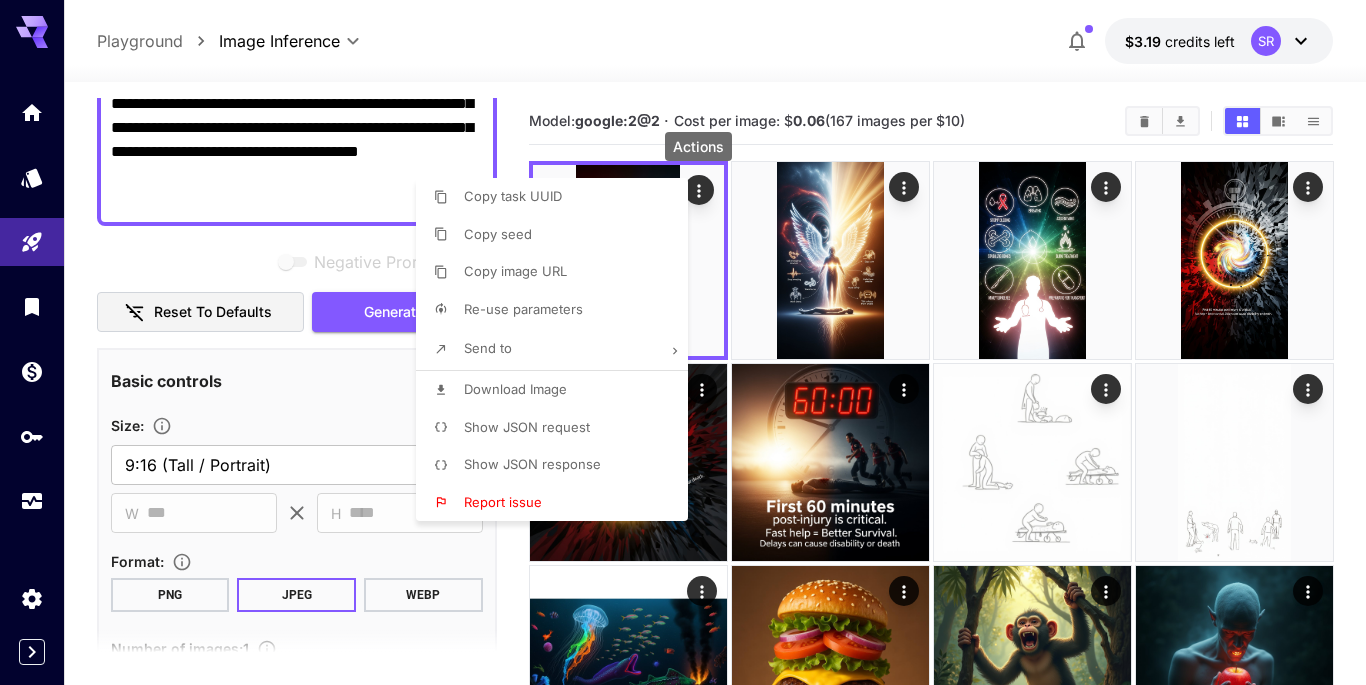 click on "Download Image" at bounding box center (515, 389) 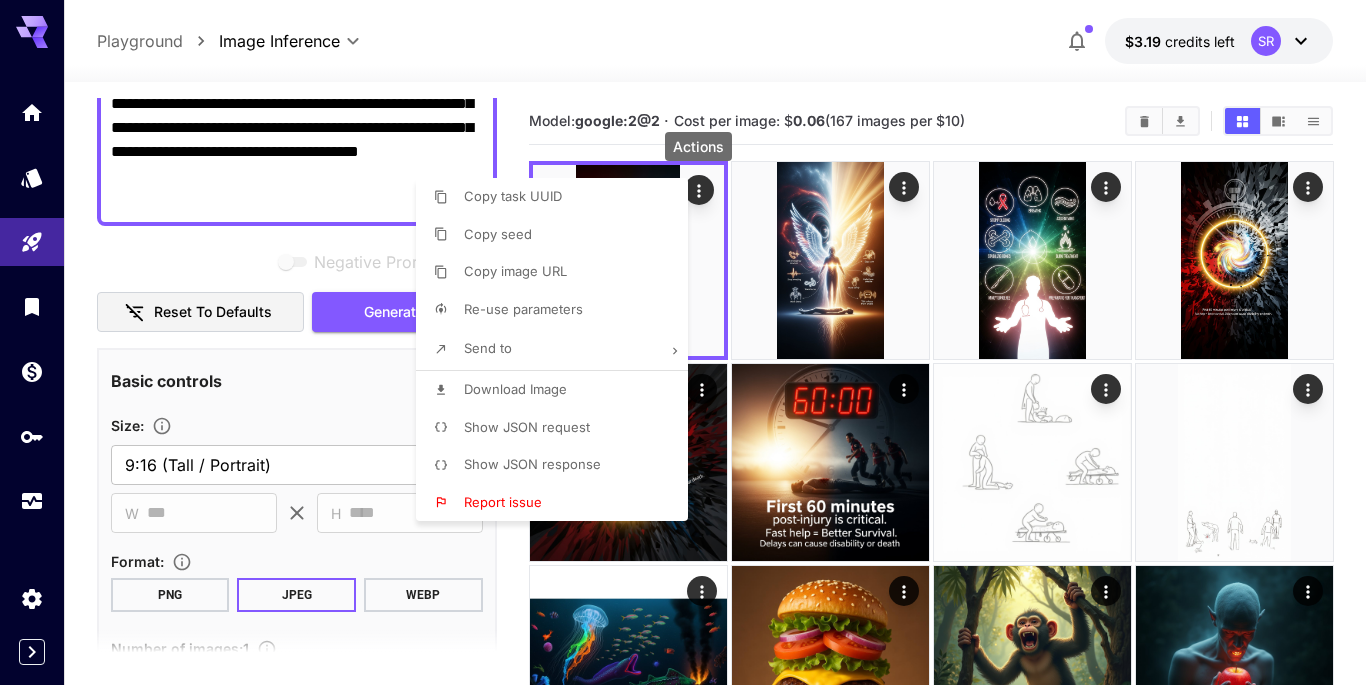 click at bounding box center [683, 342] 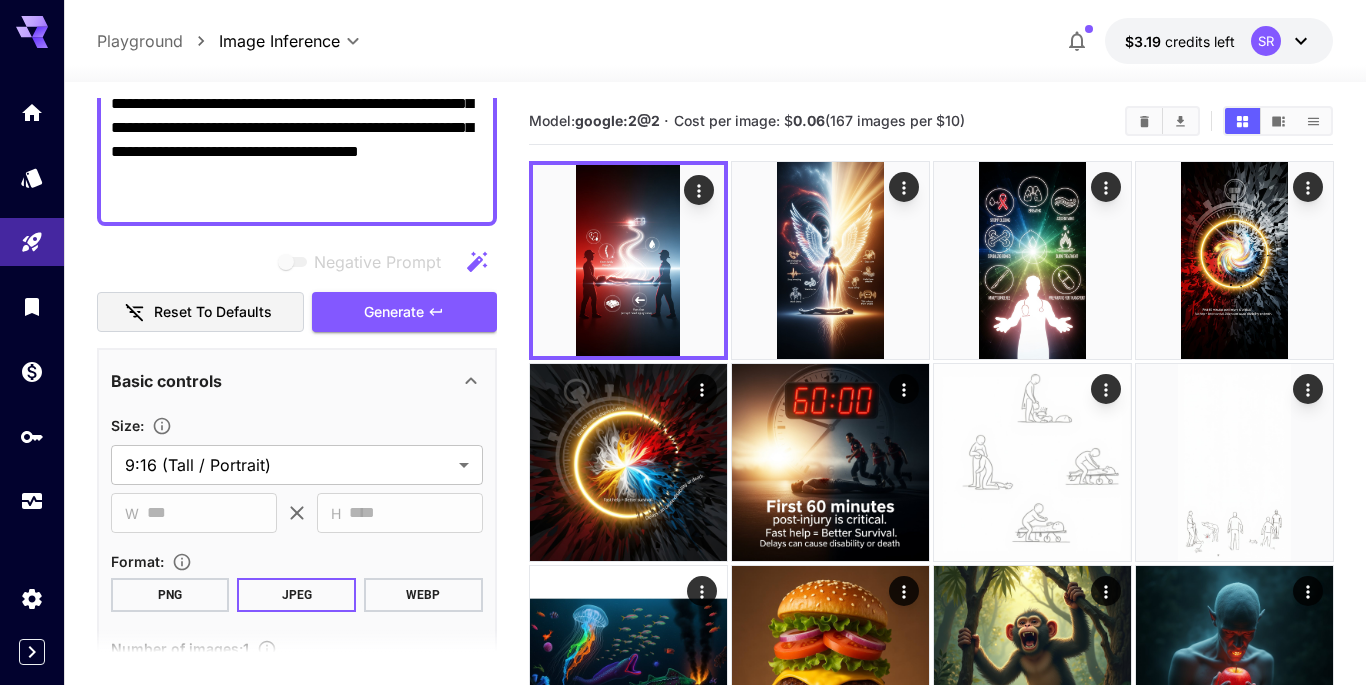 type 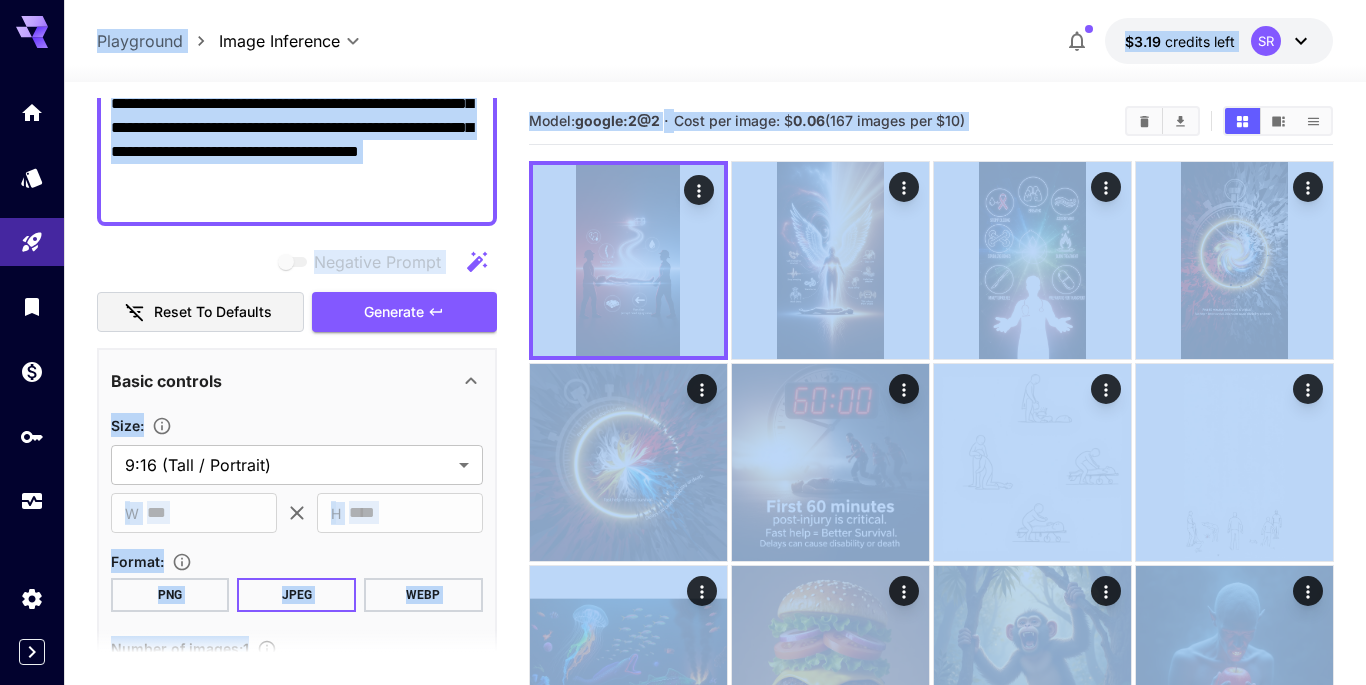 click on "**********" at bounding box center [297, -88] 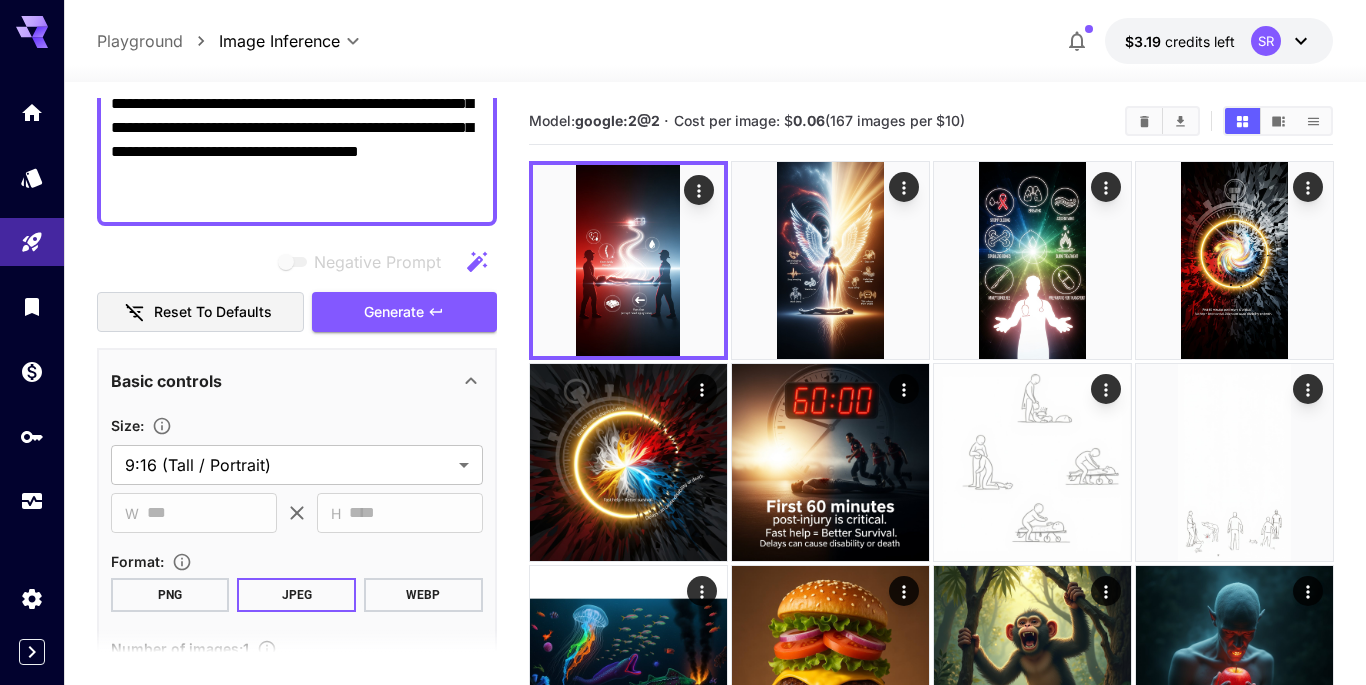 click on "**********" at bounding box center [297, -88] 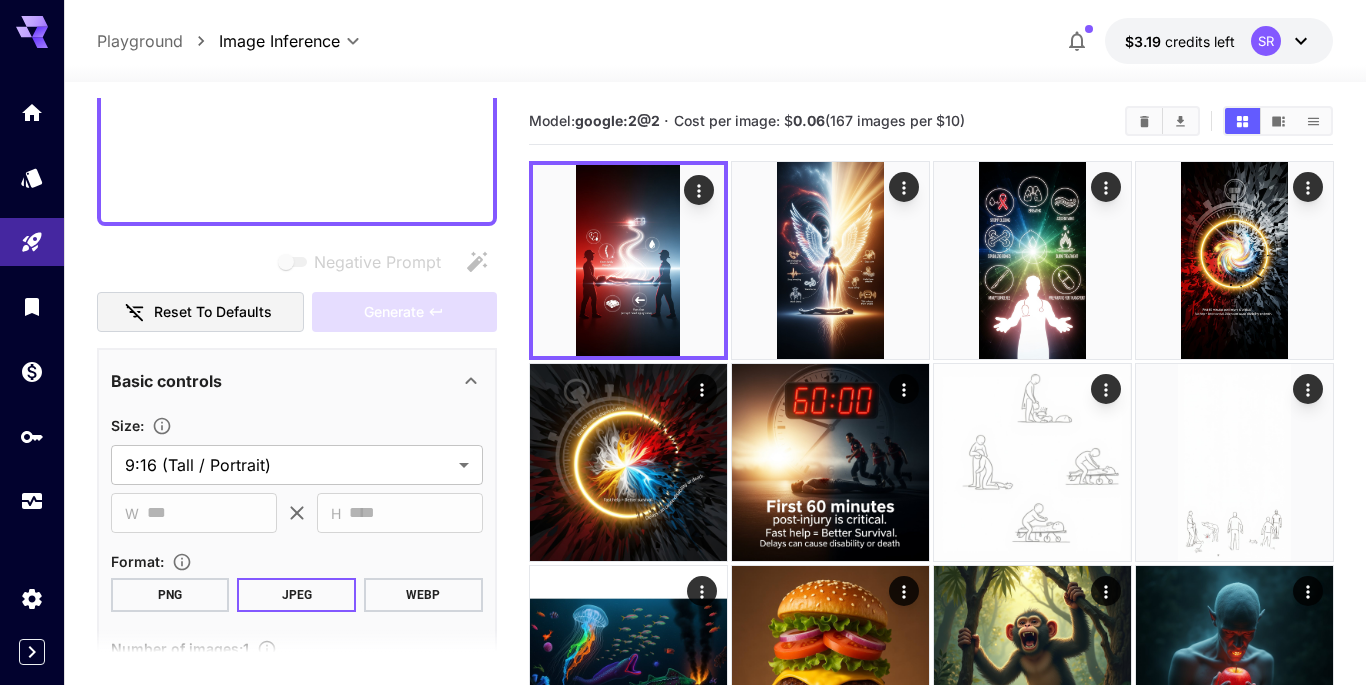 scroll, scrollTop: 184, scrollLeft: 0, axis: vertical 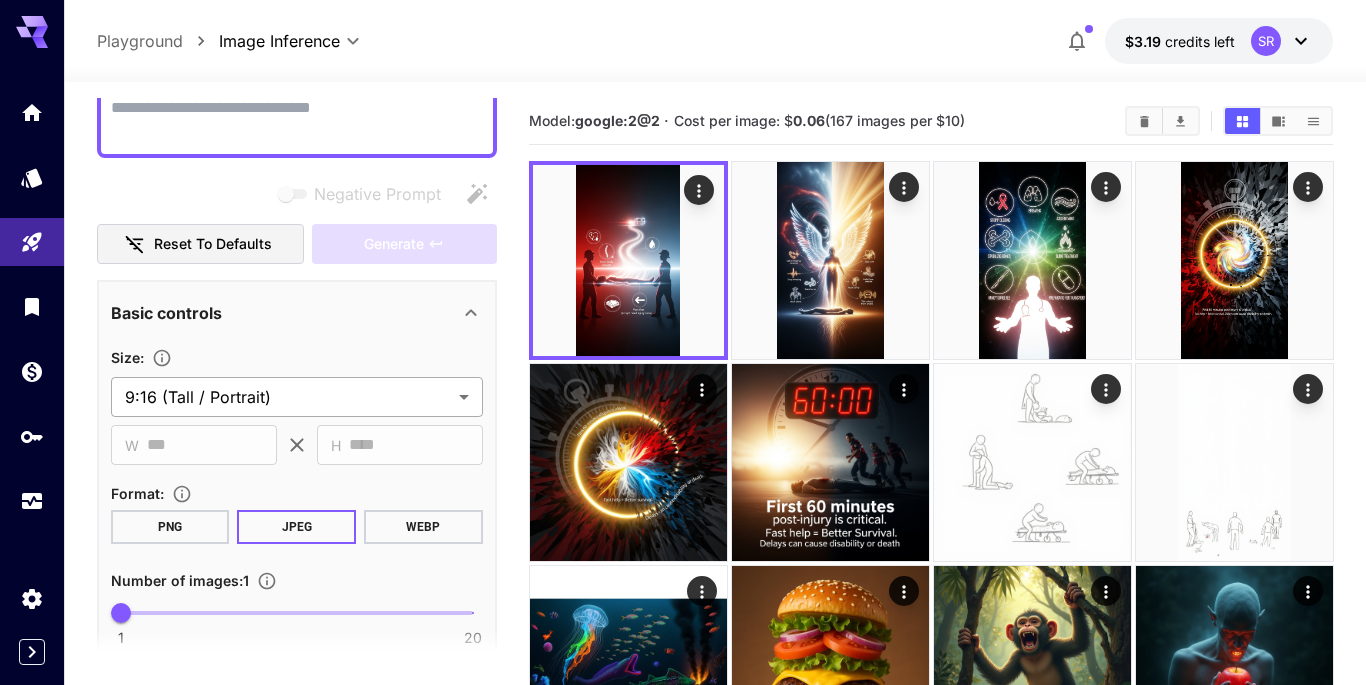 type 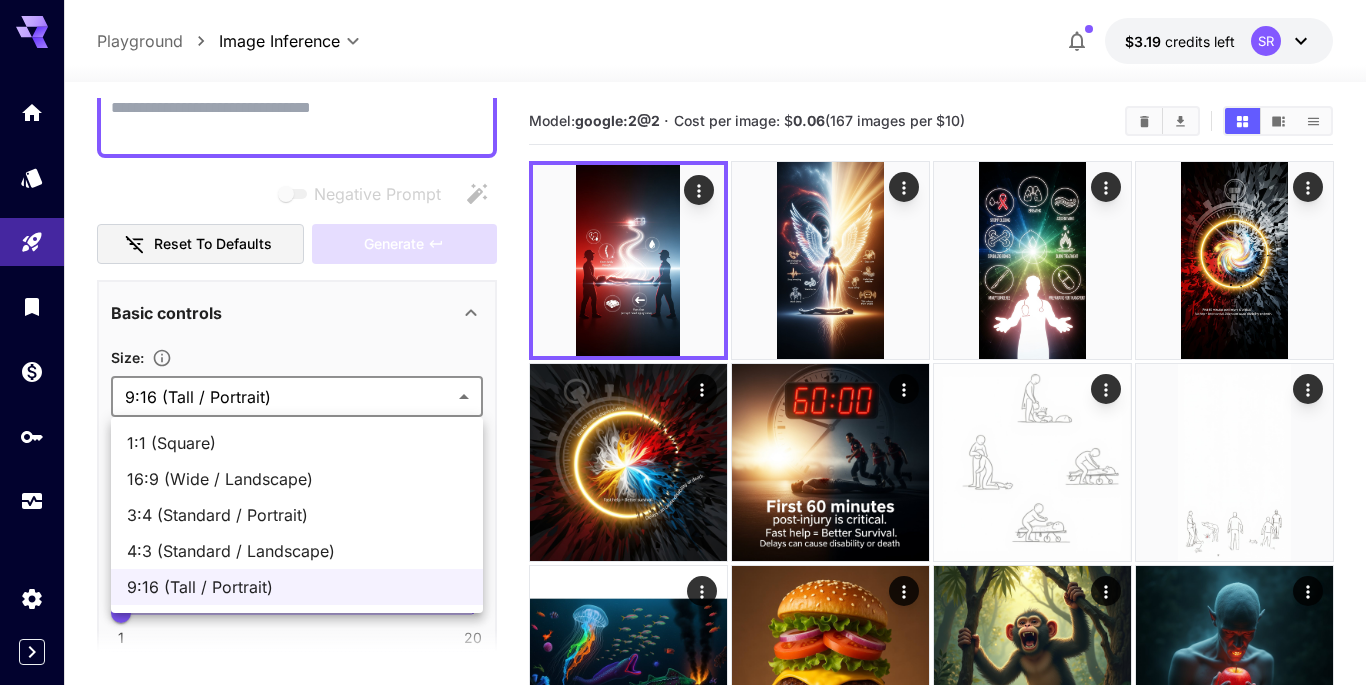 click on "16:9 (Wide / Landscape)" at bounding box center (297, 479) 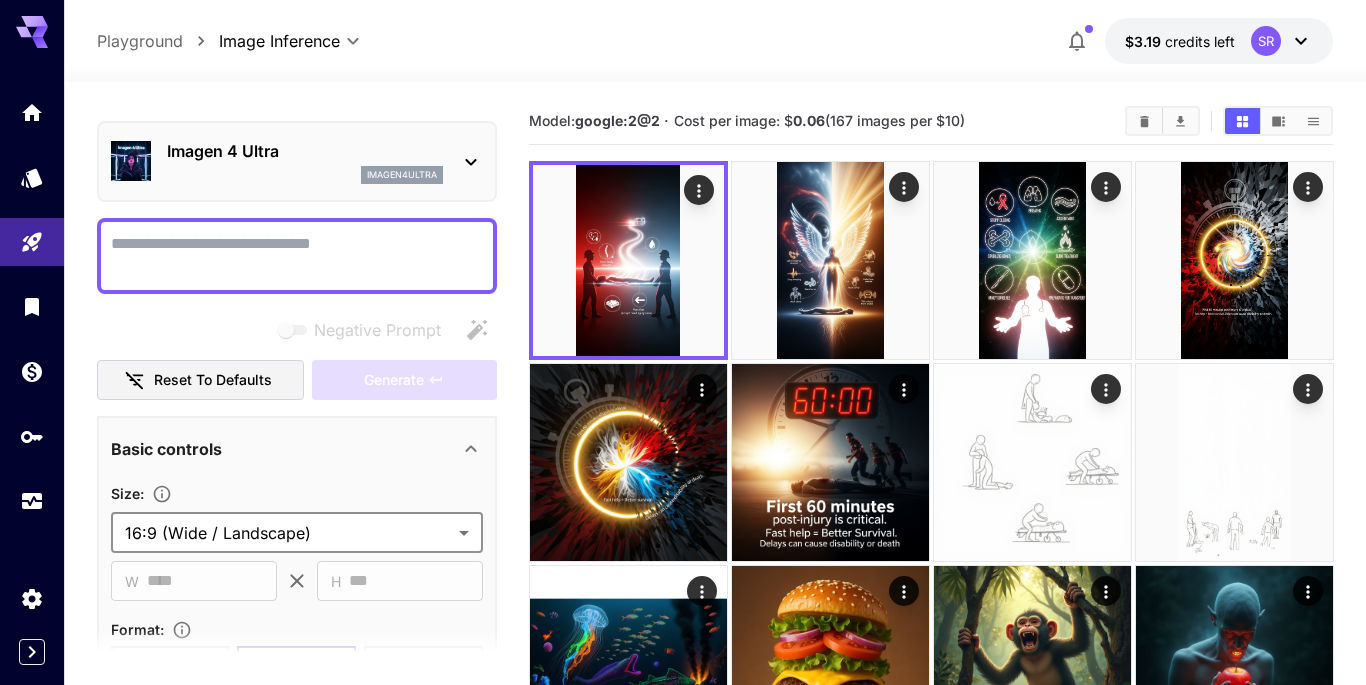 scroll, scrollTop: 47, scrollLeft: 0, axis: vertical 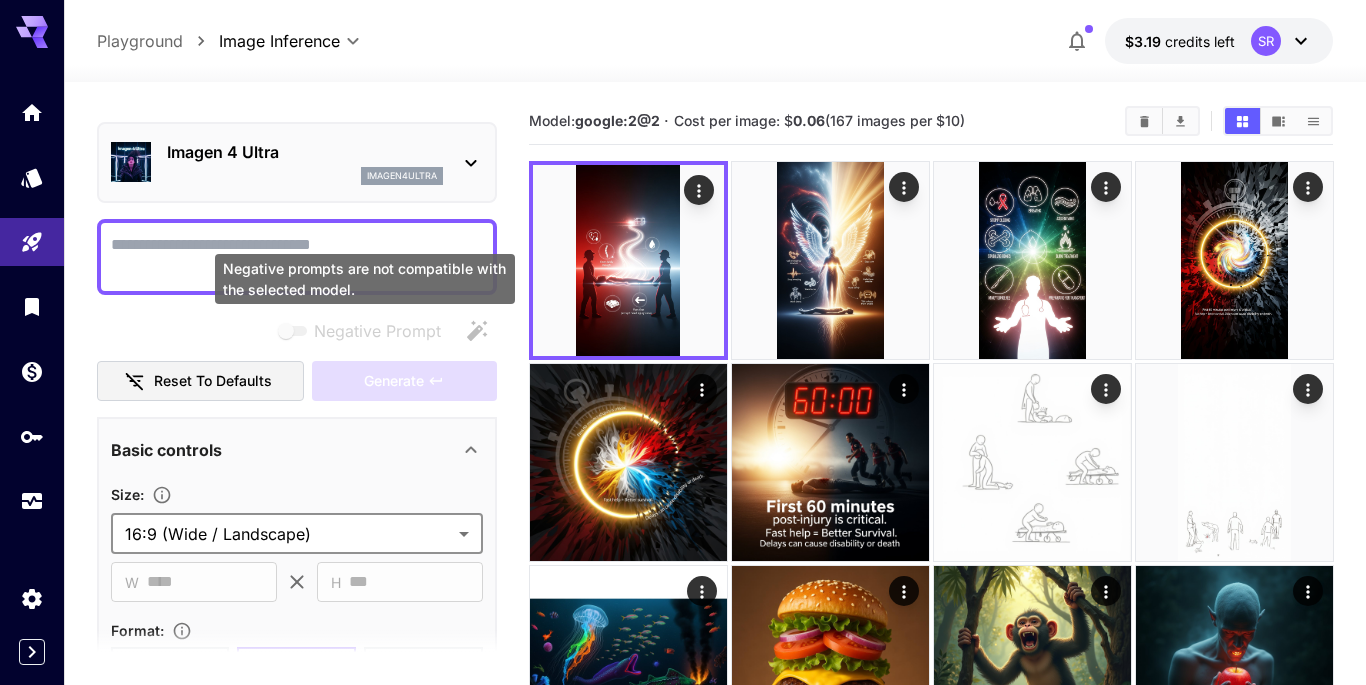 click on "Negative prompts are not compatible with the selected model." at bounding box center (365, 279) 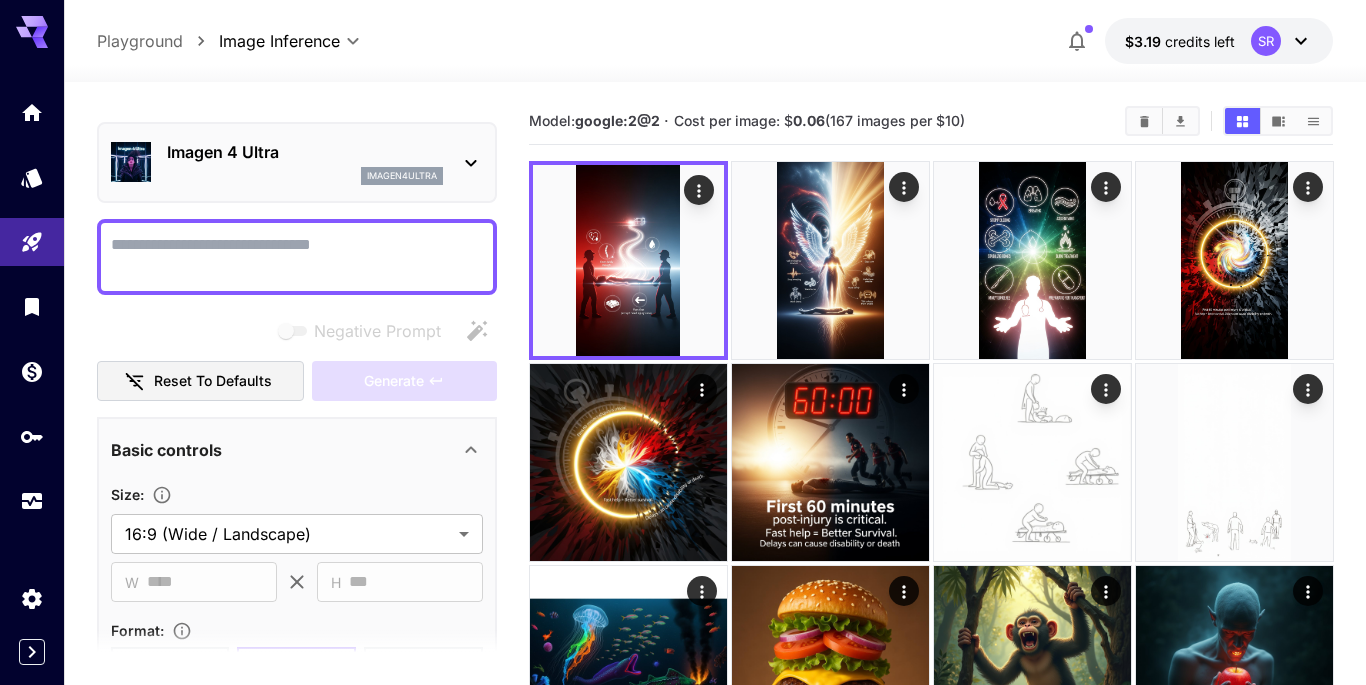 click on "Negative Prompt" at bounding box center (297, 257) 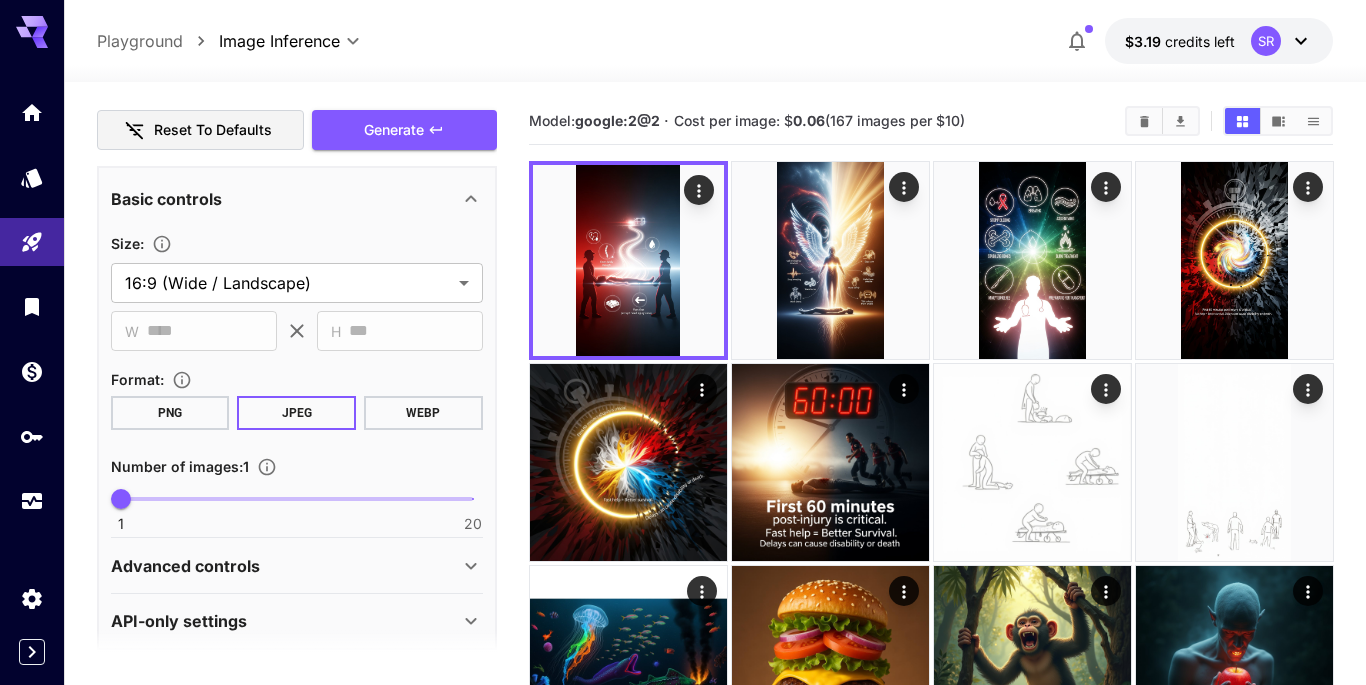scroll, scrollTop: 995, scrollLeft: 0, axis: vertical 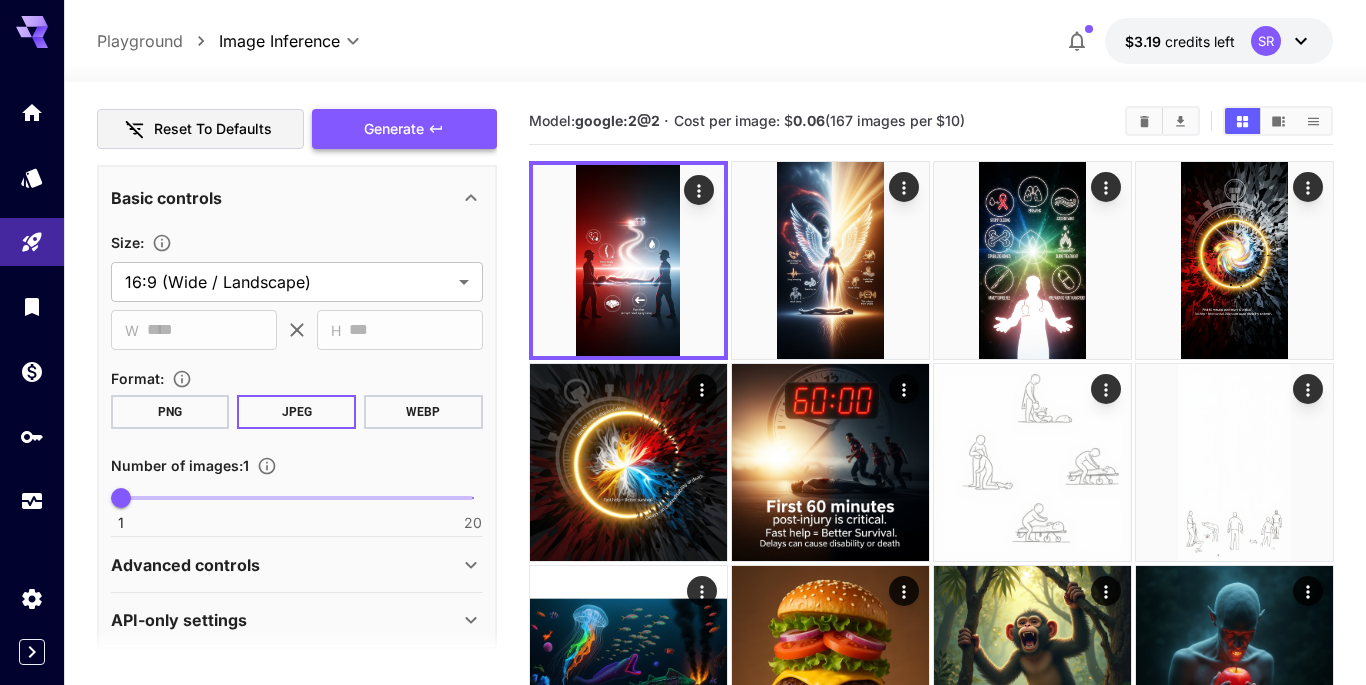 type on "**********" 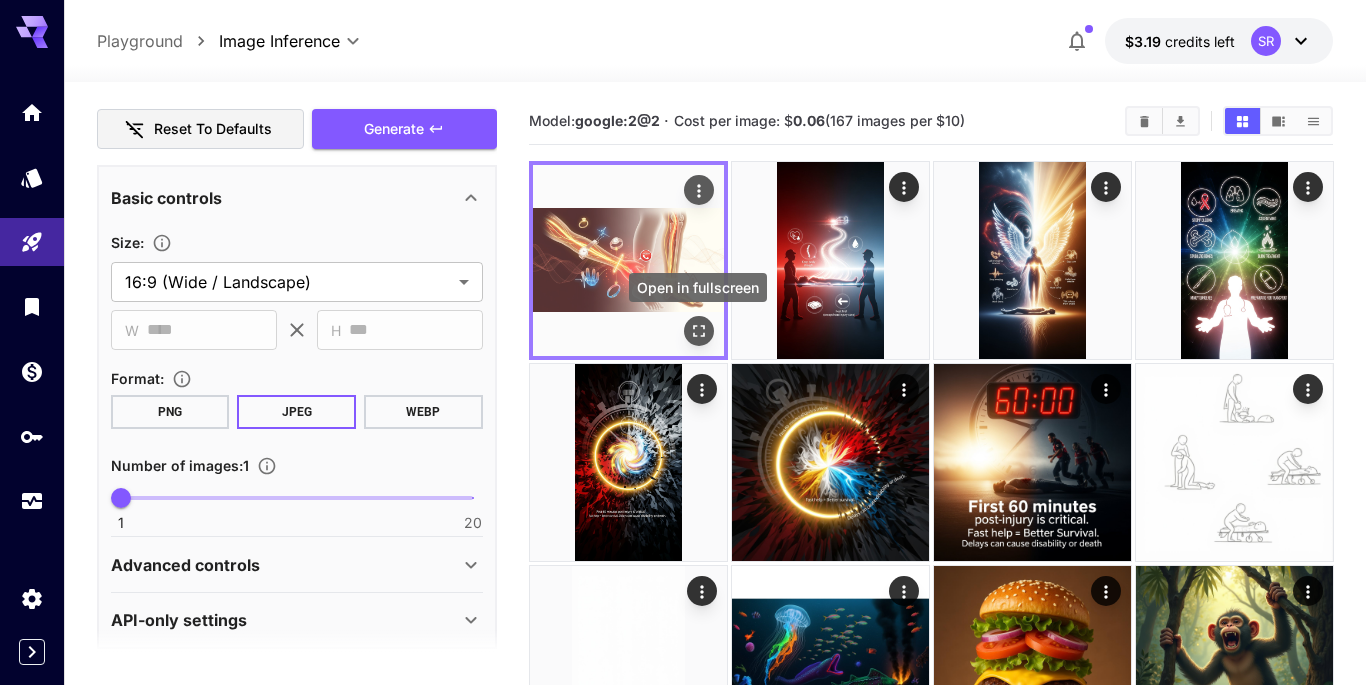 click 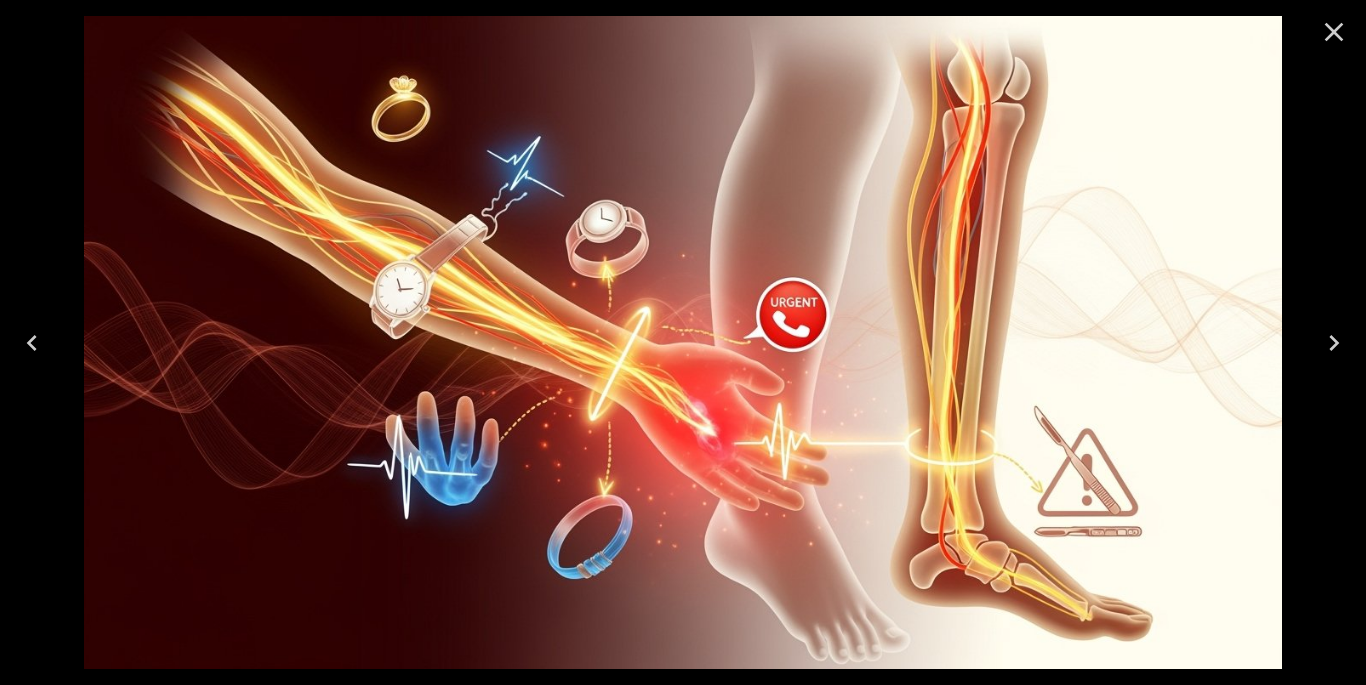 click 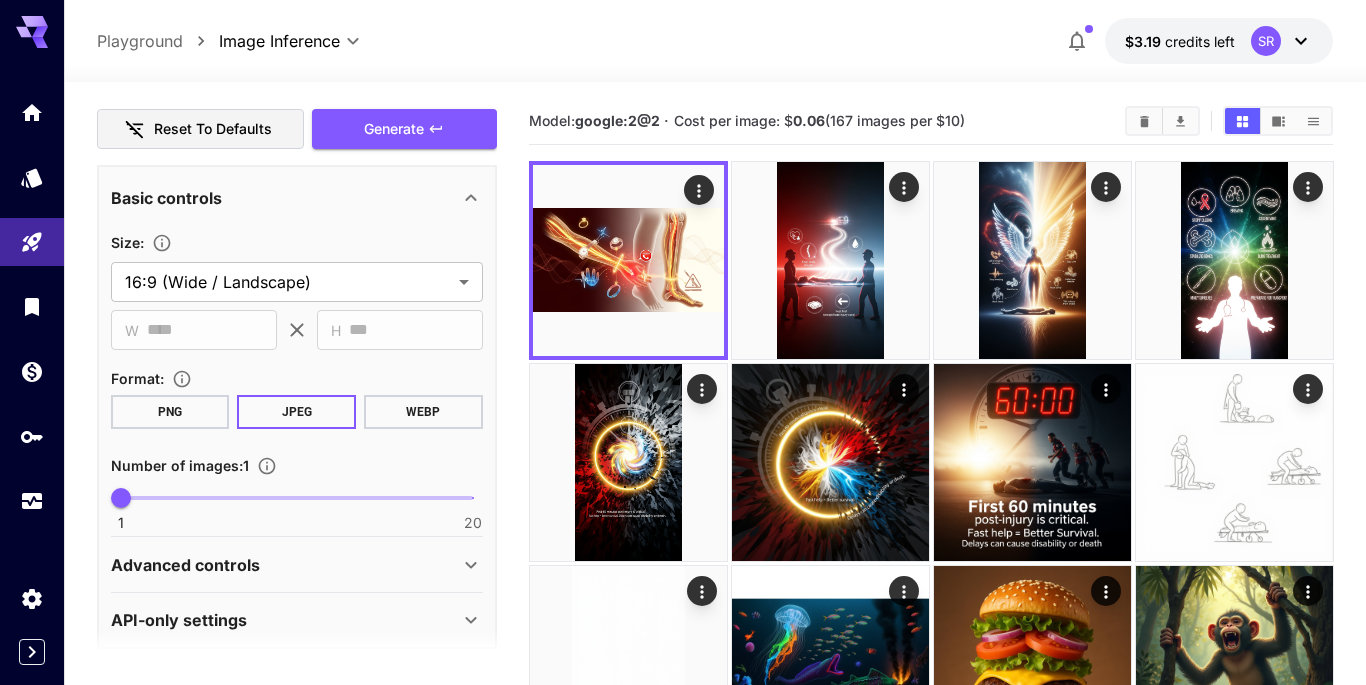 click on "1 20 1" at bounding box center [297, 498] 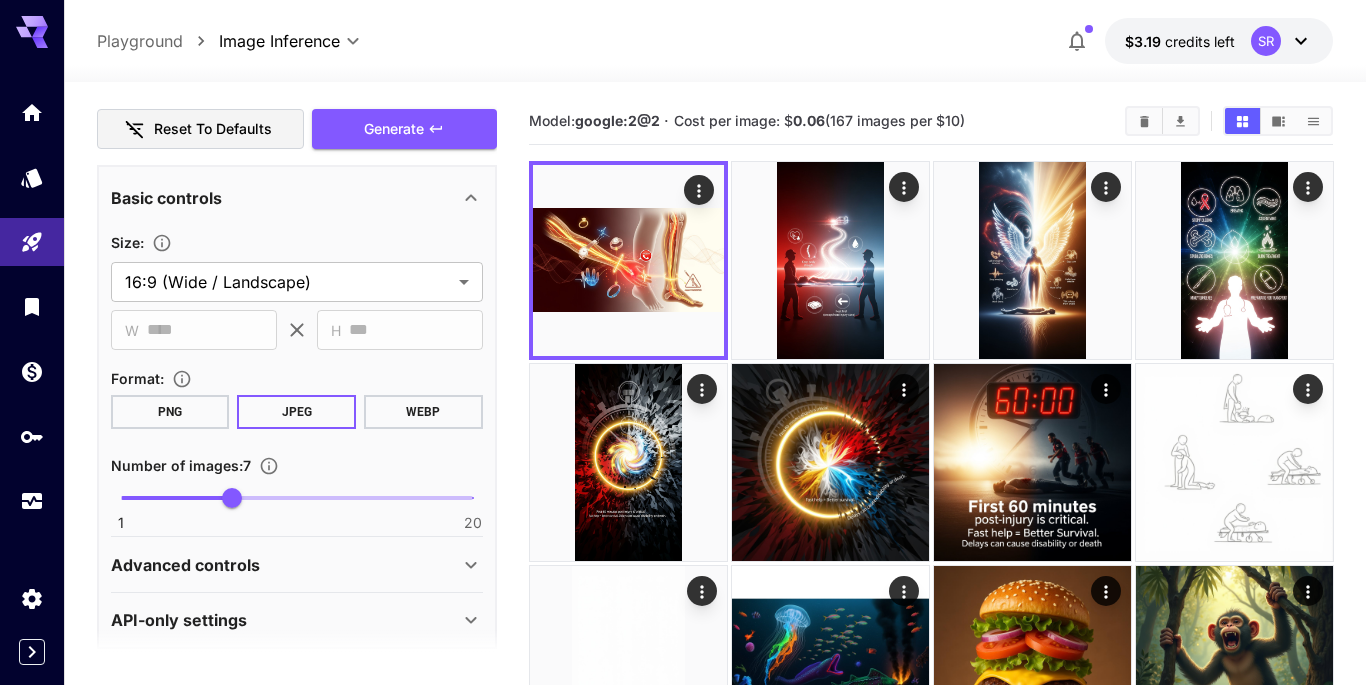 click at bounding box center [176, 498] 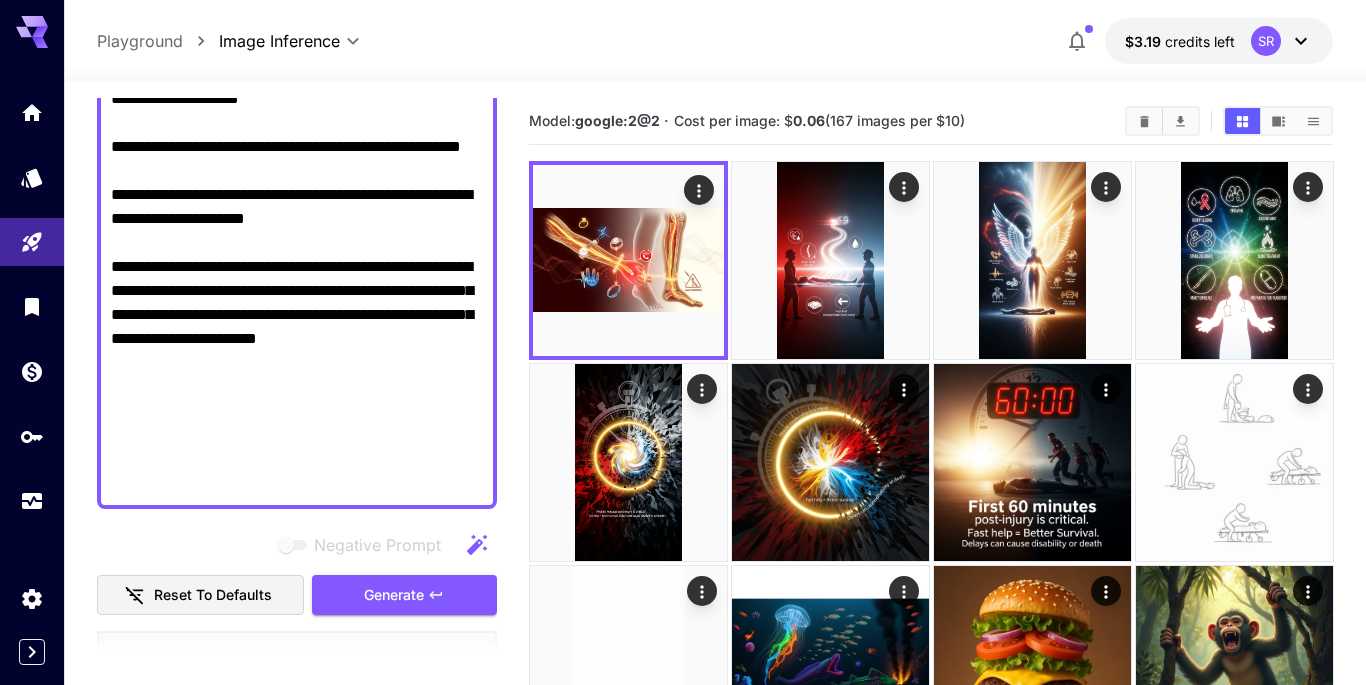 scroll, scrollTop: 530, scrollLeft: 0, axis: vertical 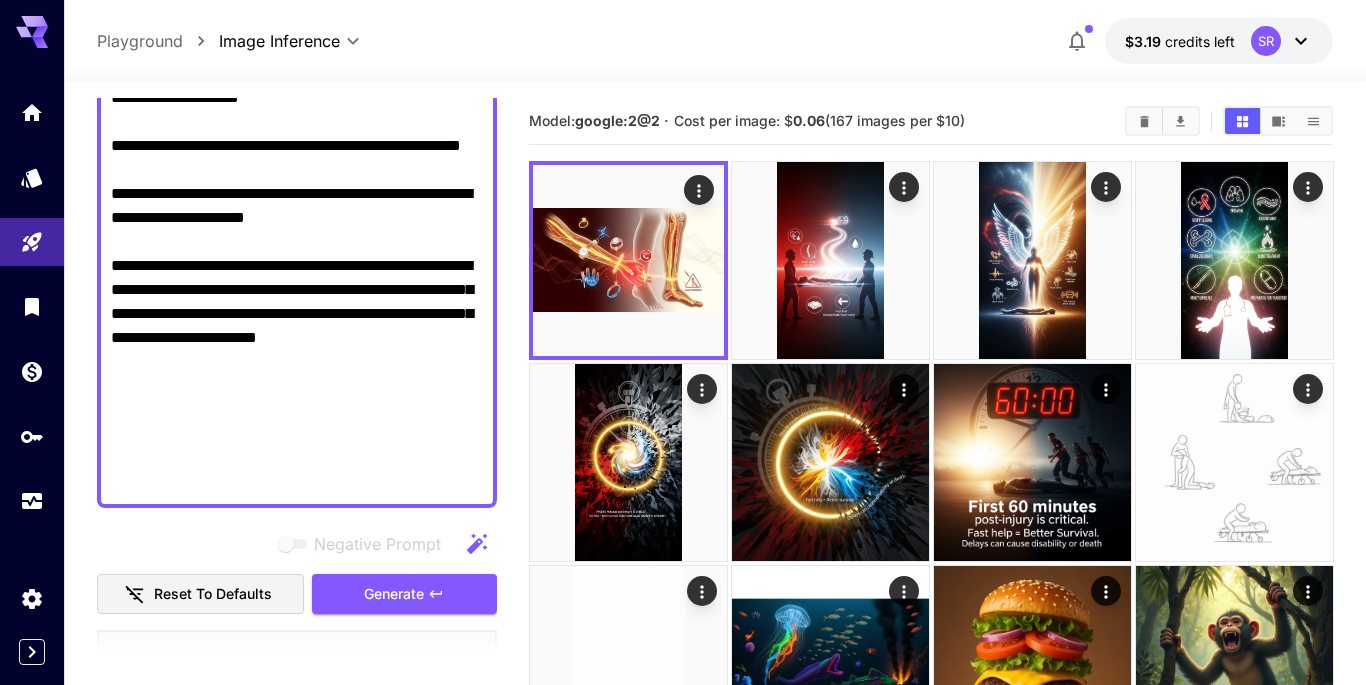 click on "**********" at bounding box center (297, 122) 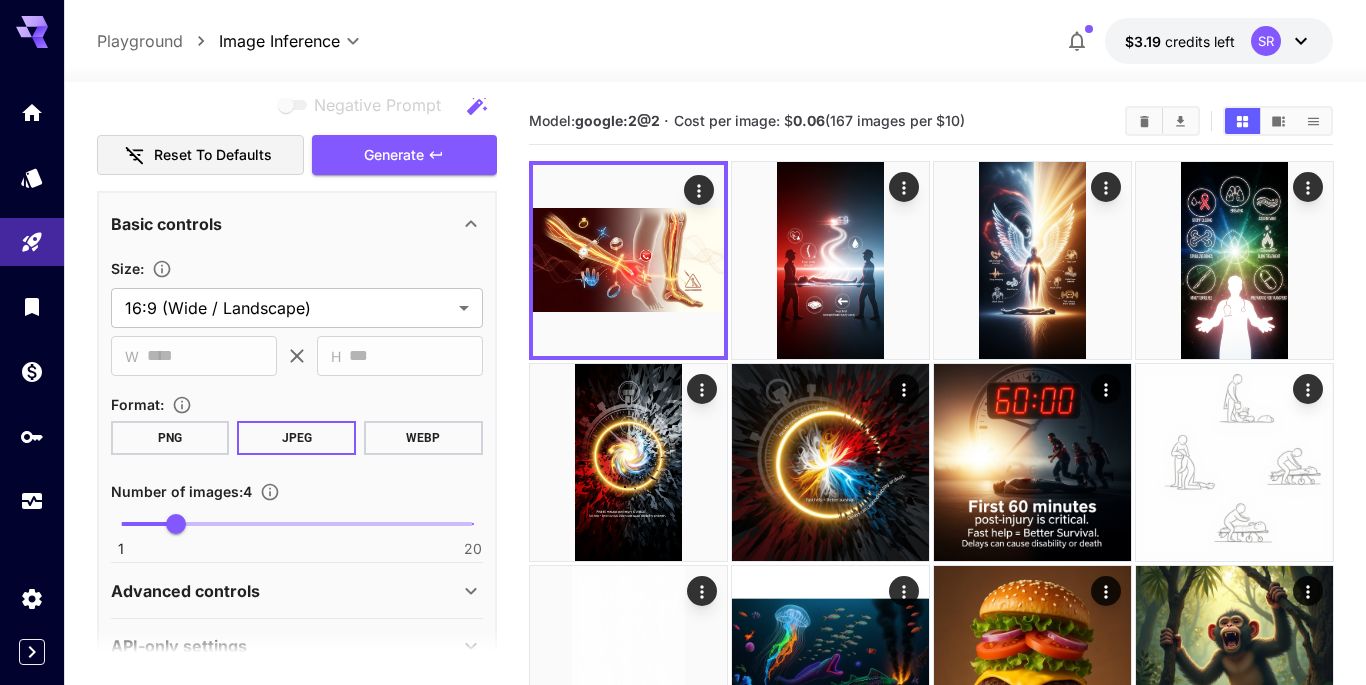 scroll, scrollTop: 1006, scrollLeft: 0, axis: vertical 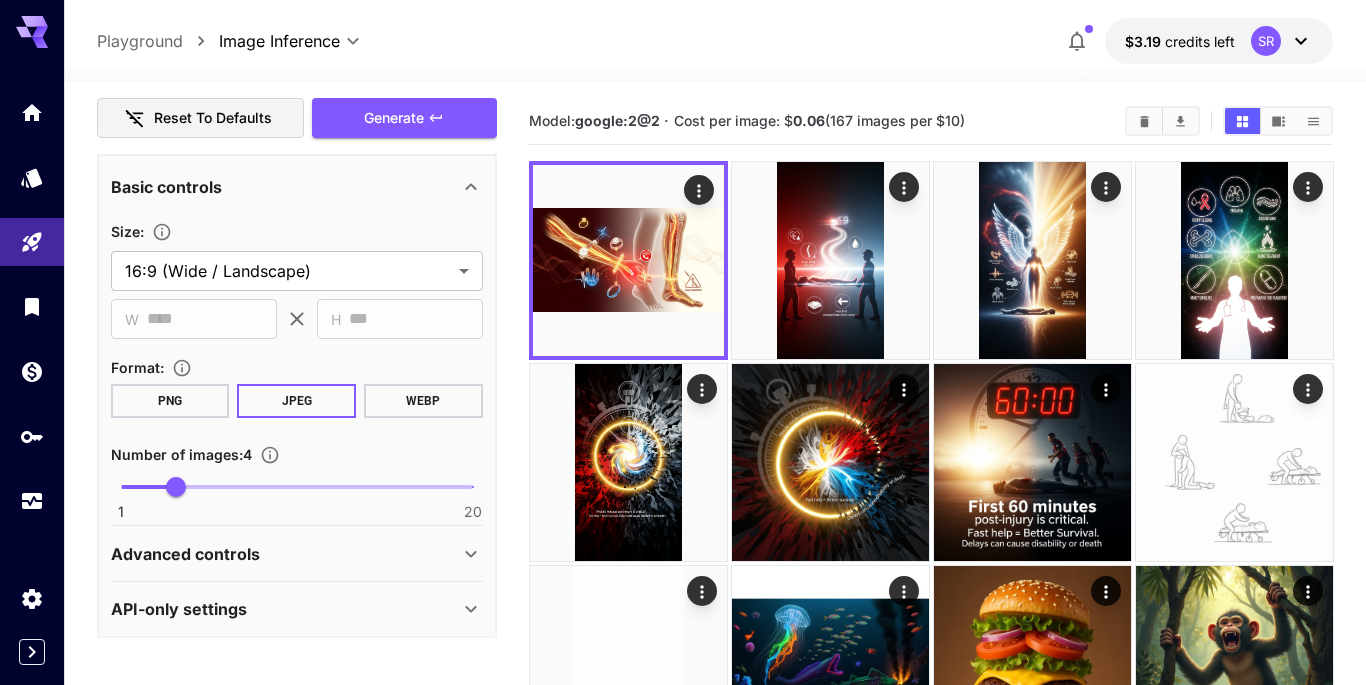 type on "**********" 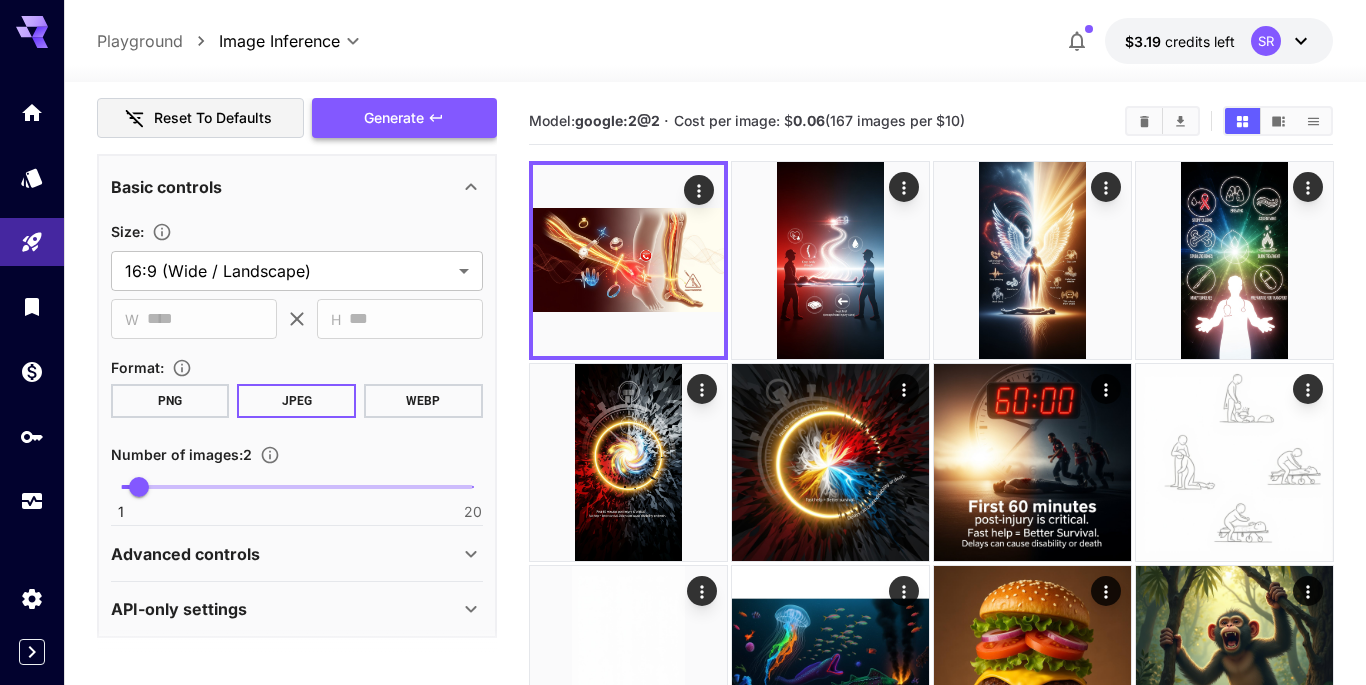 click on "Generate" at bounding box center (394, 118) 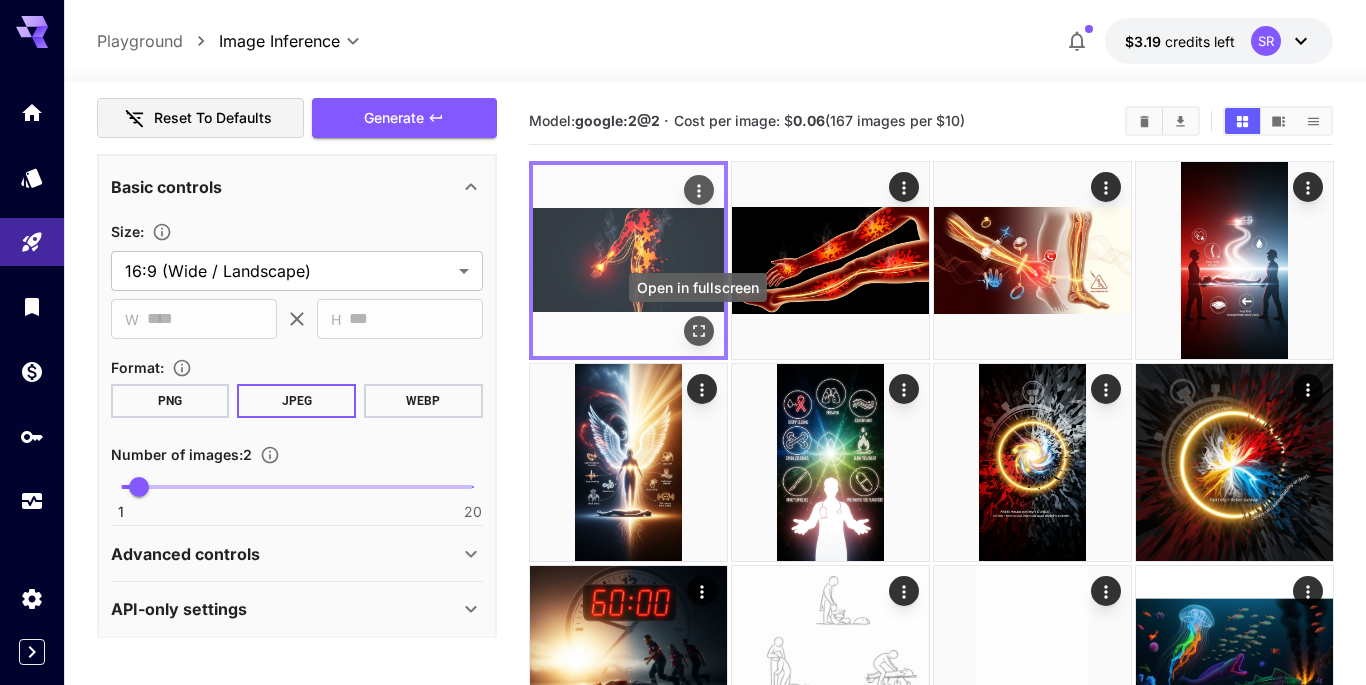 click 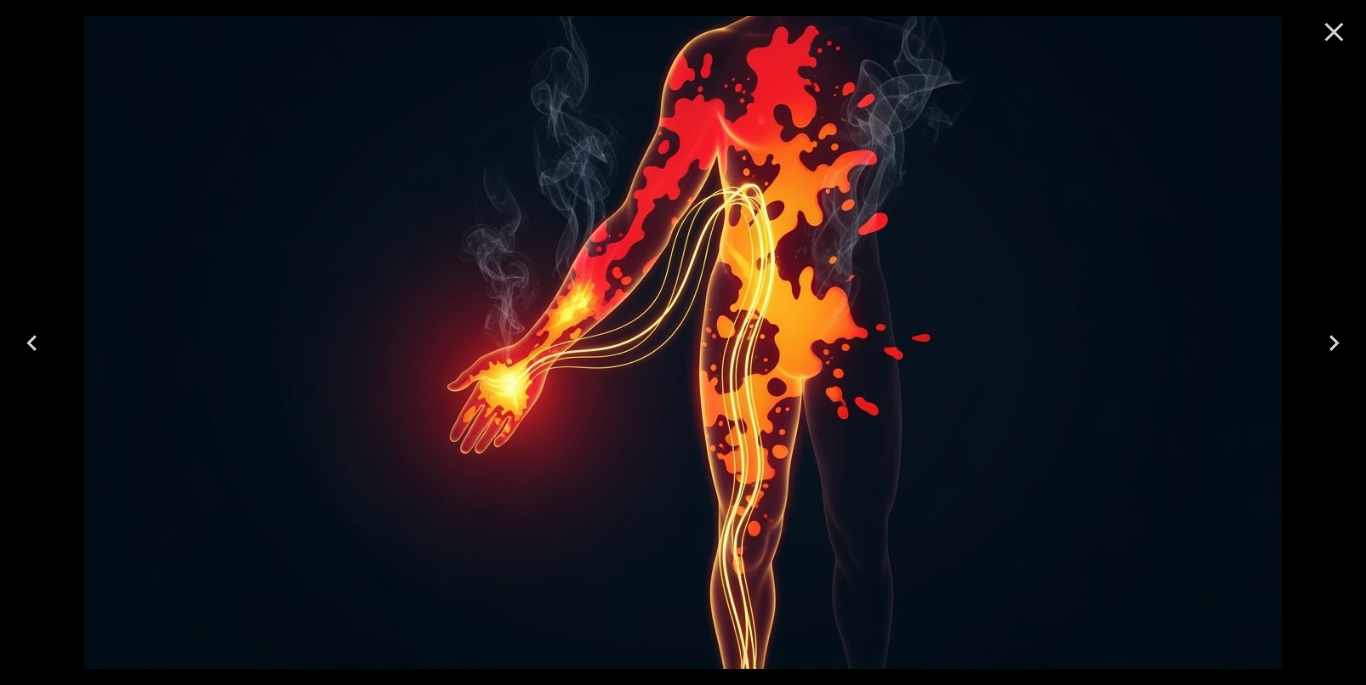 click 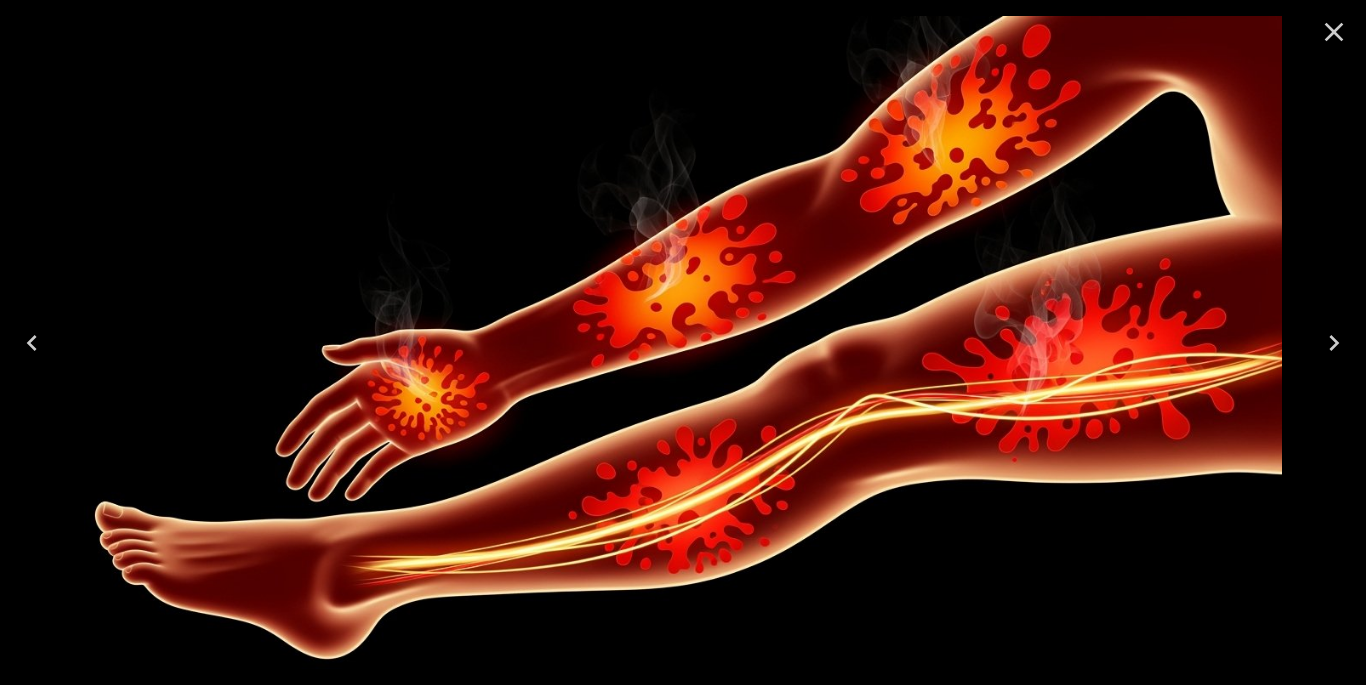 click 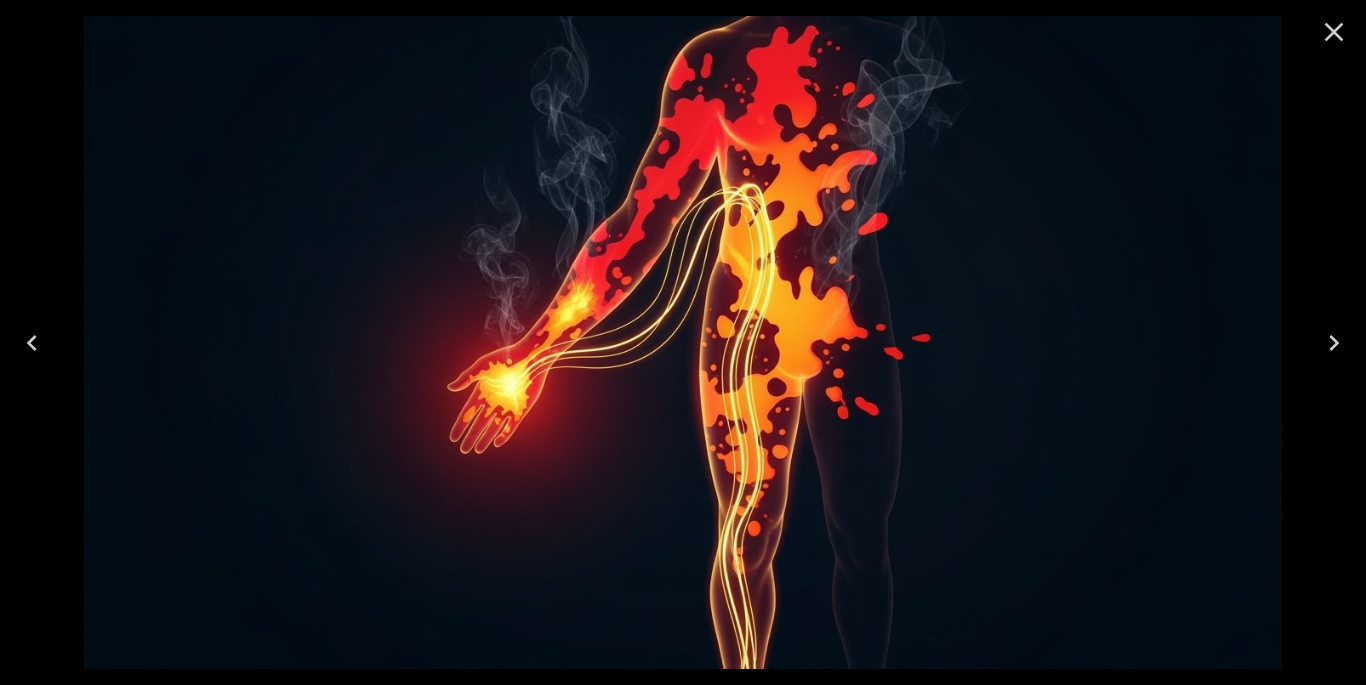 click at bounding box center [682, 342] 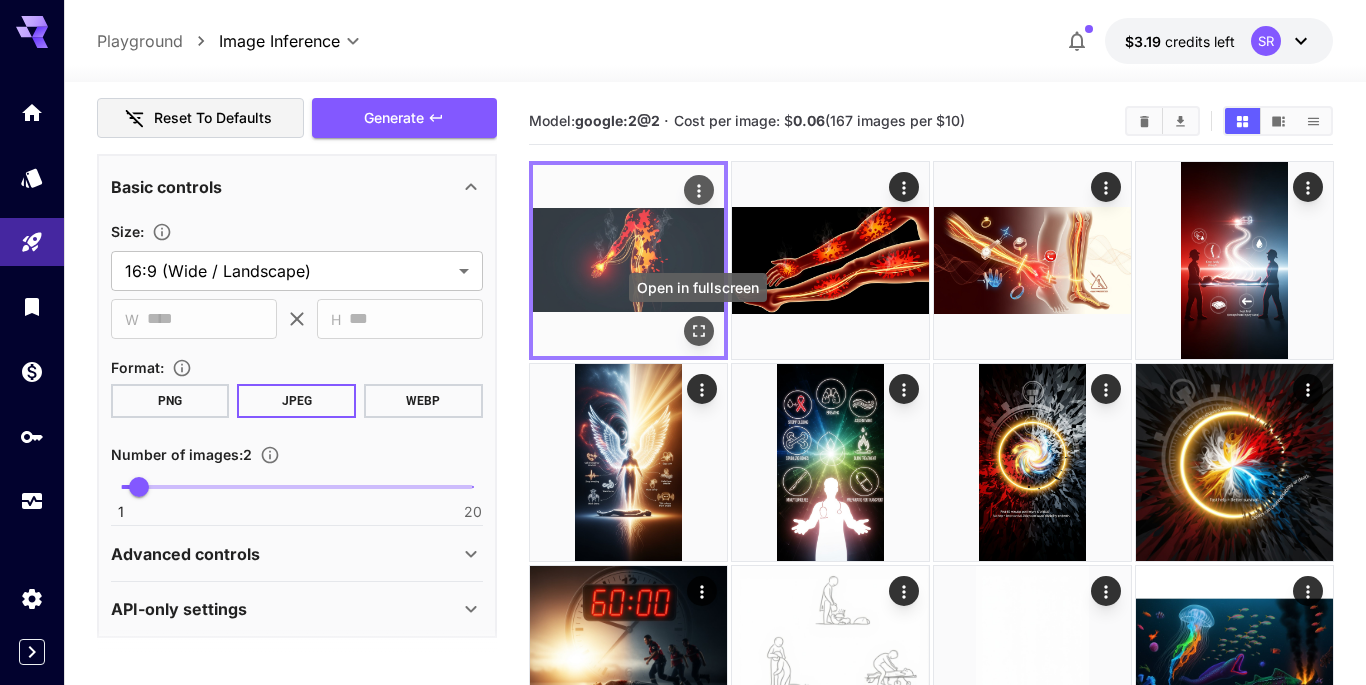 click 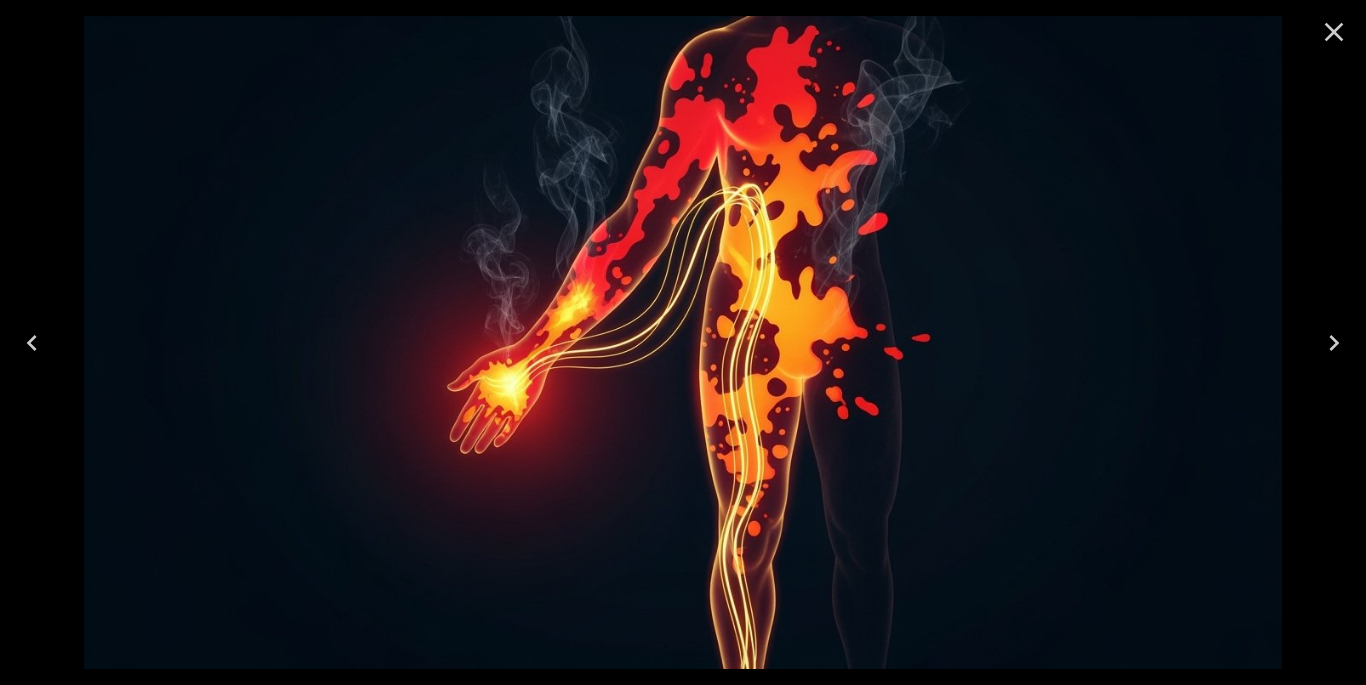 click 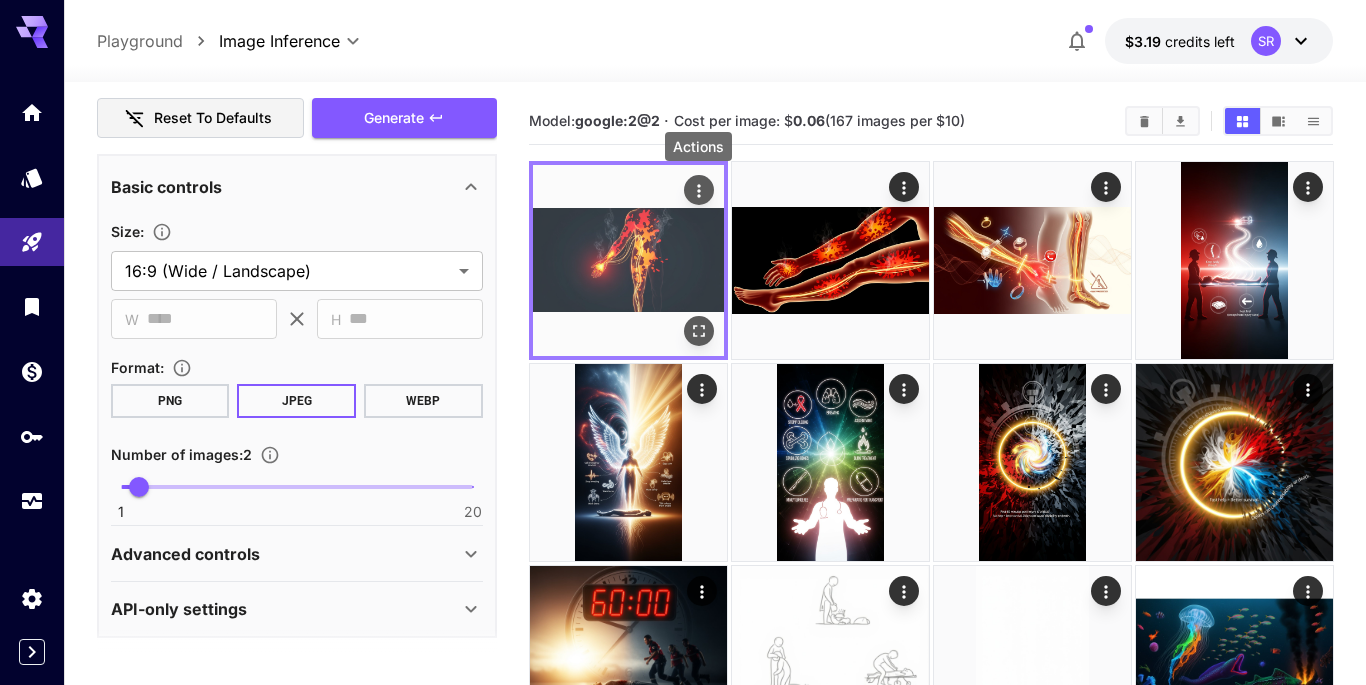 click 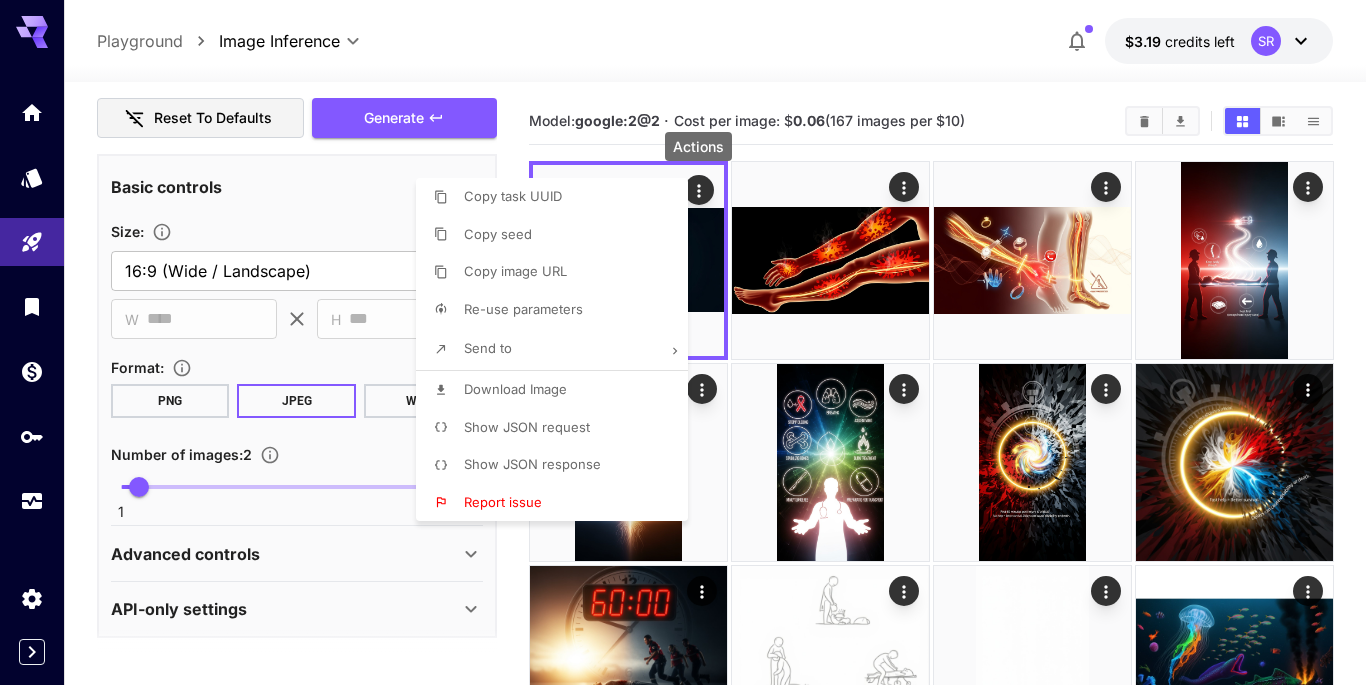 click on "Download Image" at bounding box center [515, 389] 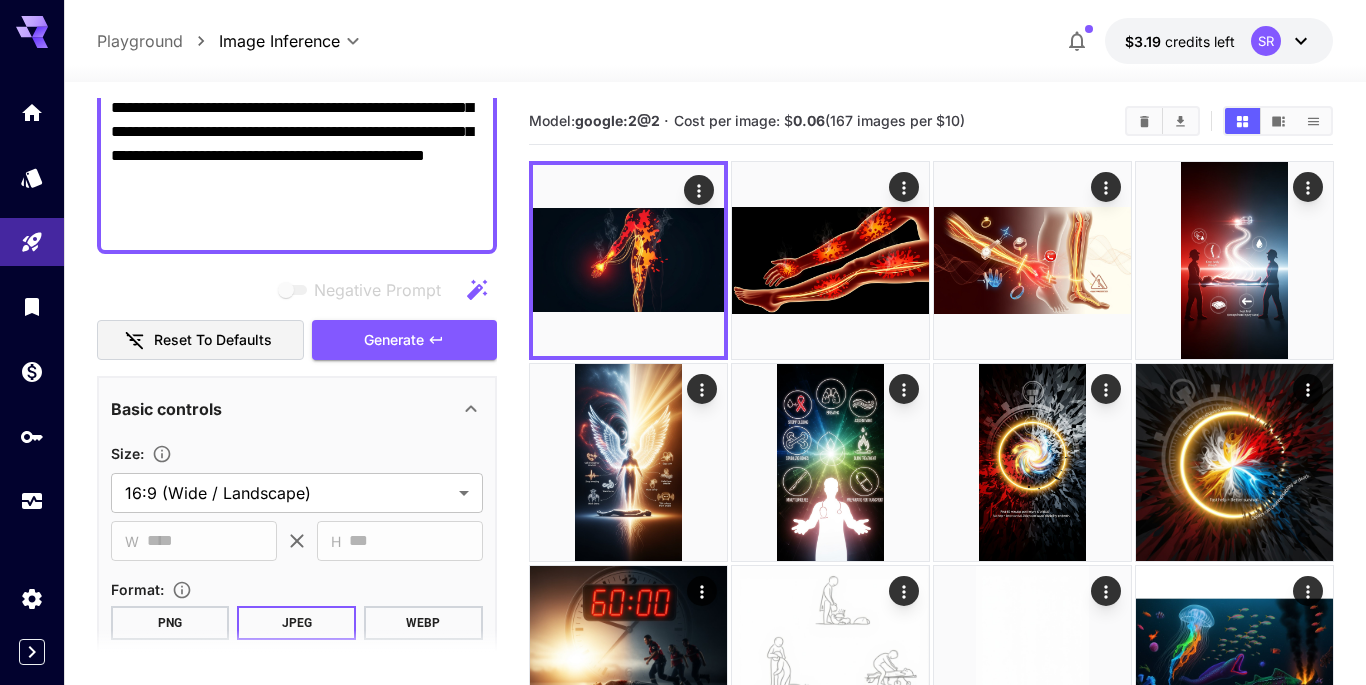 scroll, scrollTop: 781, scrollLeft: 0, axis: vertical 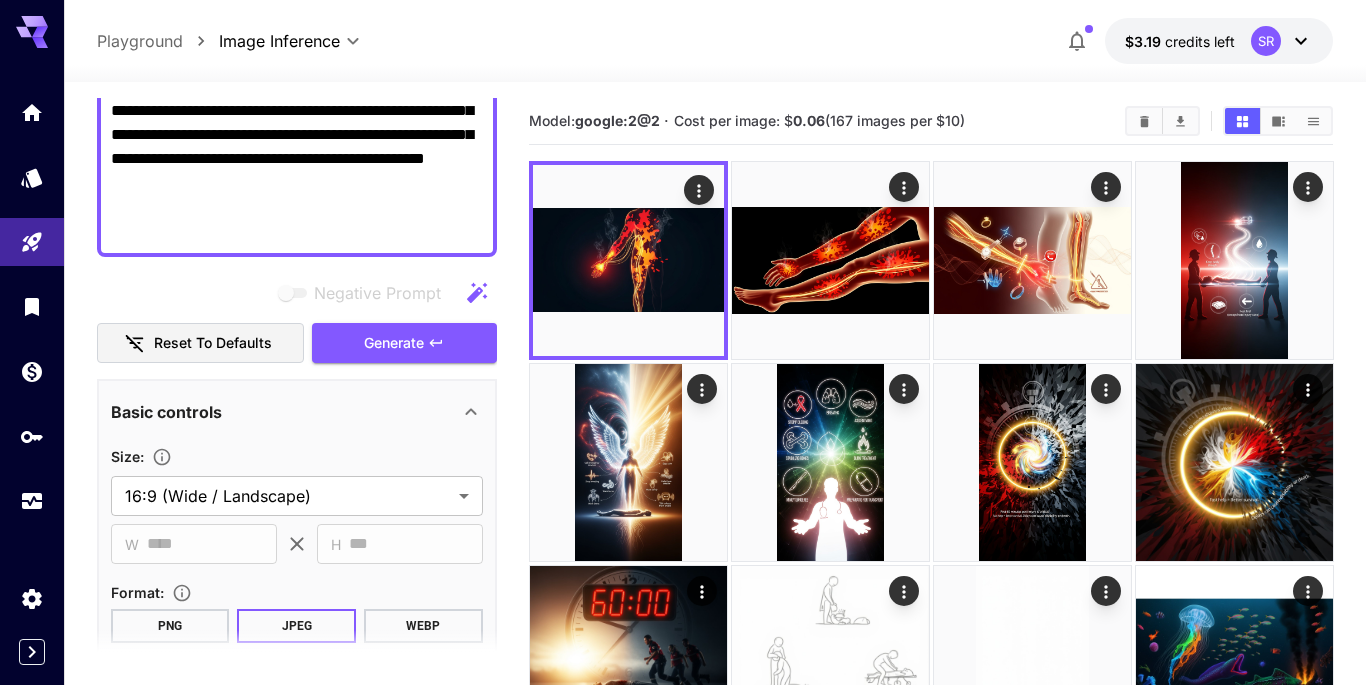 click on "Negative Prompt" at bounding box center (297, -129) 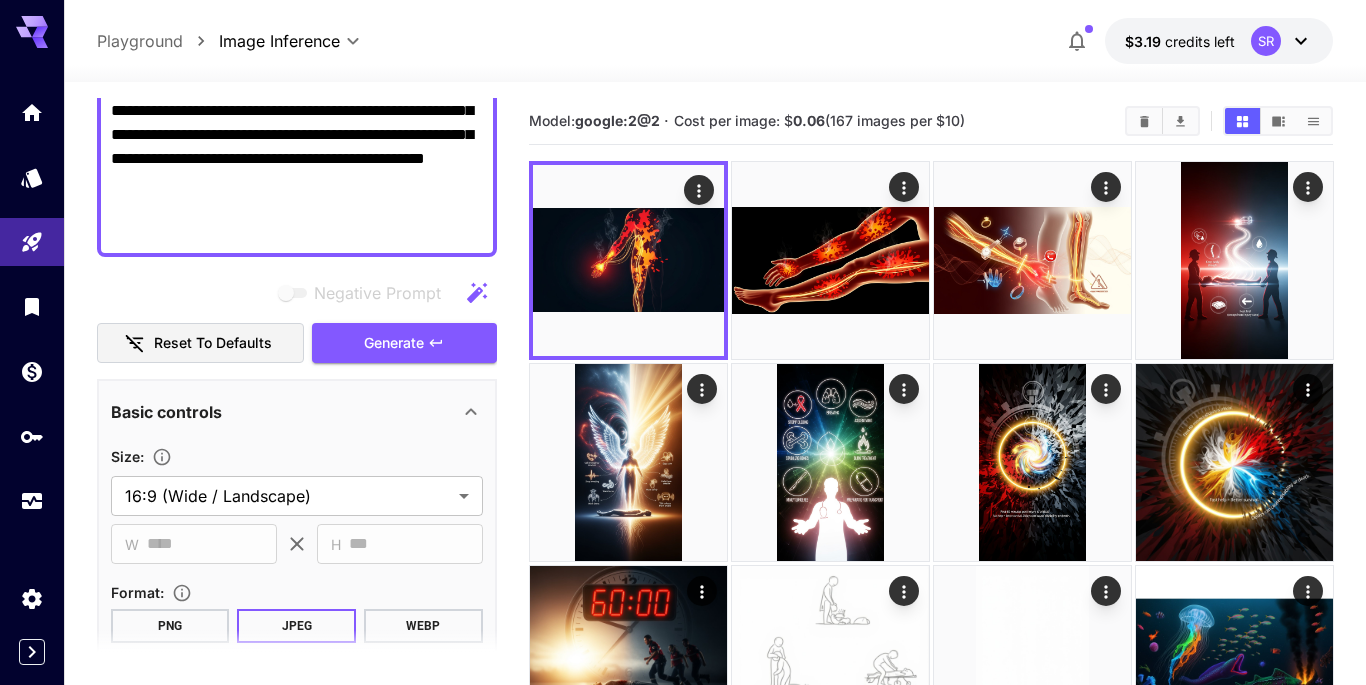 paste on "**********" 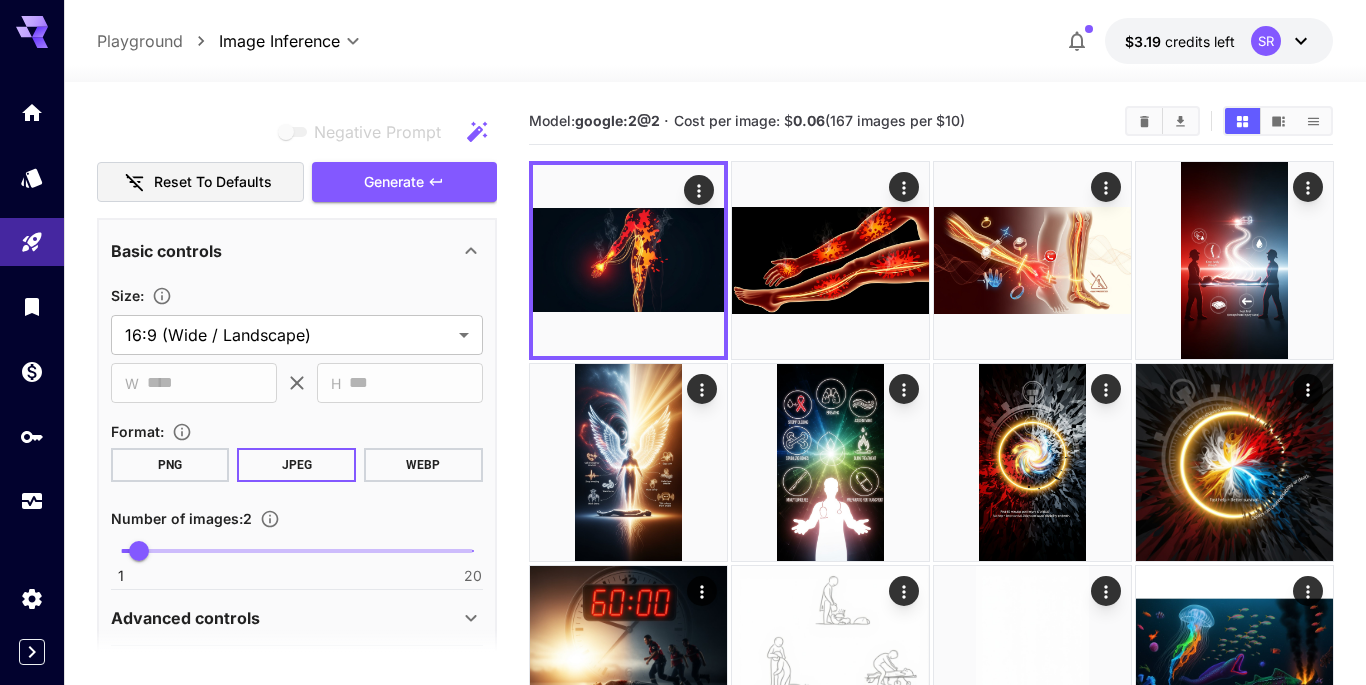 scroll, scrollTop: 870, scrollLeft: 0, axis: vertical 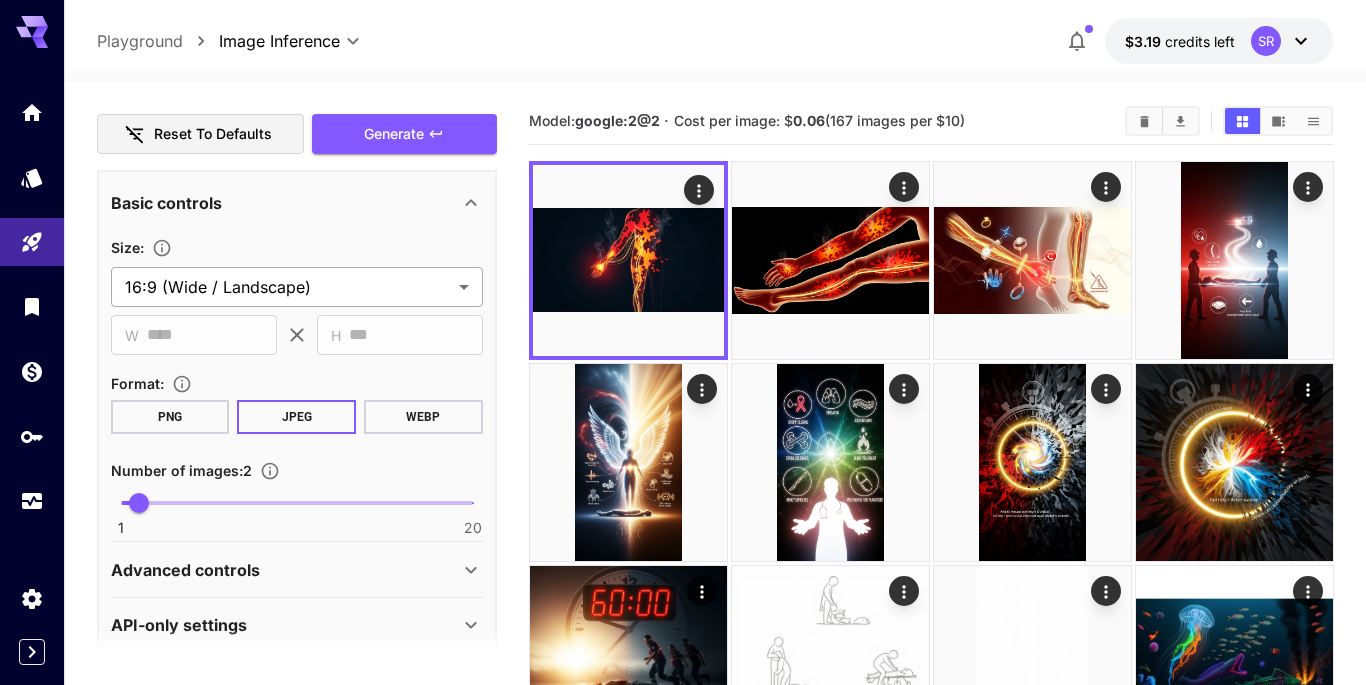 type on "**********" 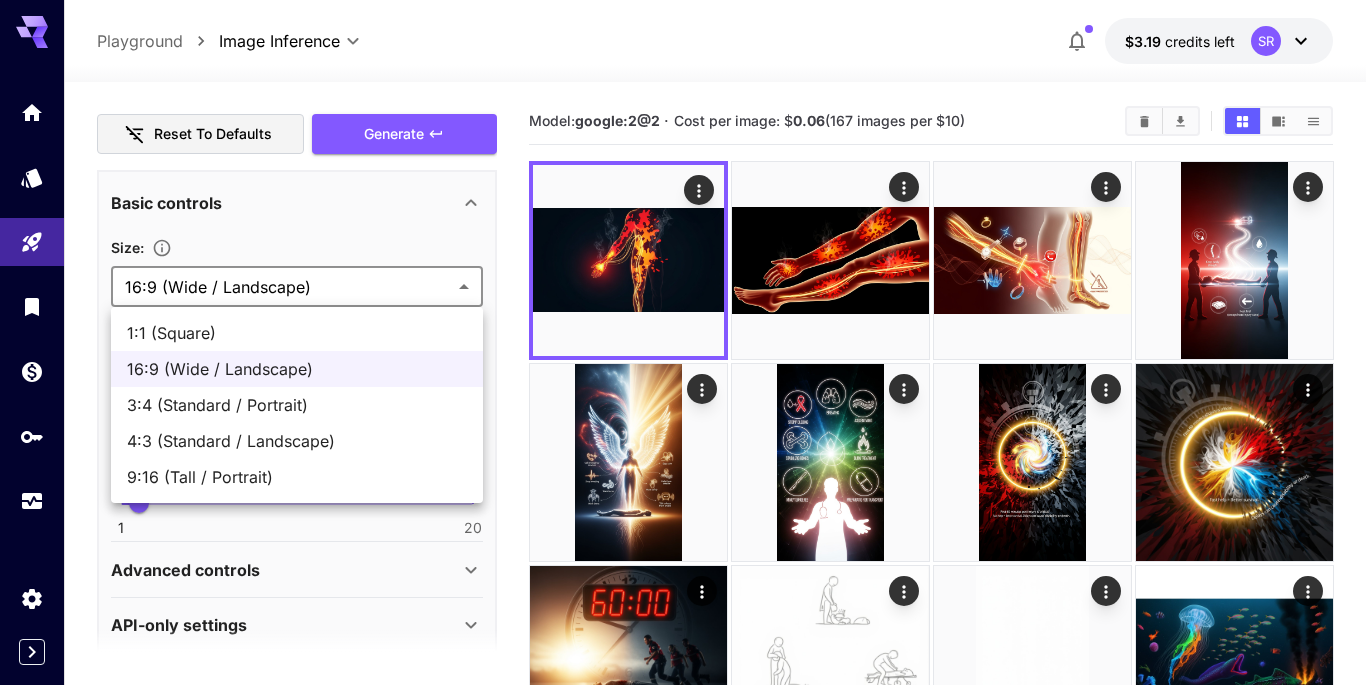 click on "9:16 (Tall / Portrait)" at bounding box center [297, 477] 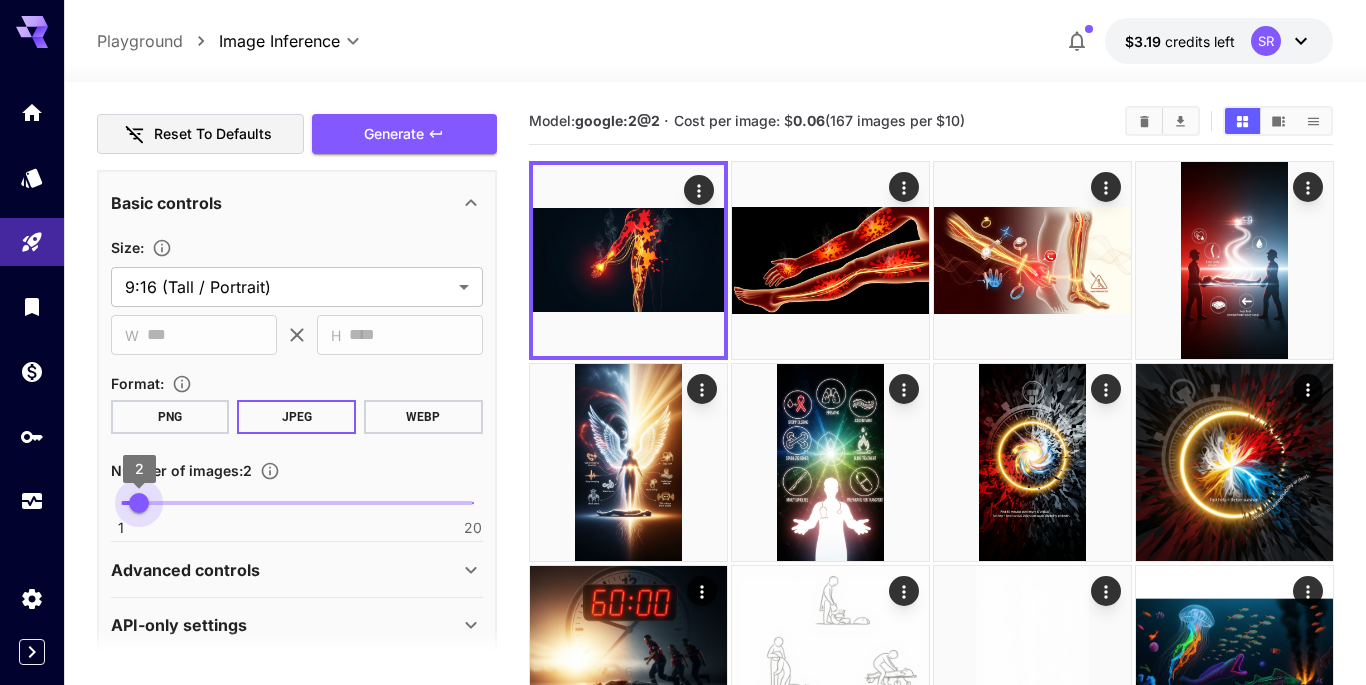 type on "*" 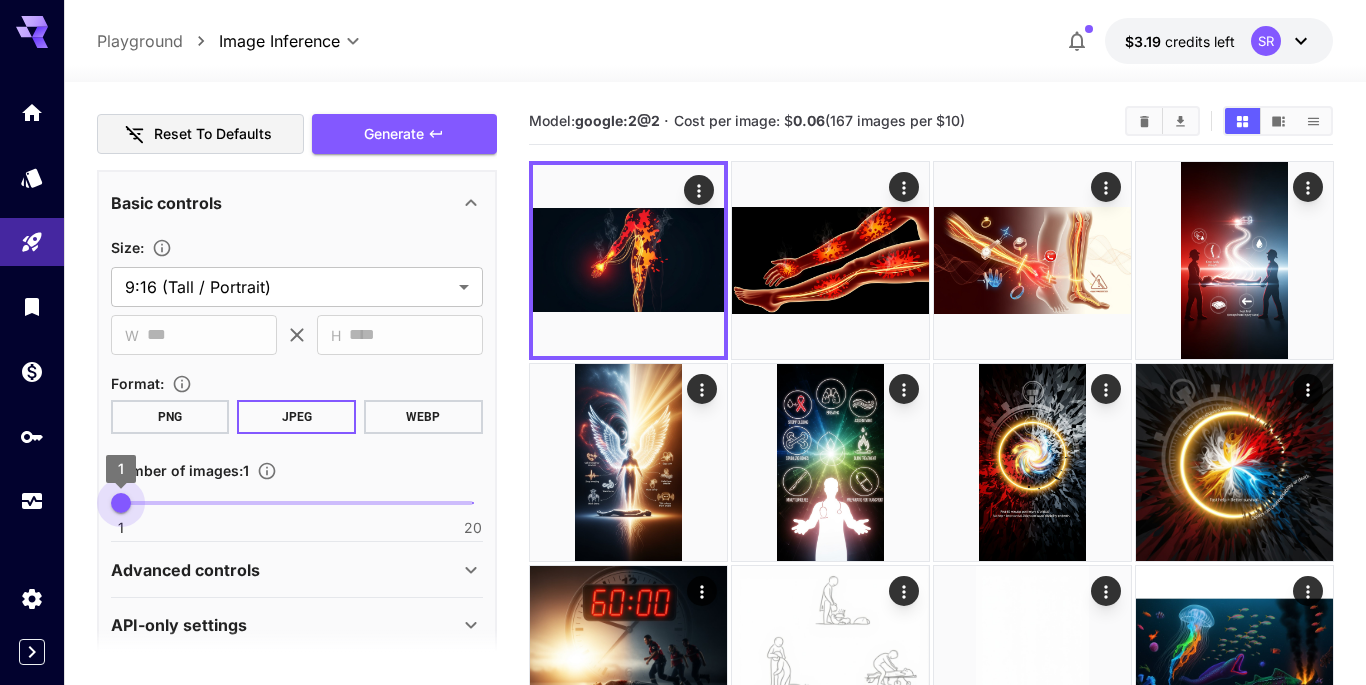 drag, startPoint x: 141, startPoint y: 498, endPoint x: 120, endPoint y: 498, distance: 21 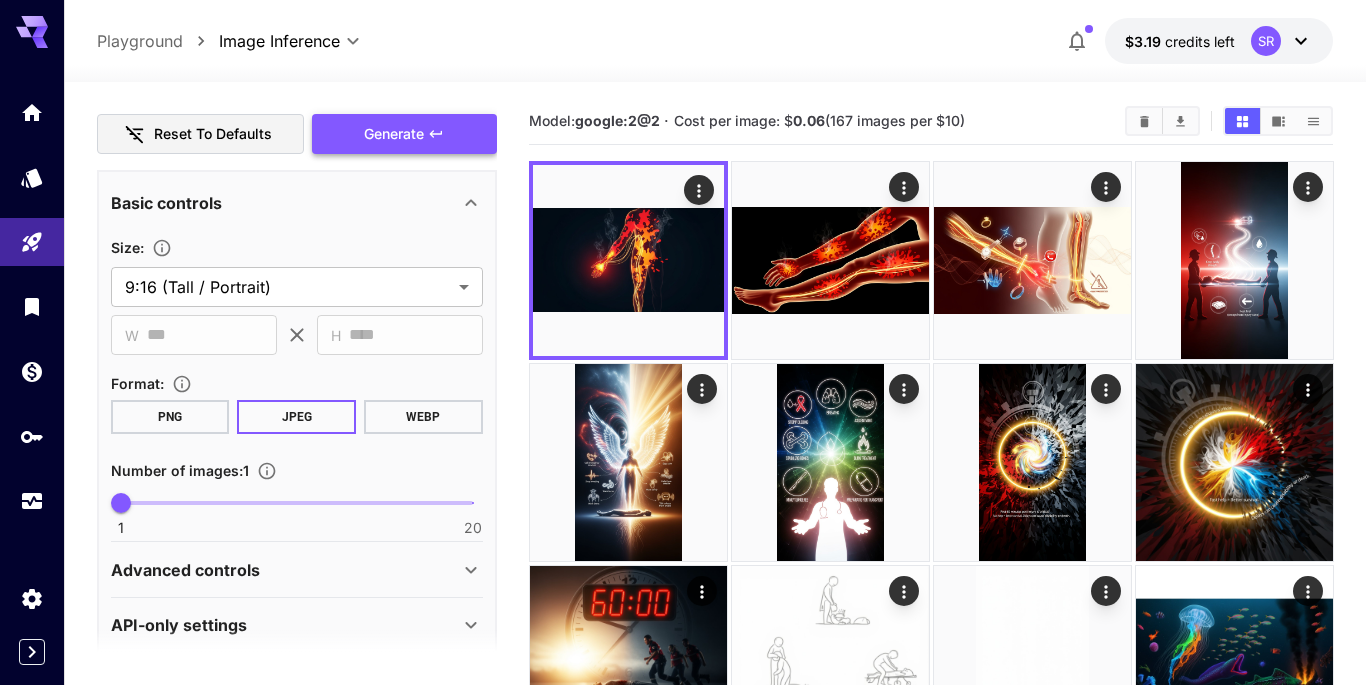 click on "Generate" at bounding box center [394, 134] 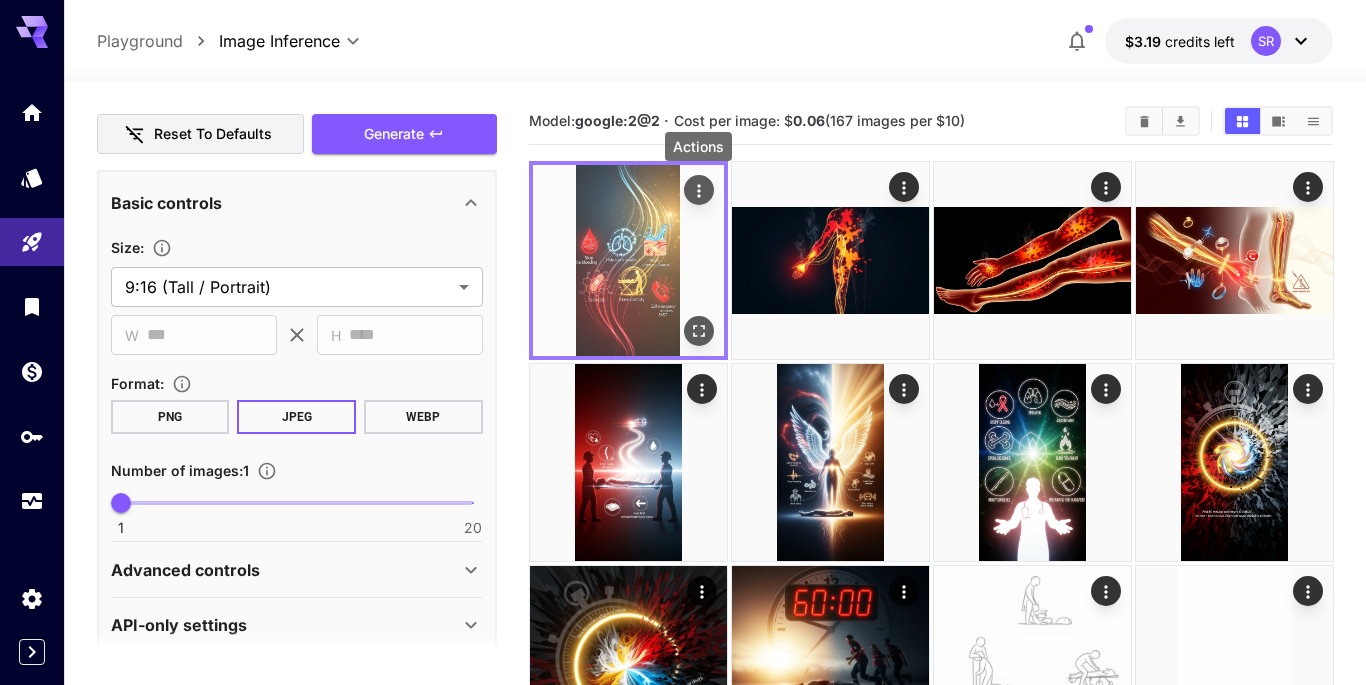 click at bounding box center [698, 190] 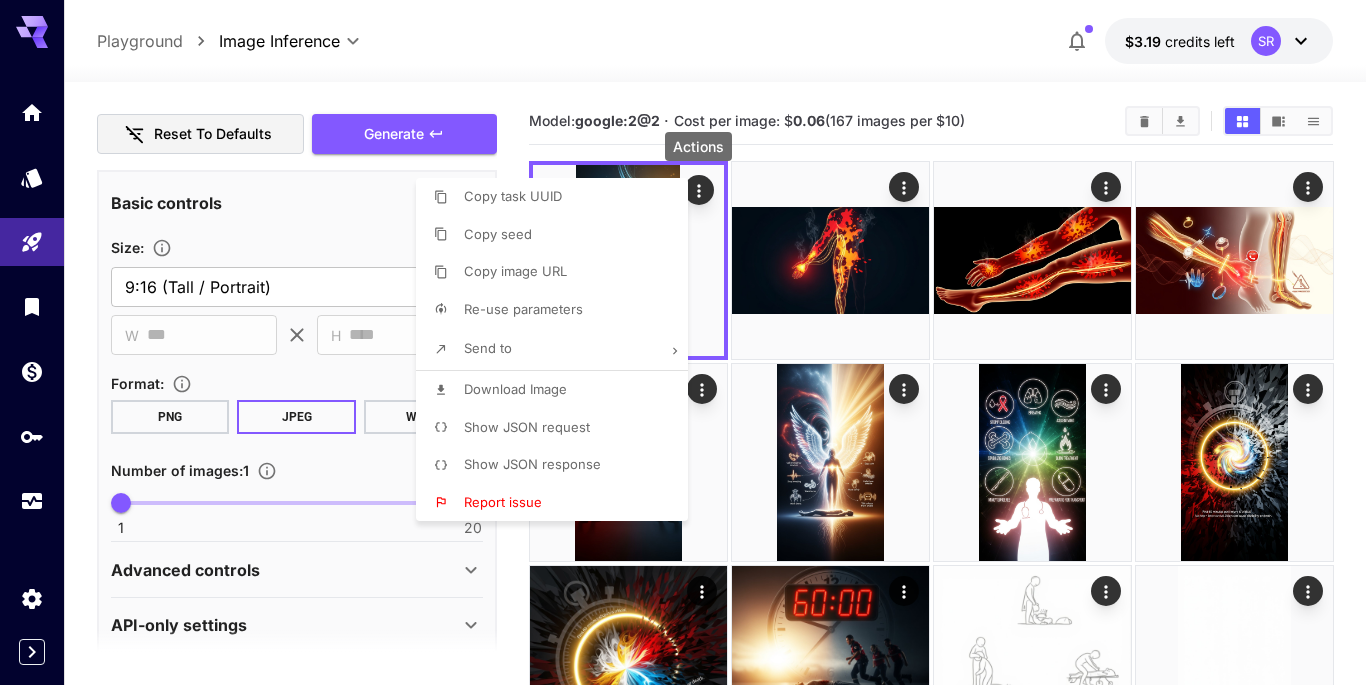 click on "Download Image" at bounding box center [558, 390] 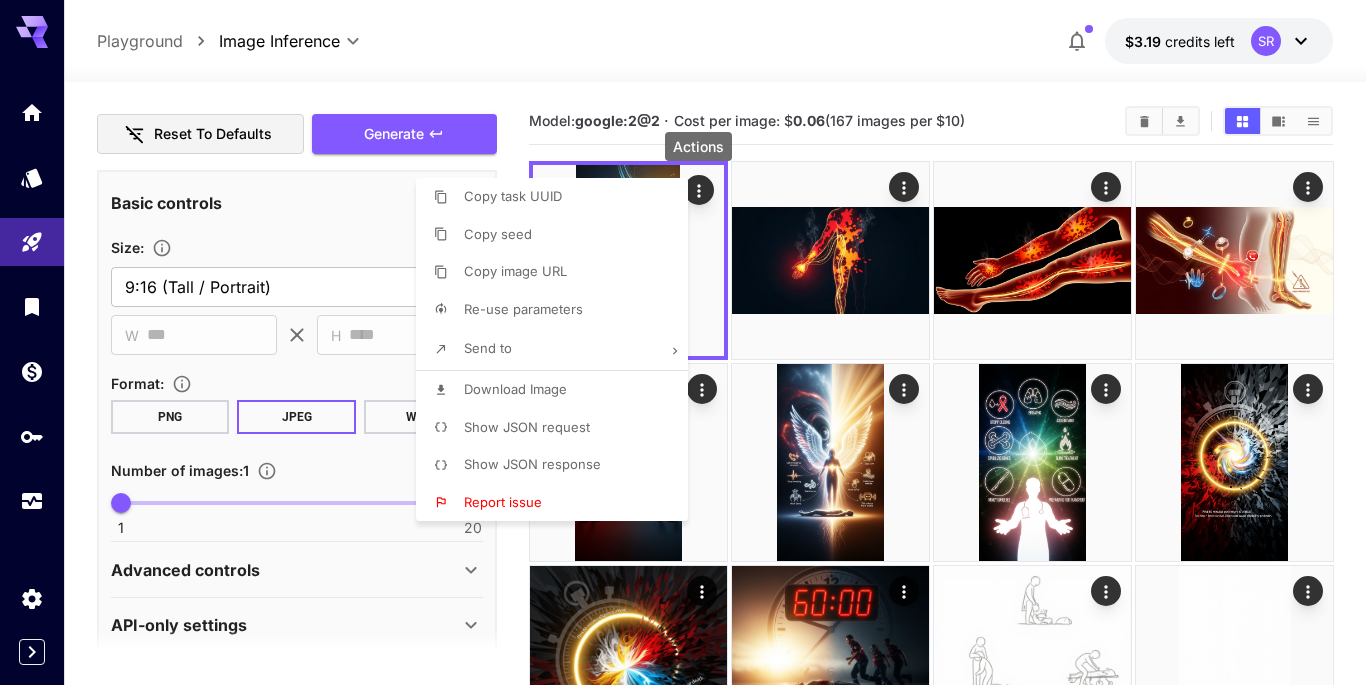 click at bounding box center [683, 342] 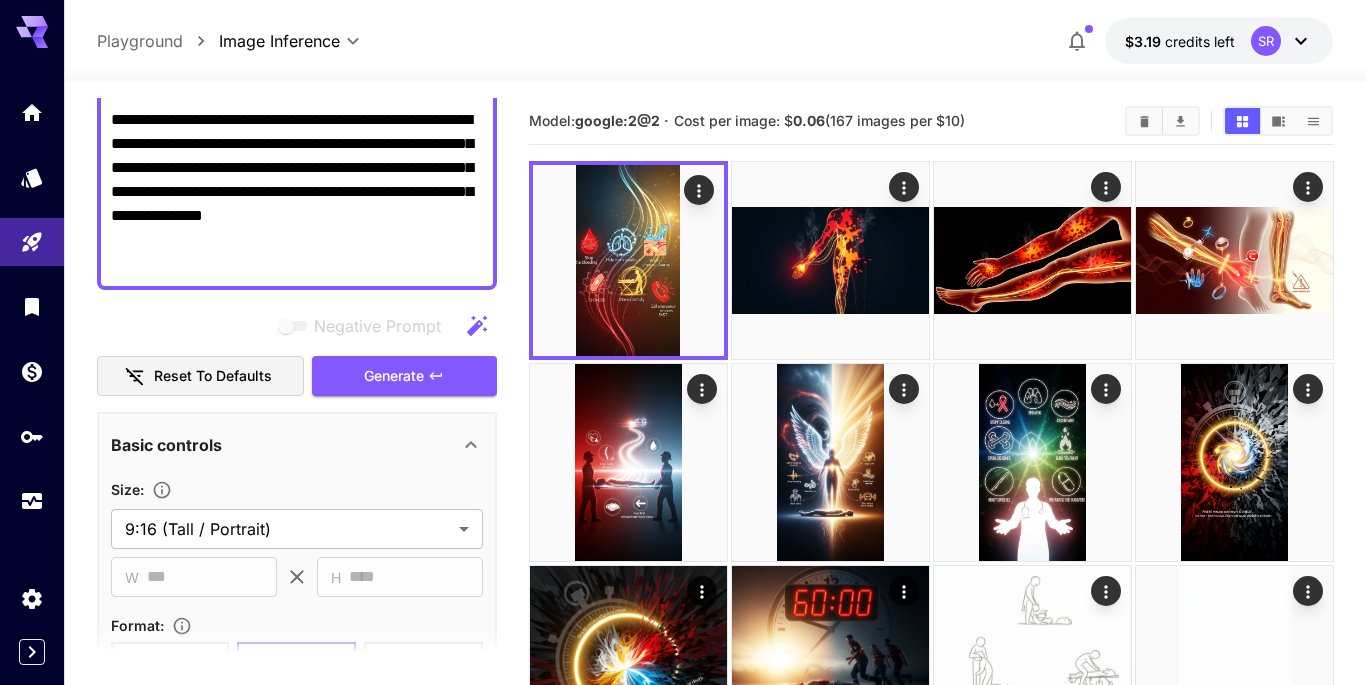 scroll, scrollTop: 609, scrollLeft: 0, axis: vertical 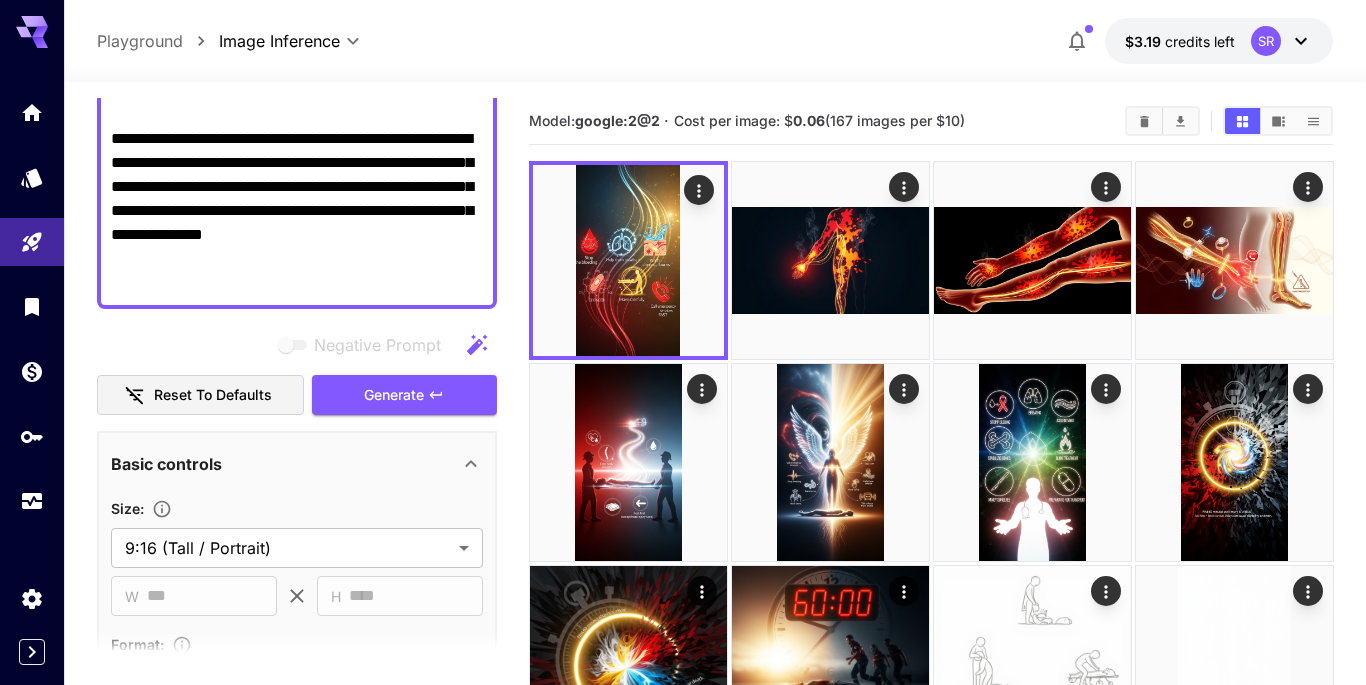 click on "**********" at bounding box center [297, -17] 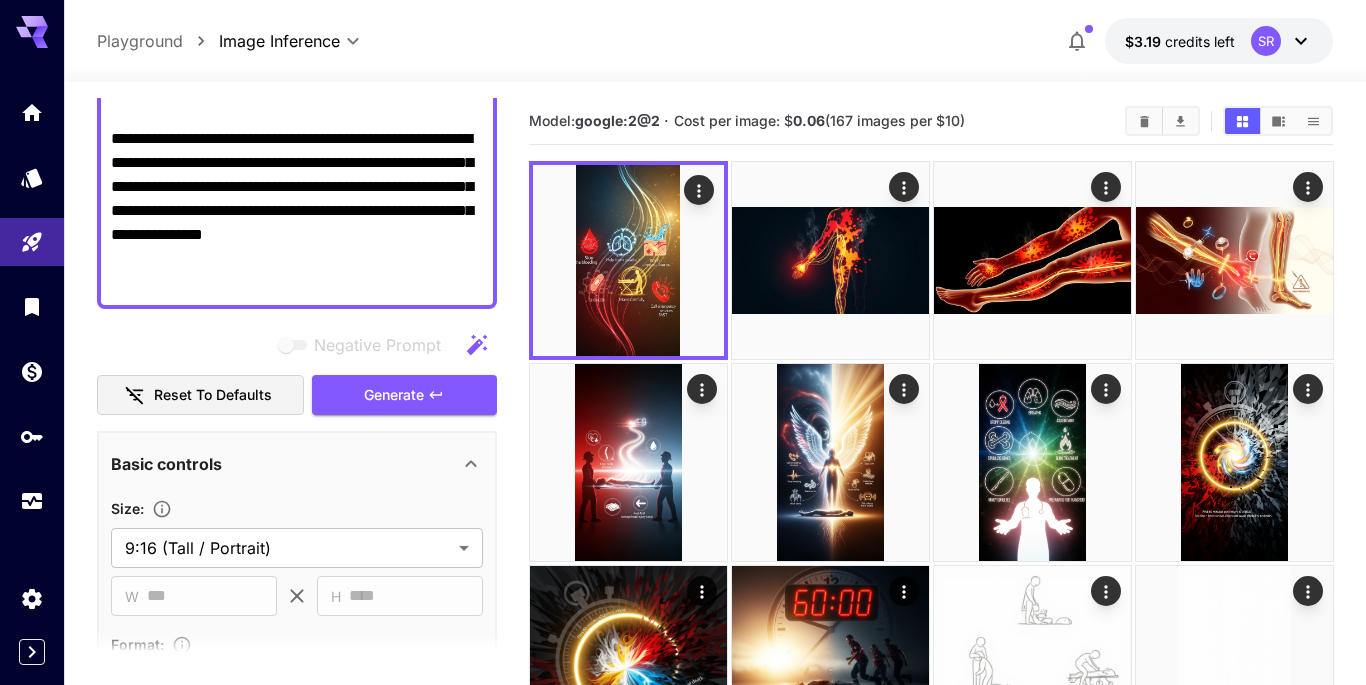 paste on "**********" 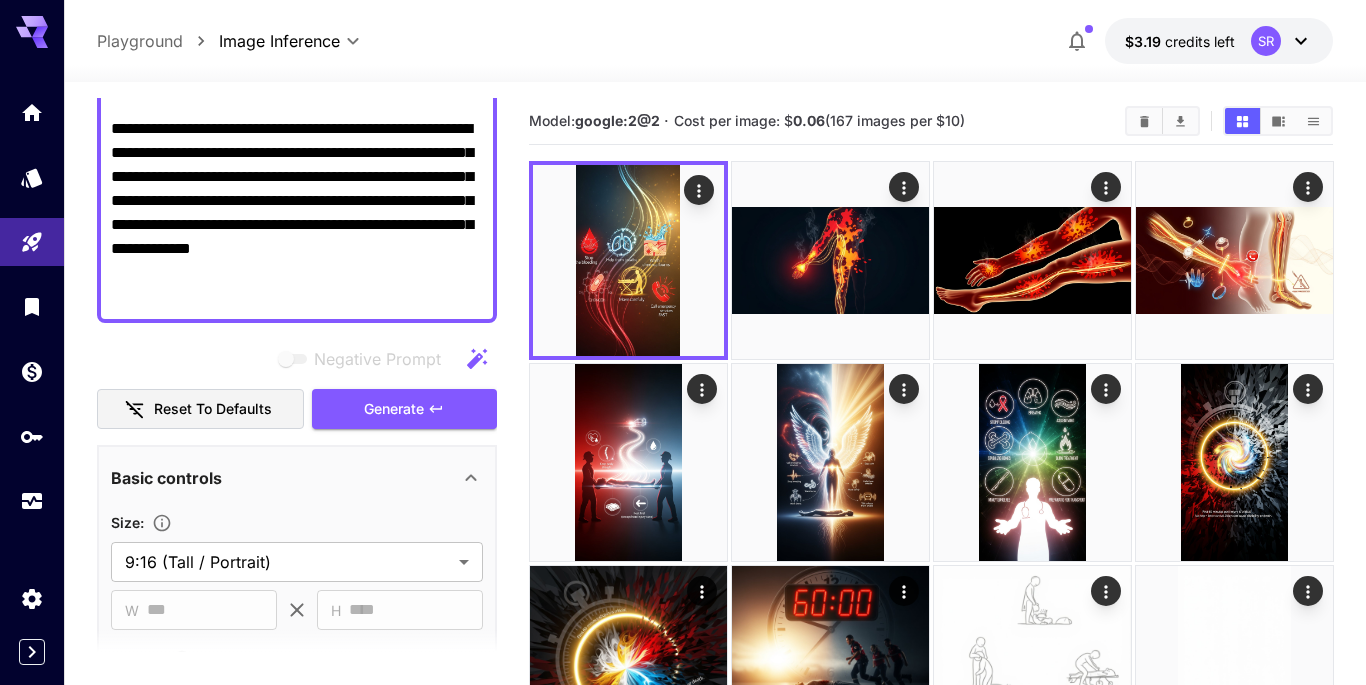 scroll, scrollTop: 618, scrollLeft: 0, axis: vertical 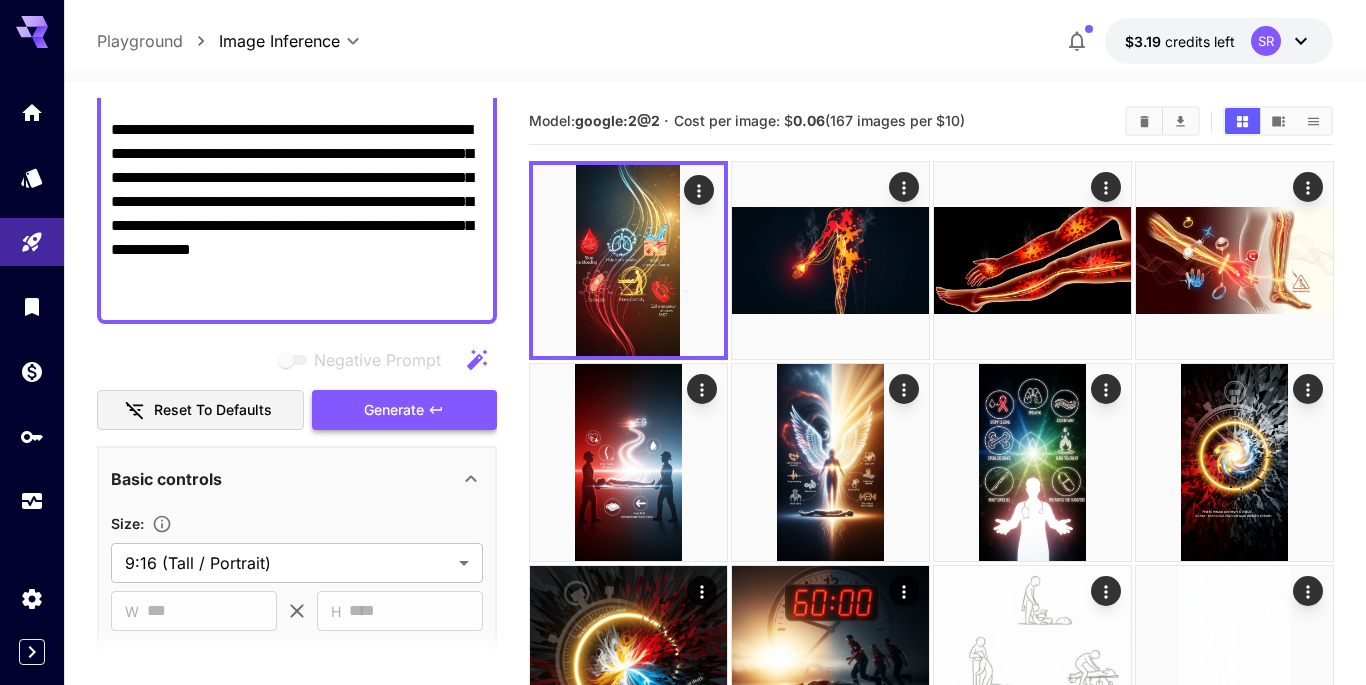 type on "**********" 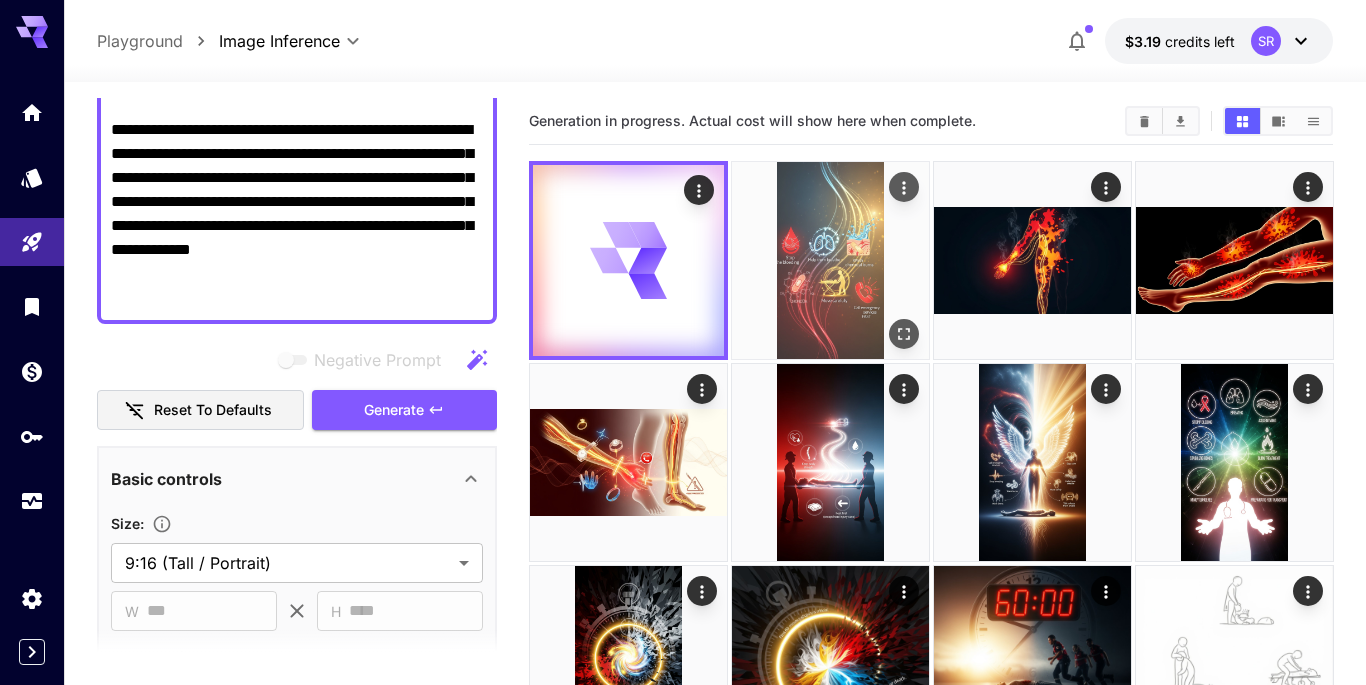 click at bounding box center [830, 260] 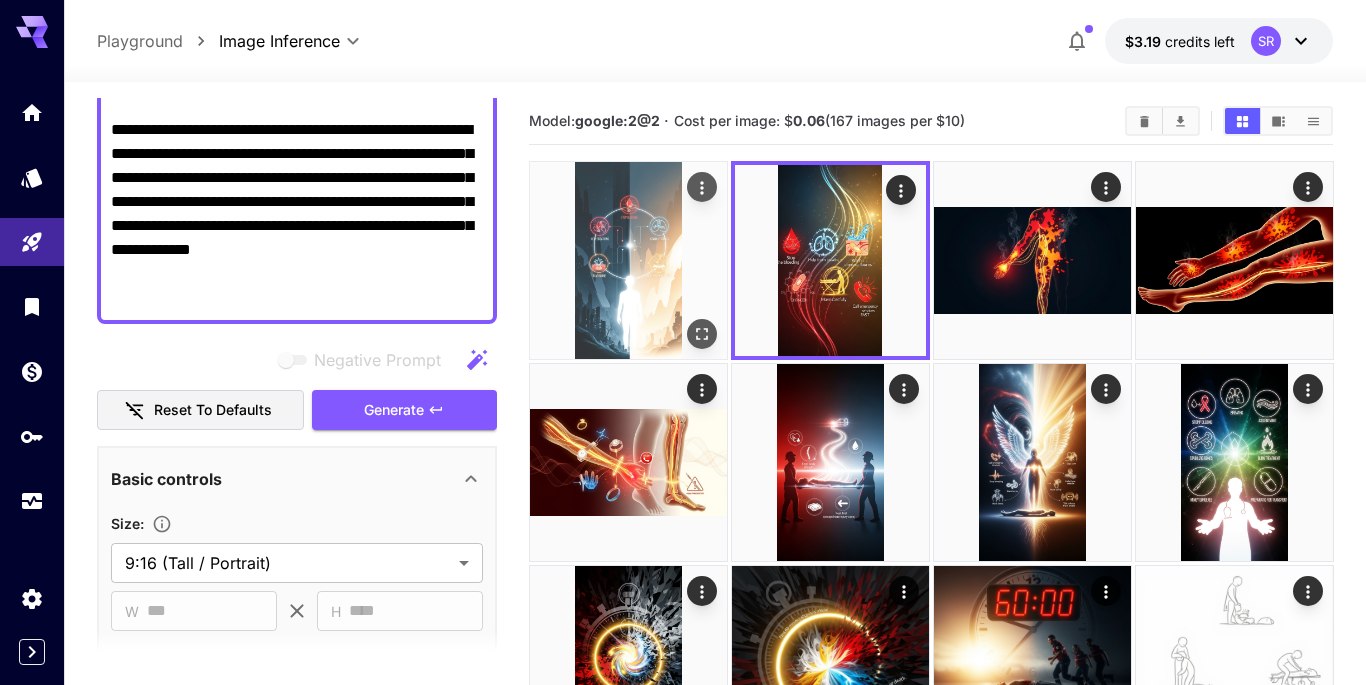 click at bounding box center [628, 260] 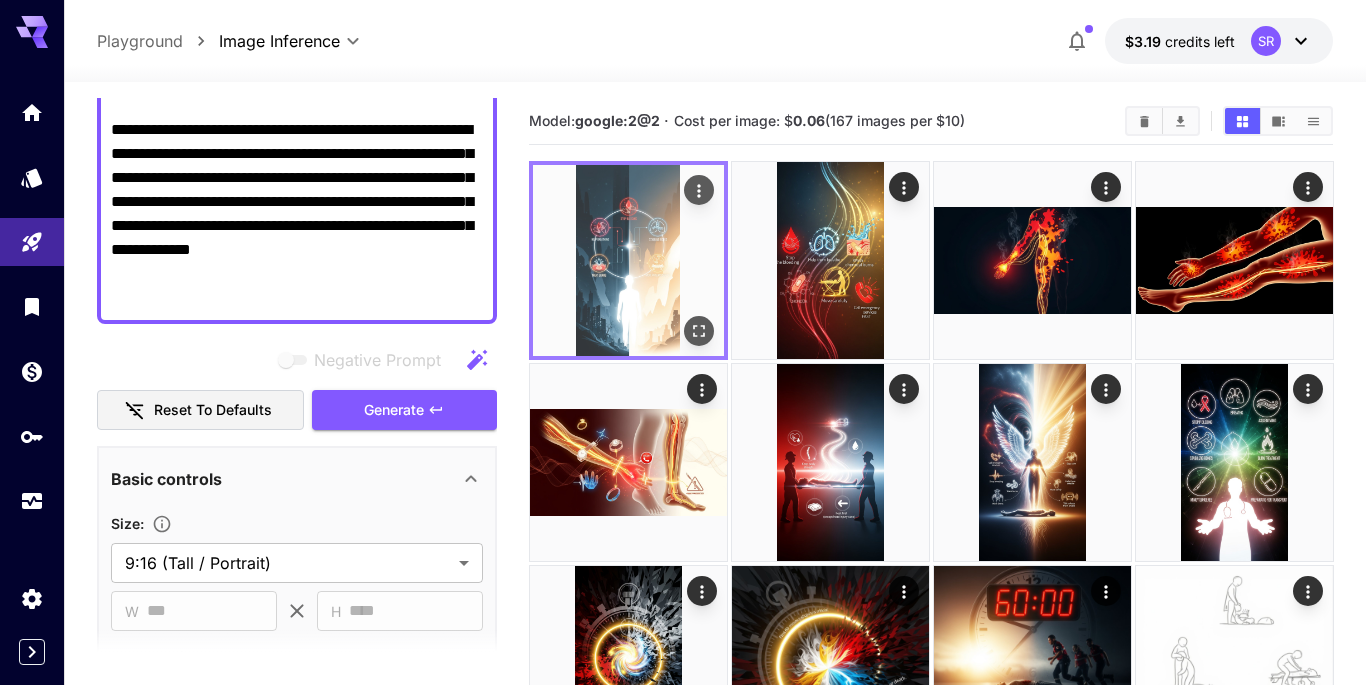 click at bounding box center [628, 260] 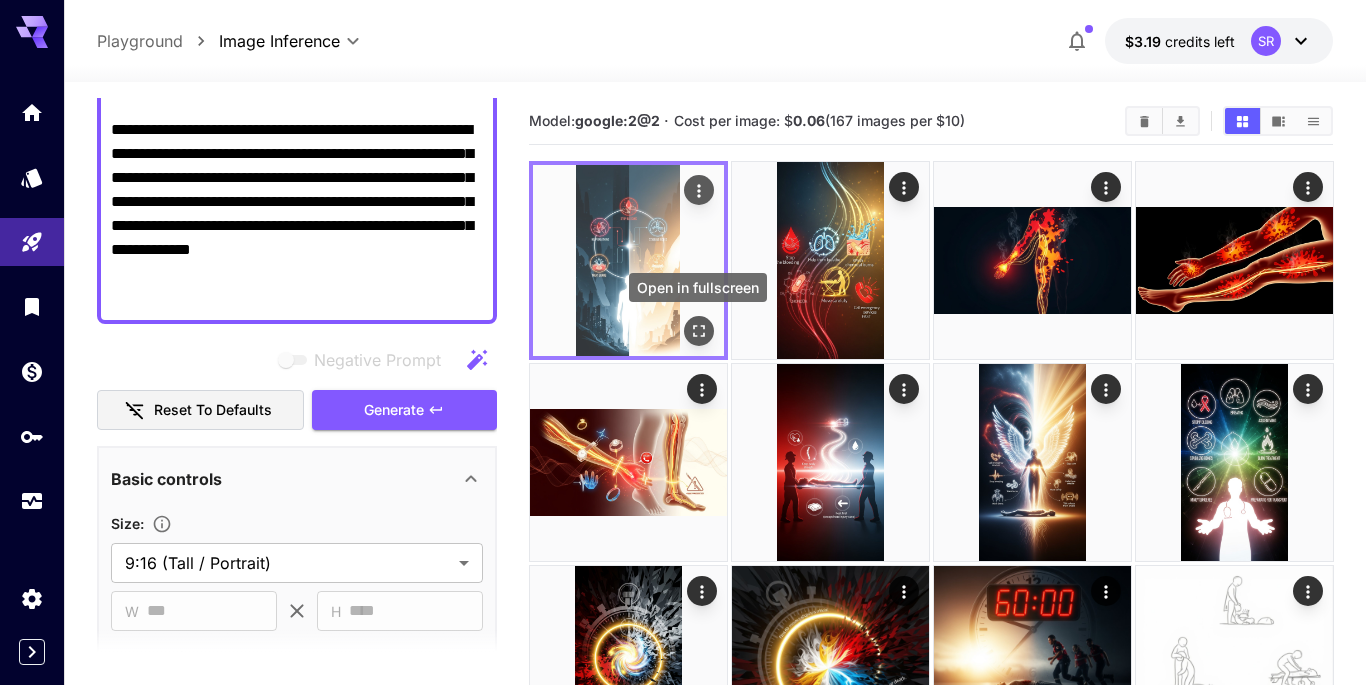 click 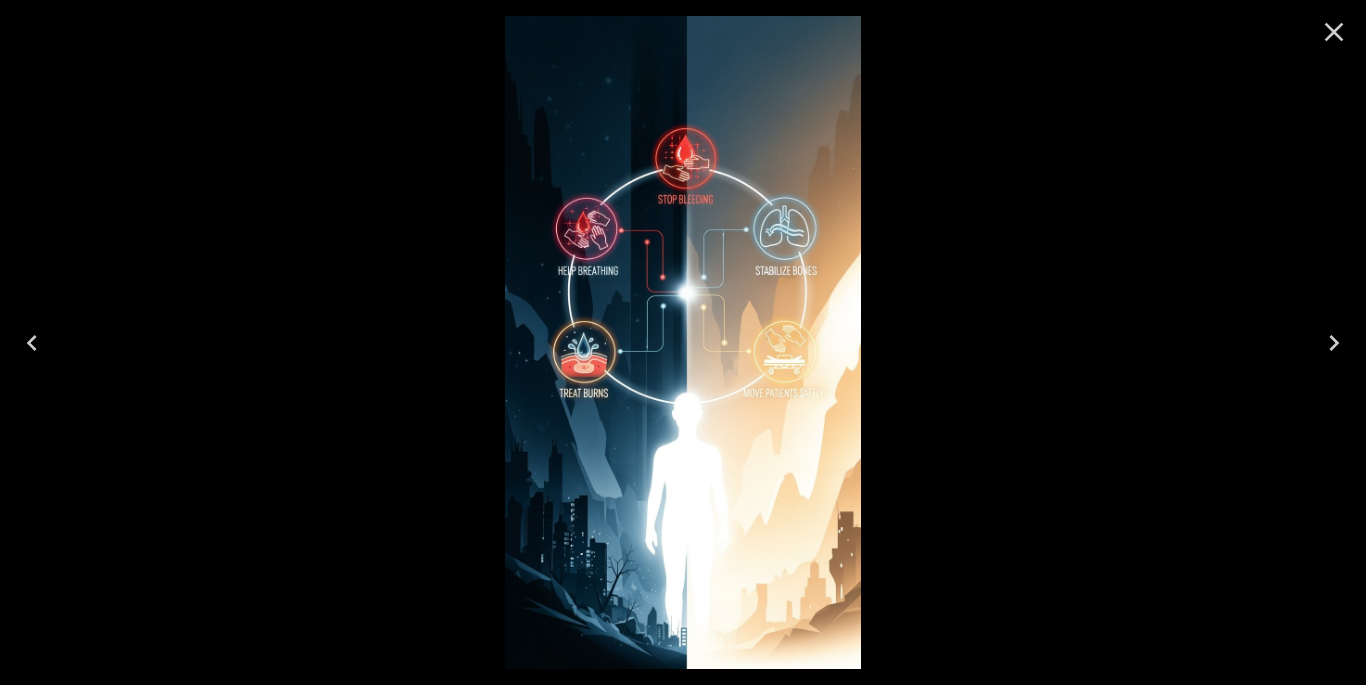 click 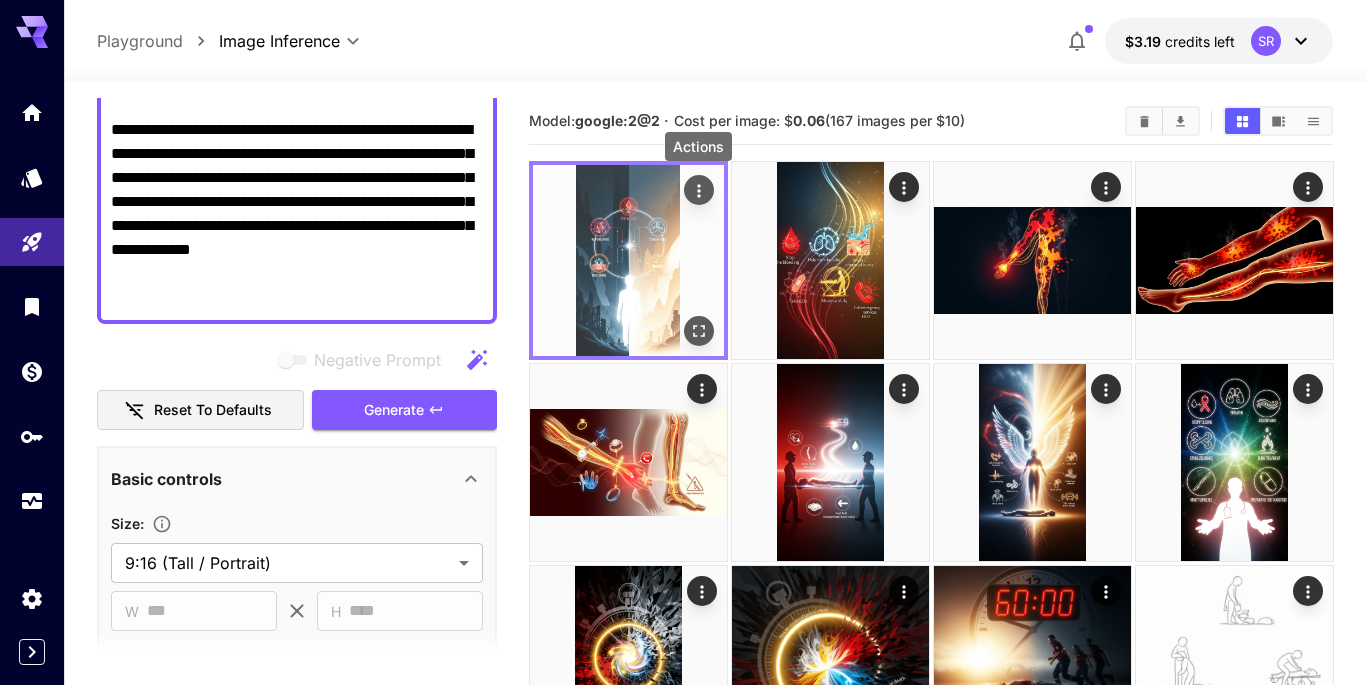 click 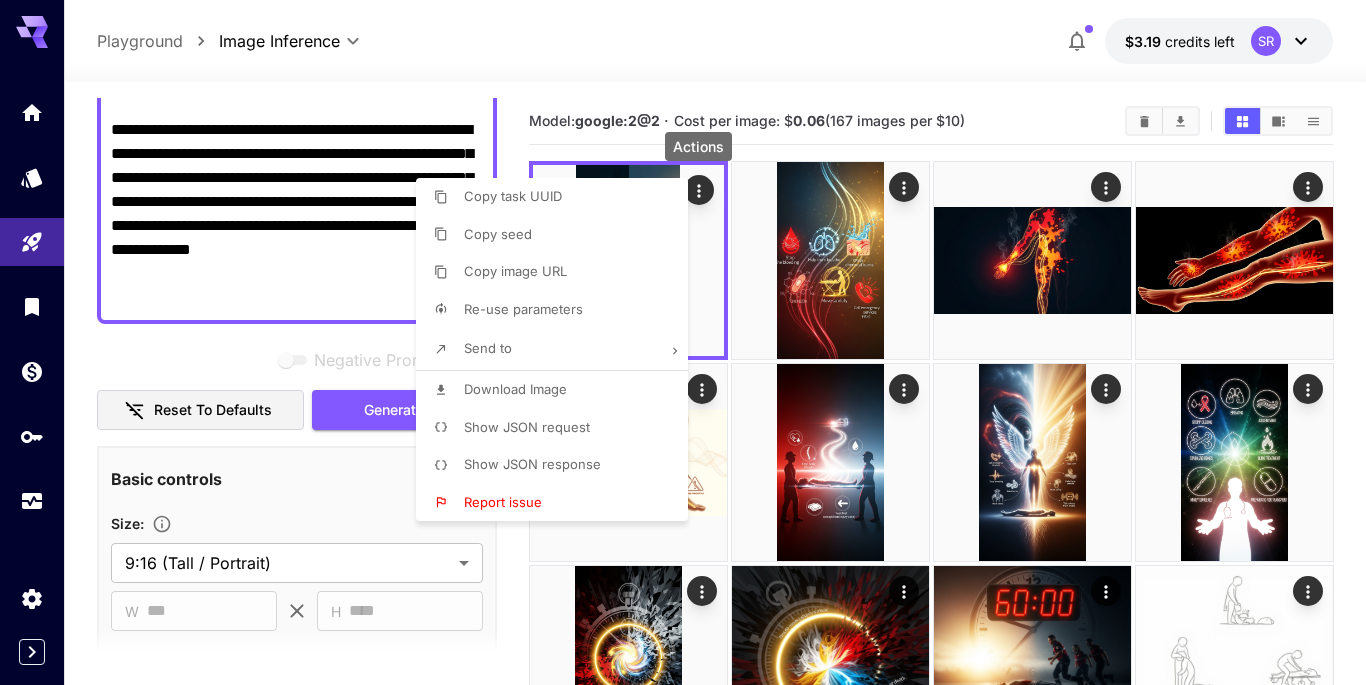 click on "Download Image" at bounding box center [558, 390] 